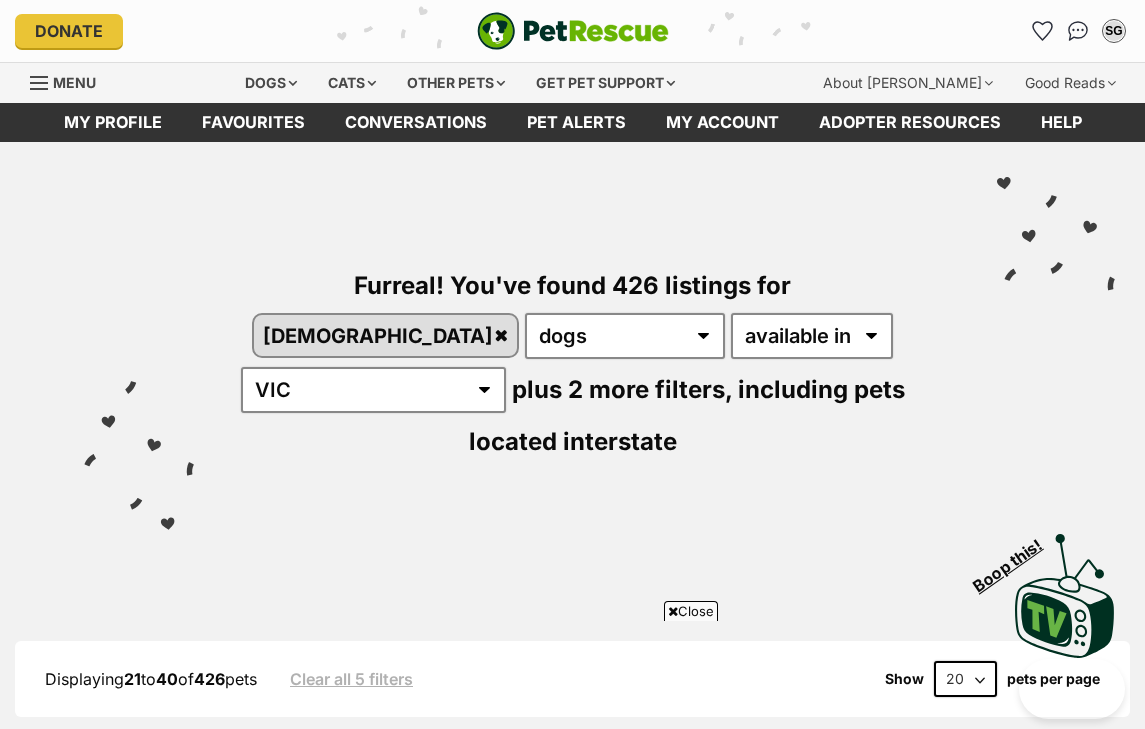 scroll, scrollTop: 2214, scrollLeft: 0, axis: vertical 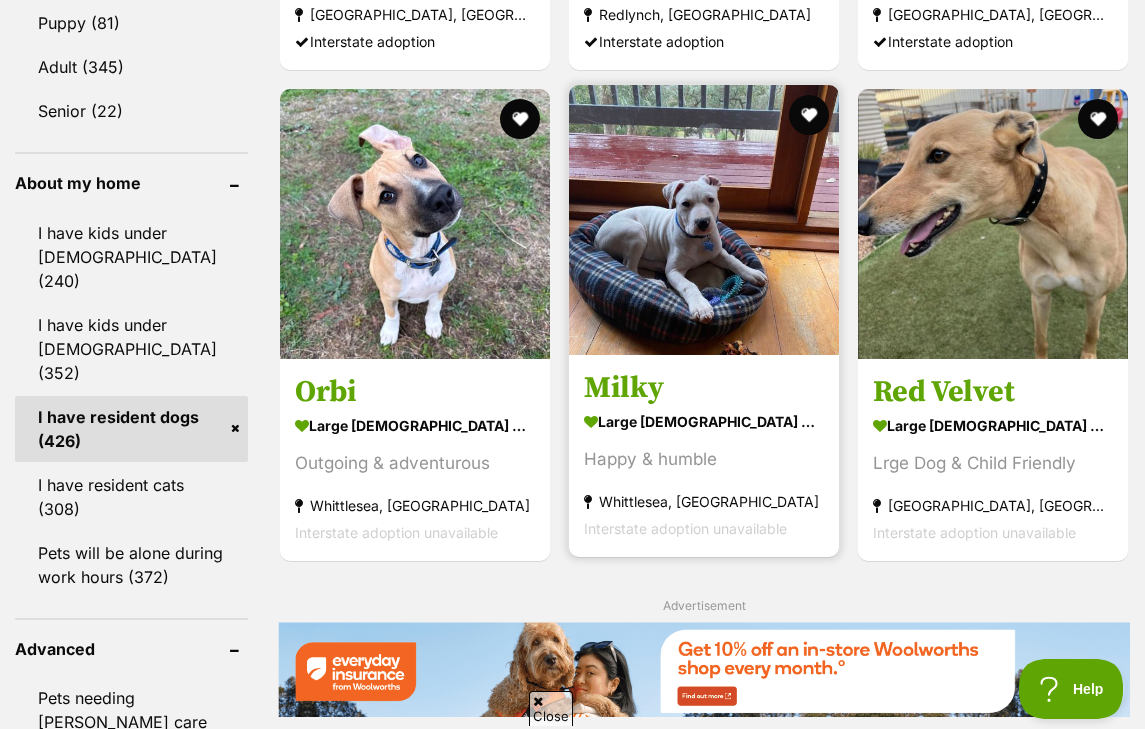 click on "Milky
large [DEMOGRAPHIC_DATA] Dog
Happy & humble
[GEOGRAPHIC_DATA], [GEOGRAPHIC_DATA]
Interstate adoption unavailable" at bounding box center (704, 456) 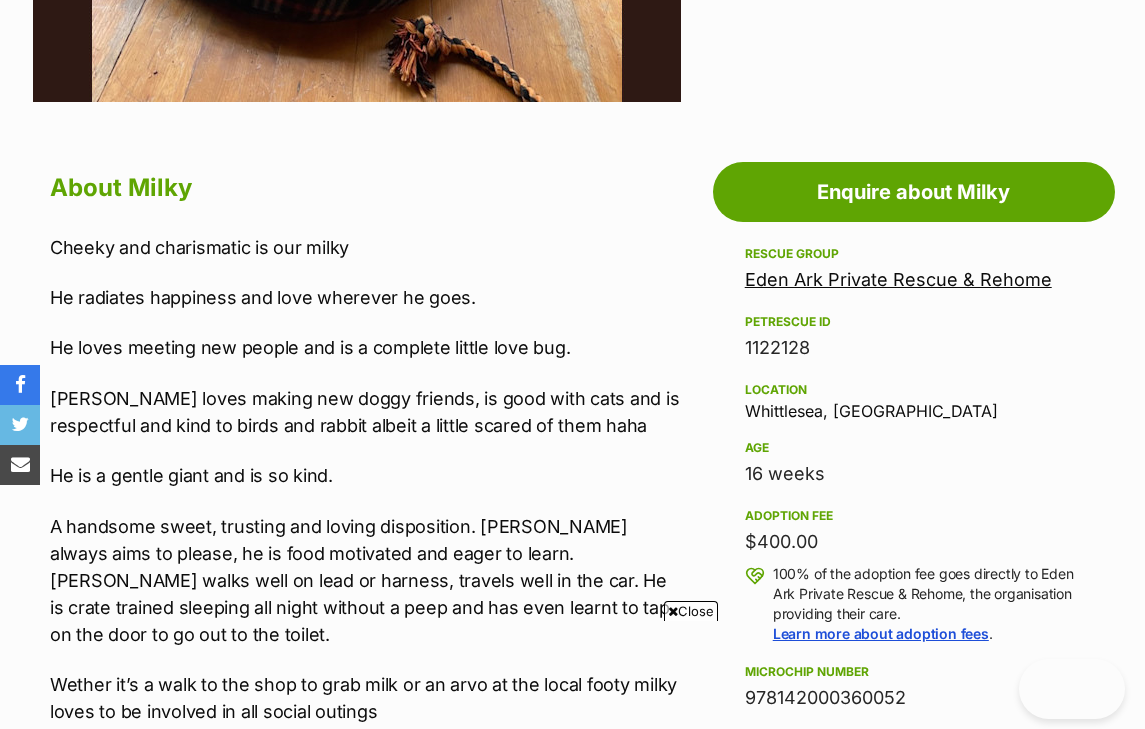 scroll, scrollTop: 1100, scrollLeft: 0, axis: vertical 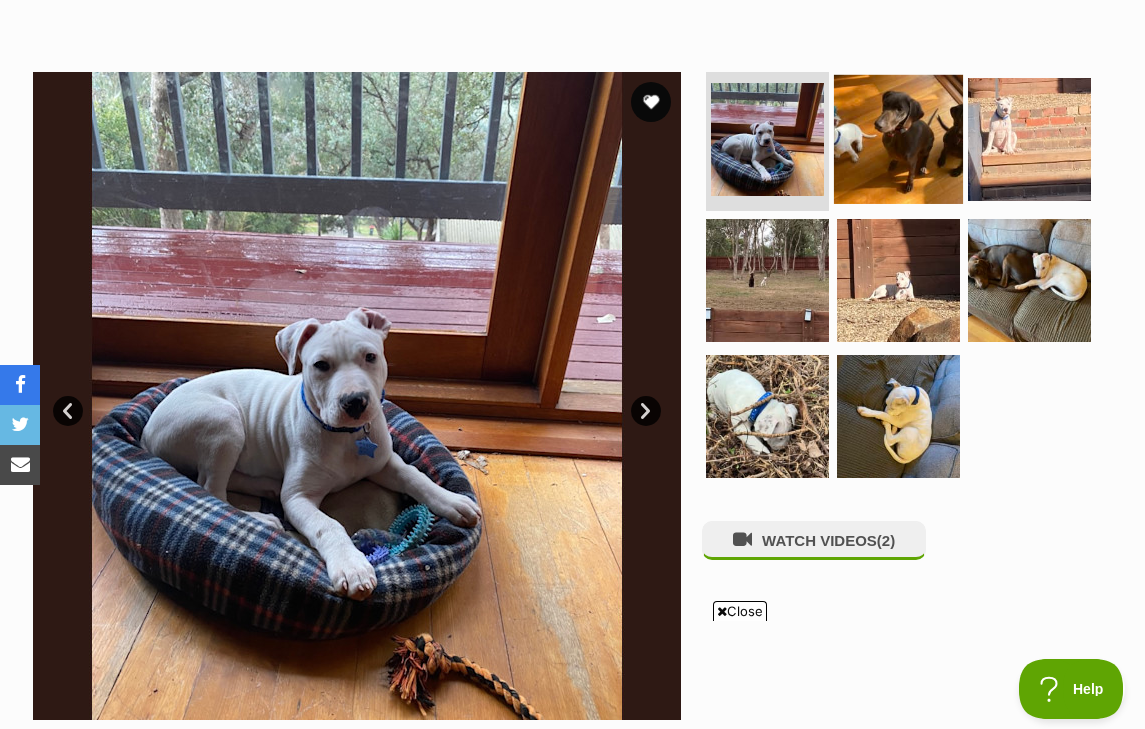 click at bounding box center [898, 138] 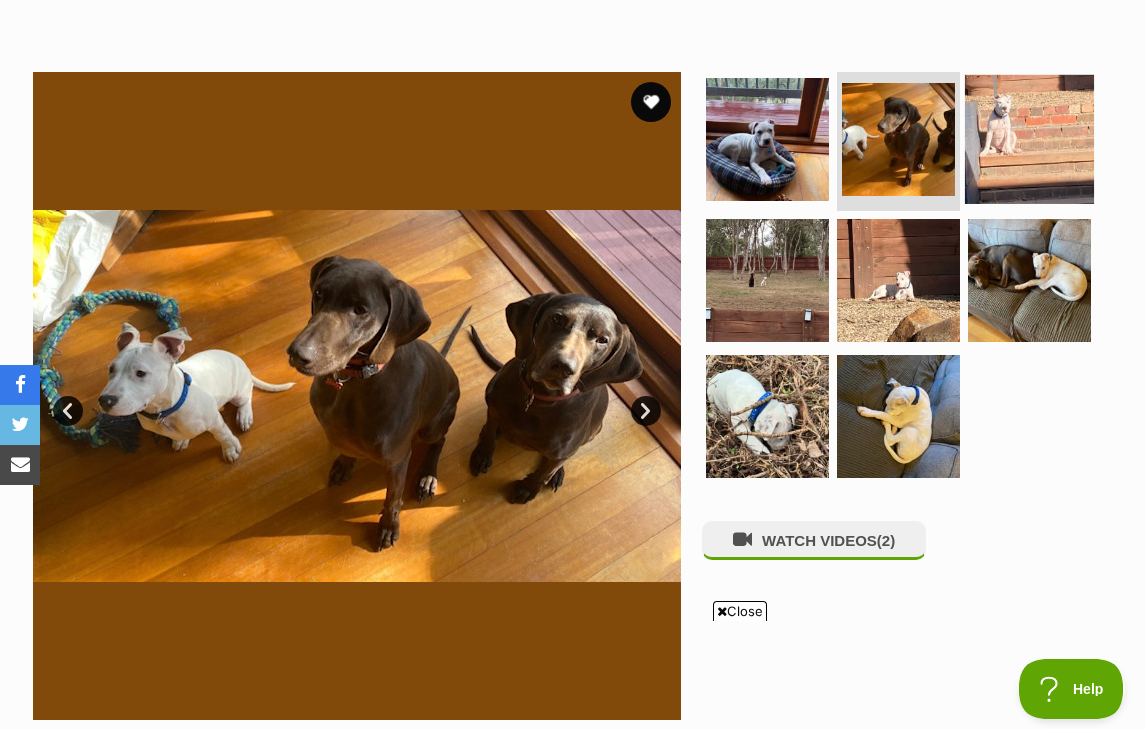 click at bounding box center [1029, 138] 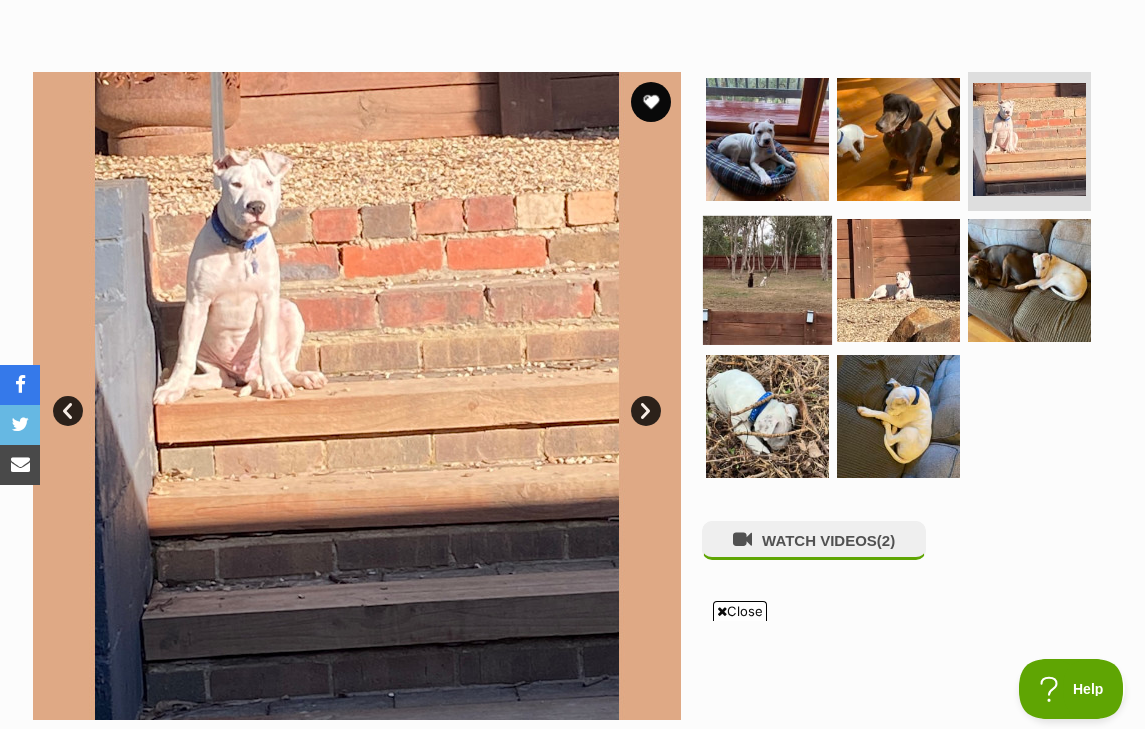 click at bounding box center (767, 280) 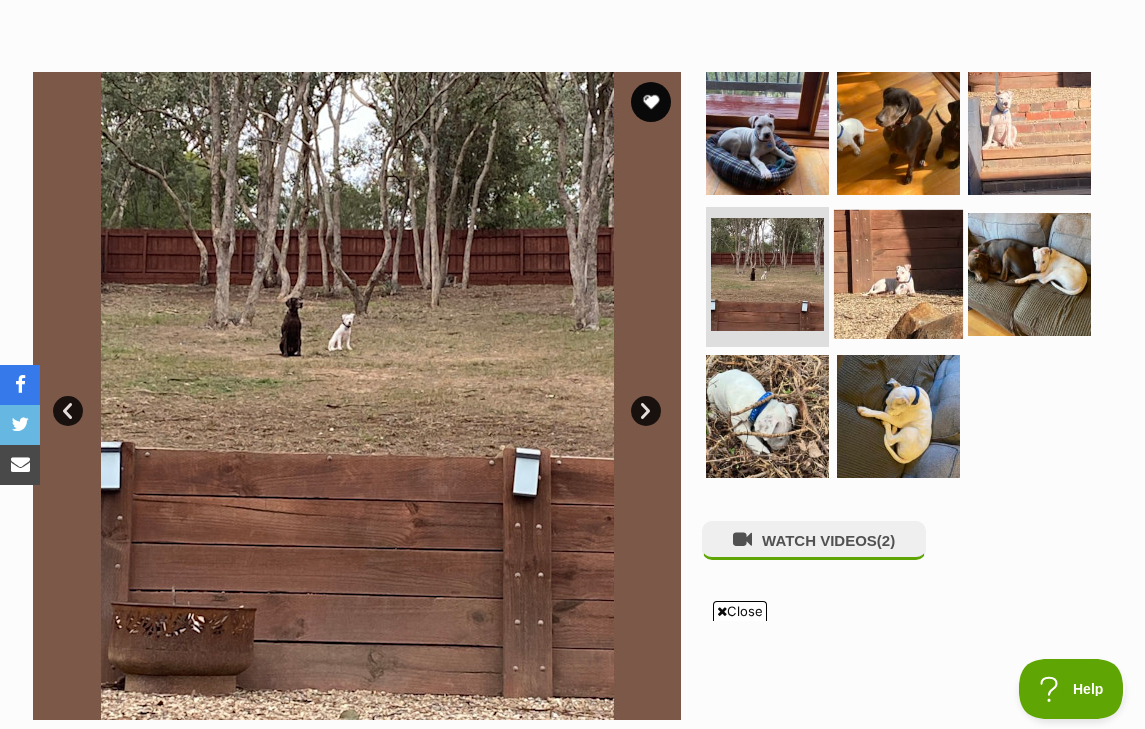click at bounding box center (898, 274) 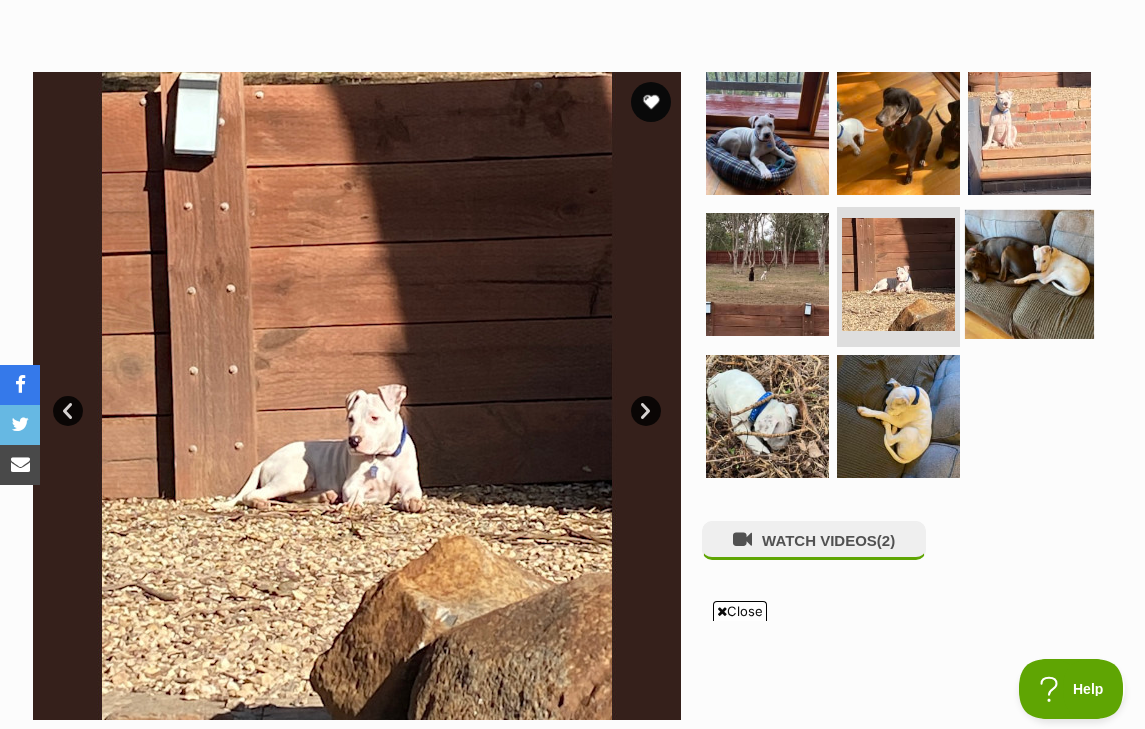 click at bounding box center (1029, 274) 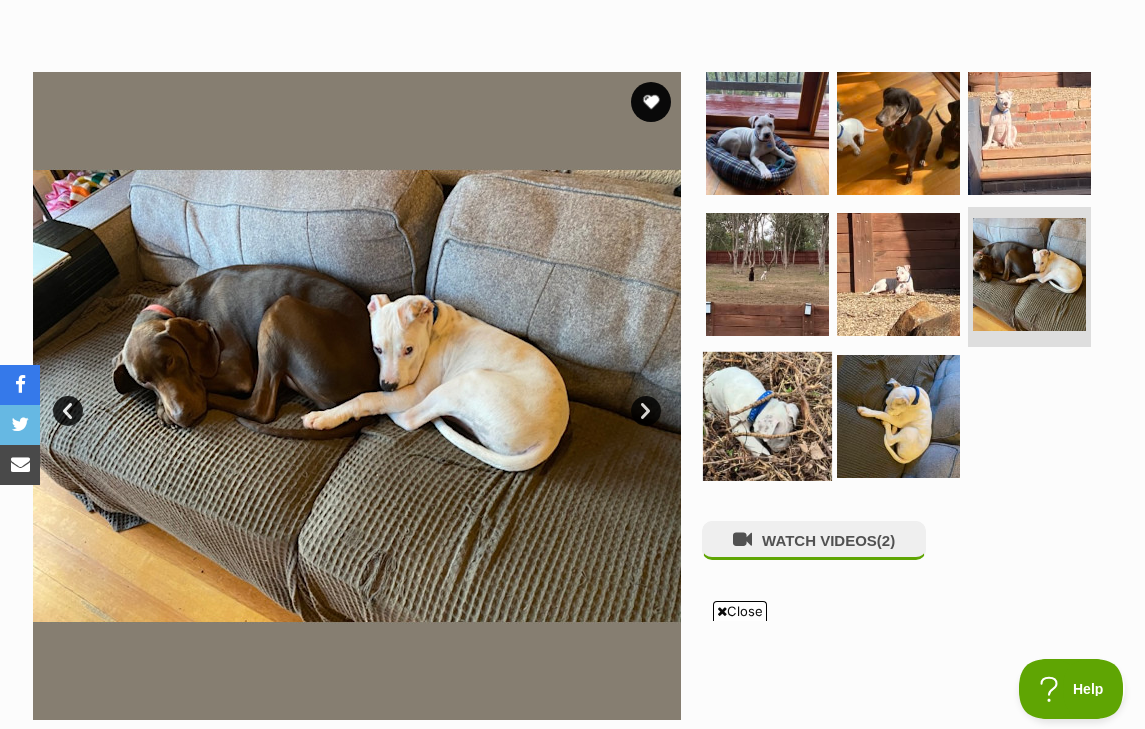 click at bounding box center (767, 416) 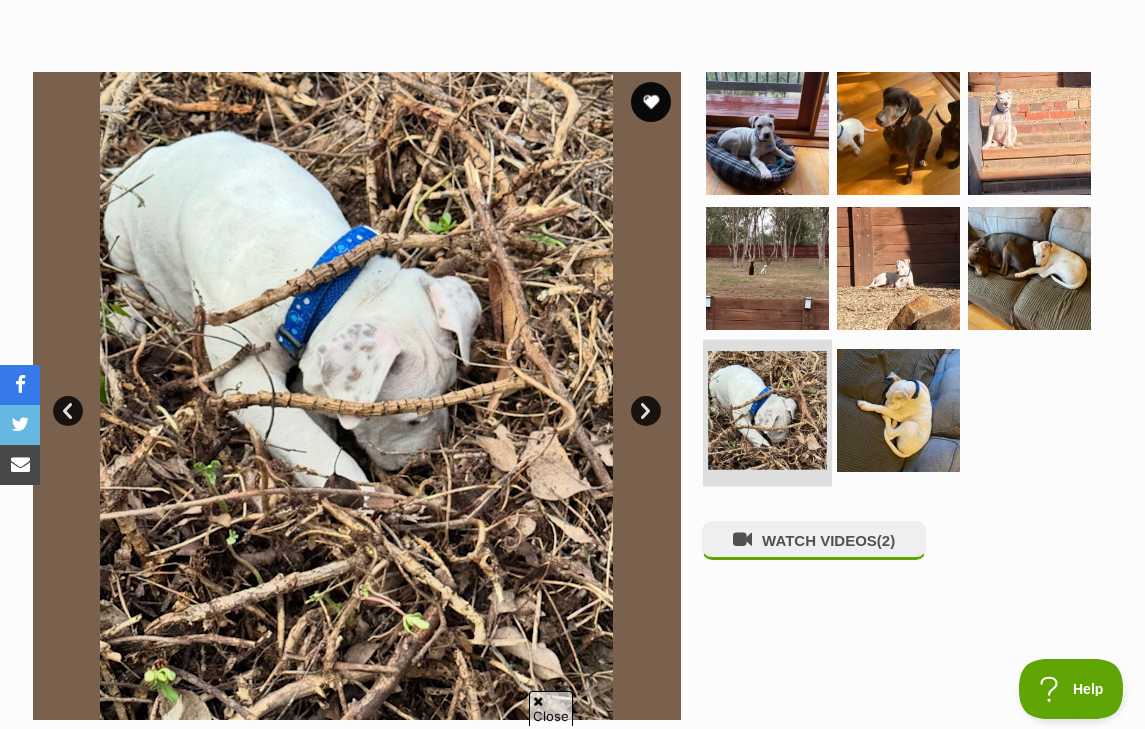scroll, scrollTop: 0, scrollLeft: 0, axis: both 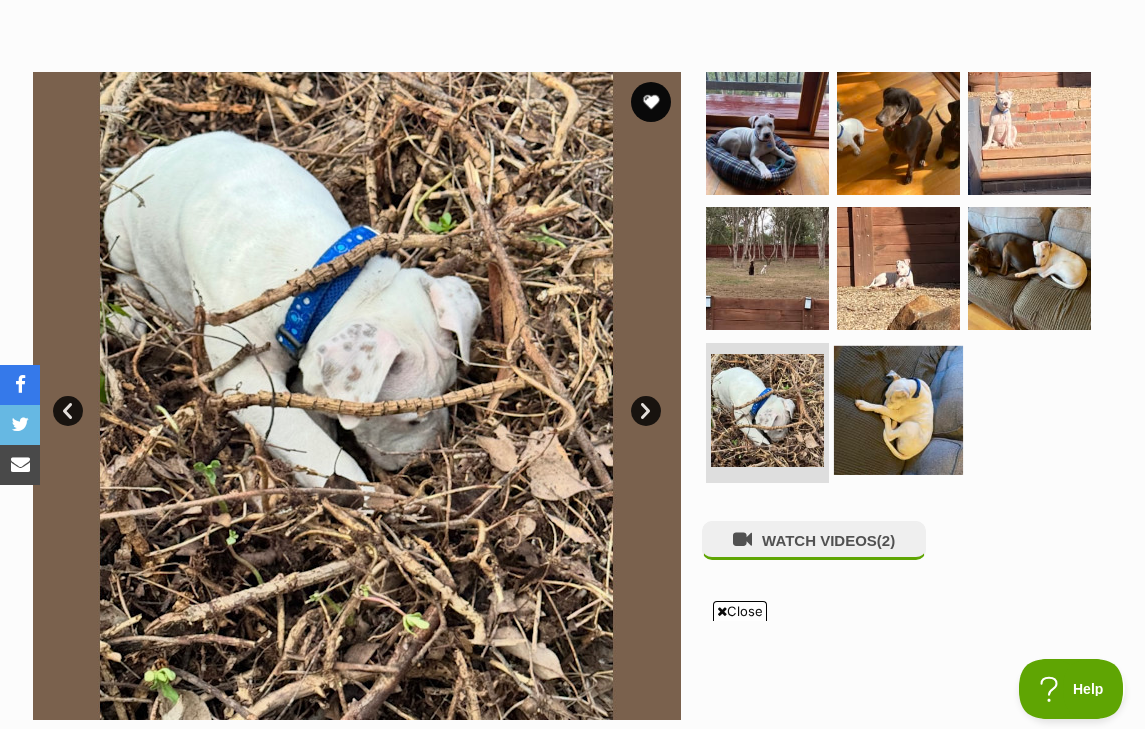 click at bounding box center [898, 410] 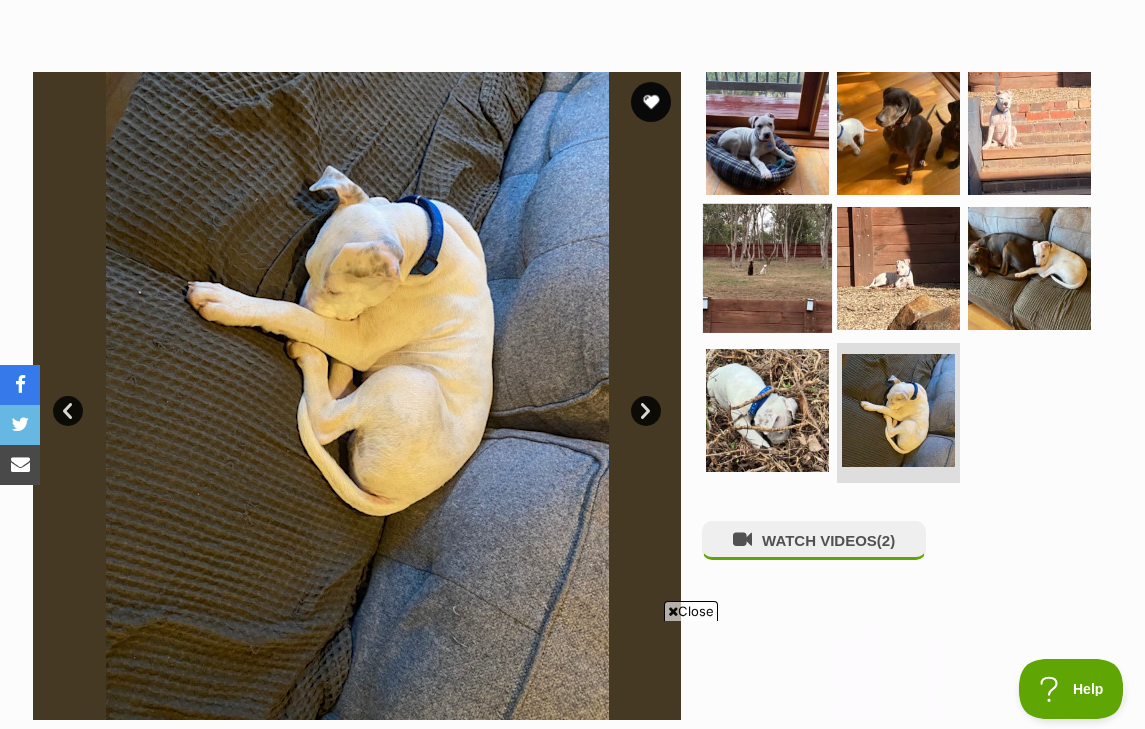 scroll, scrollTop: 0, scrollLeft: 0, axis: both 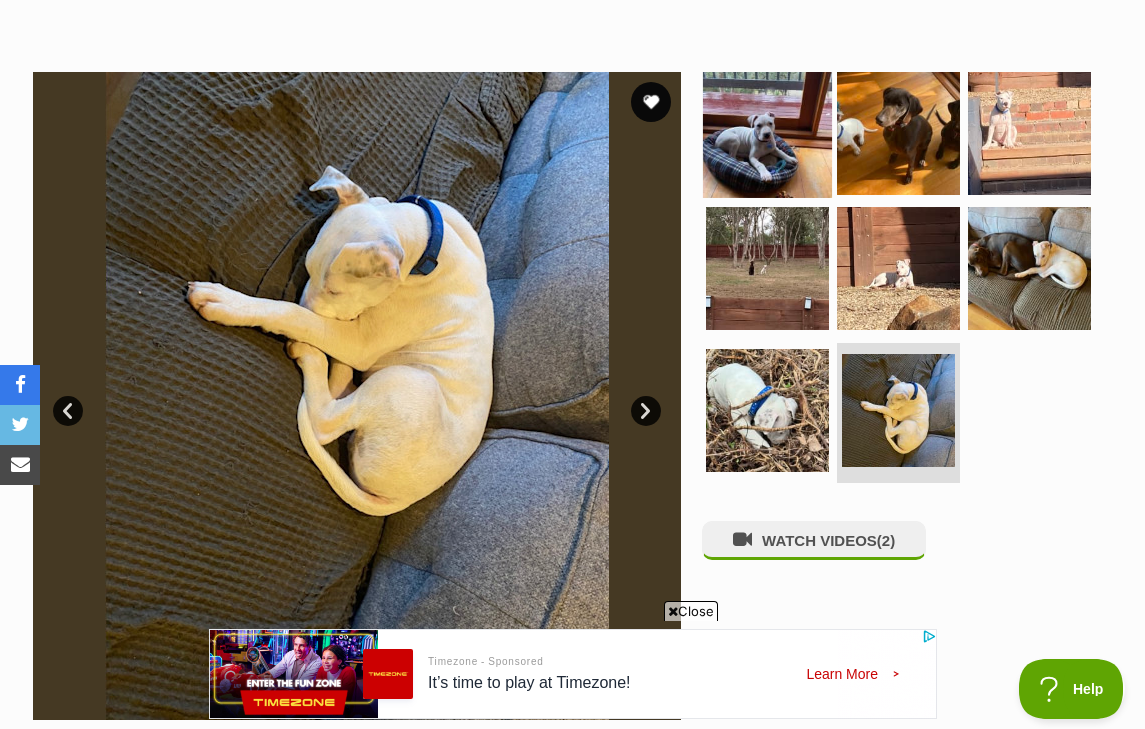 click at bounding box center [767, 132] 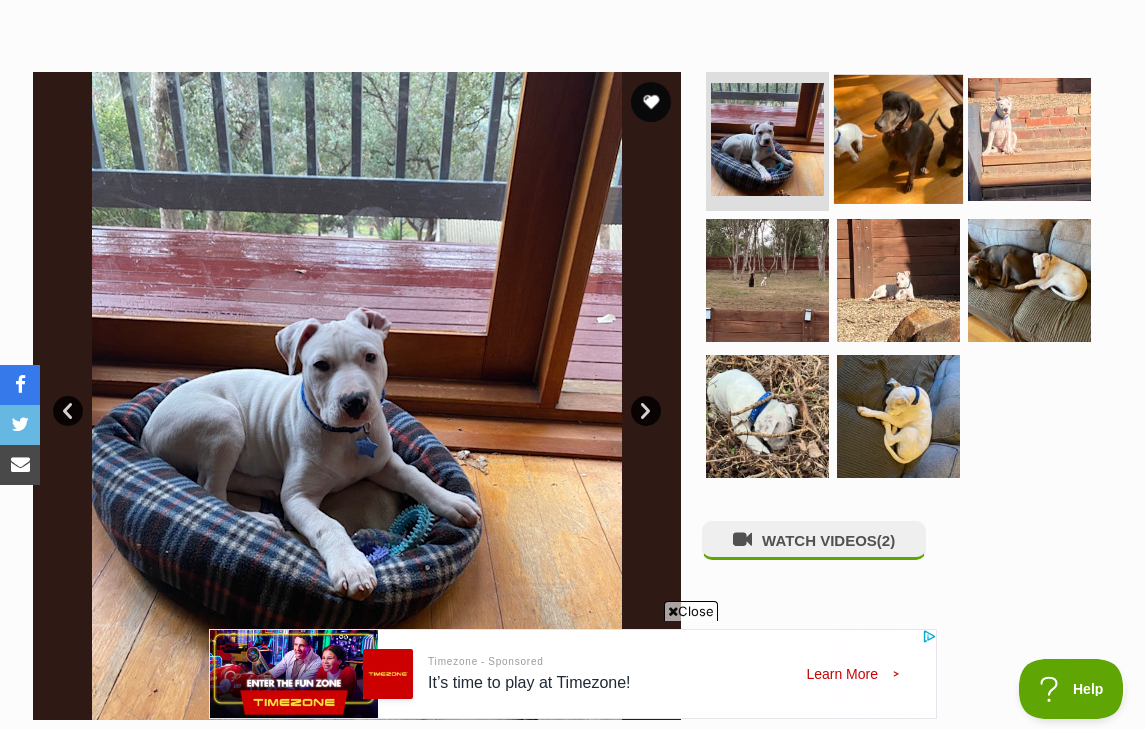 click at bounding box center (898, 138) 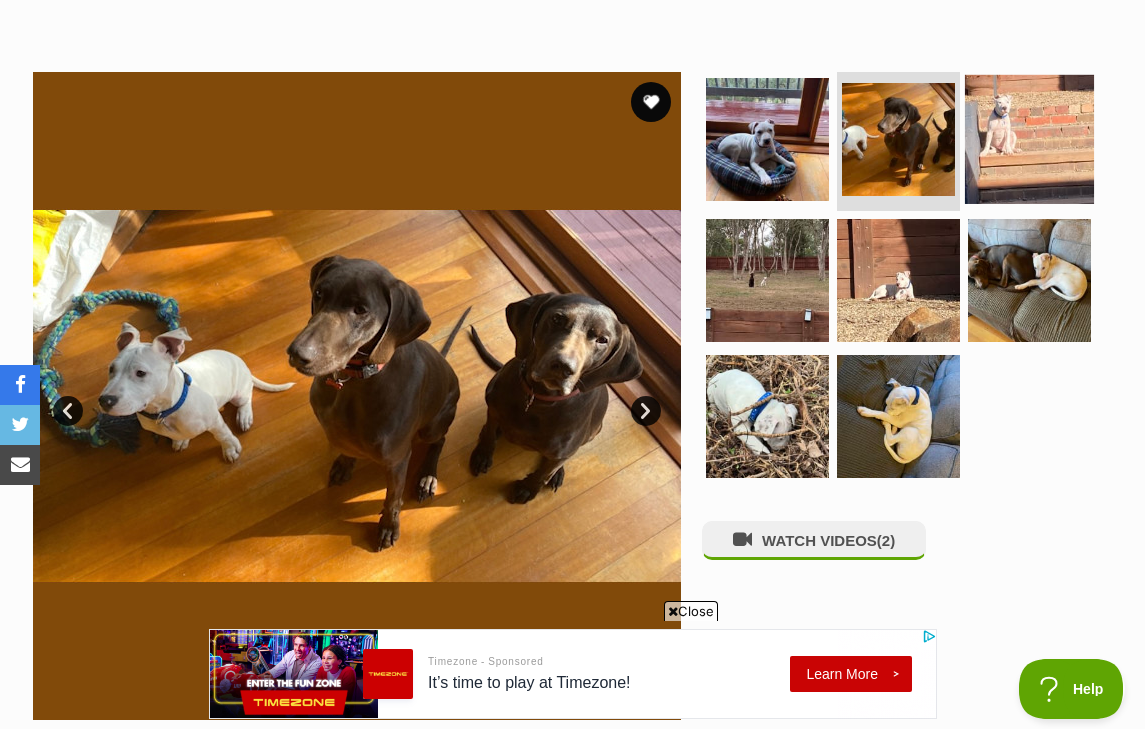 click at bounding box center [1029, 138] 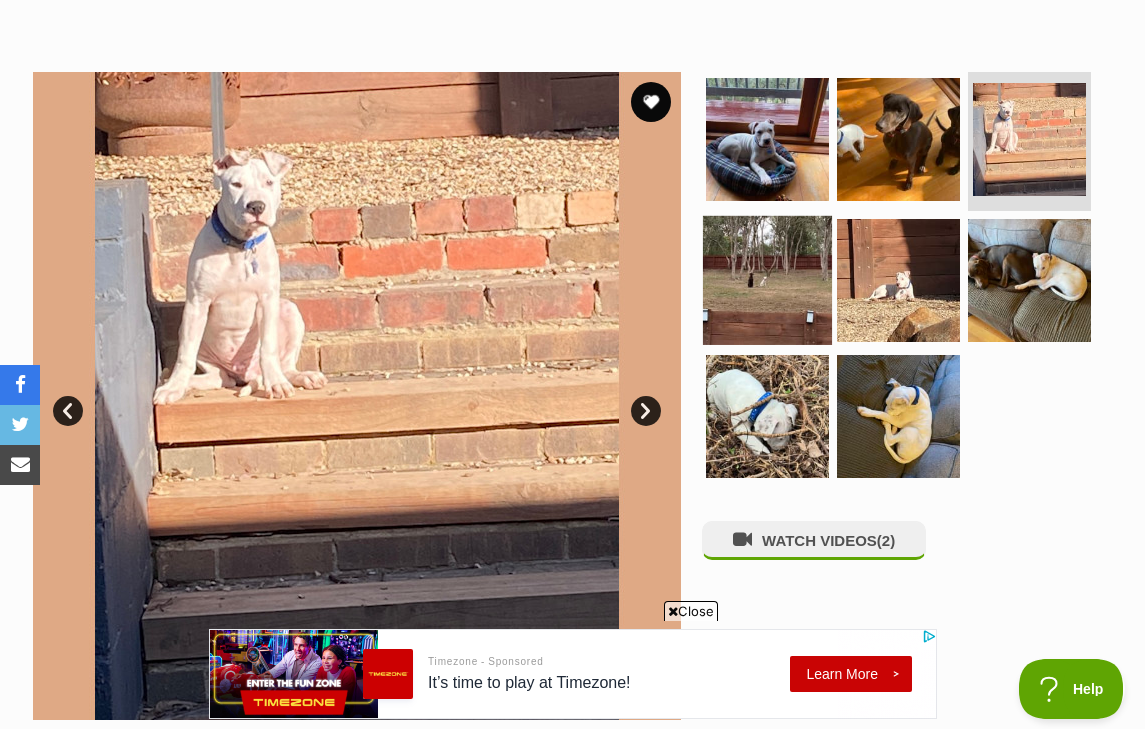 click at bounding box center [767, 280] 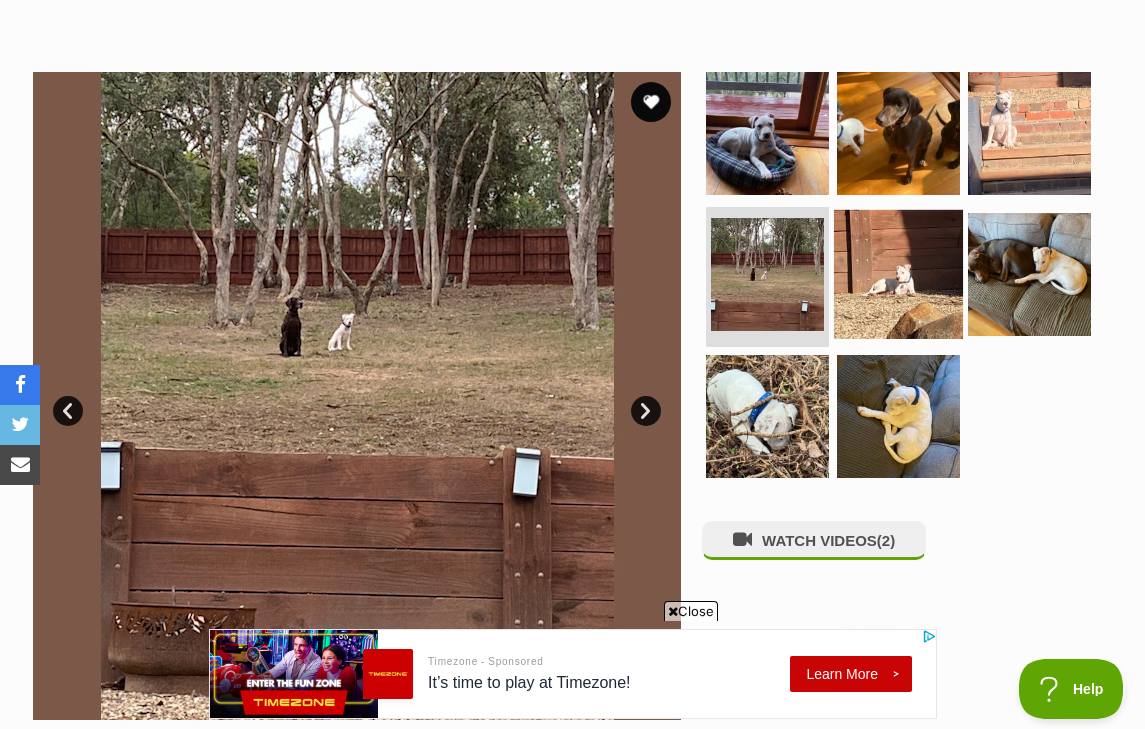 click at bounding box center (898, 274) 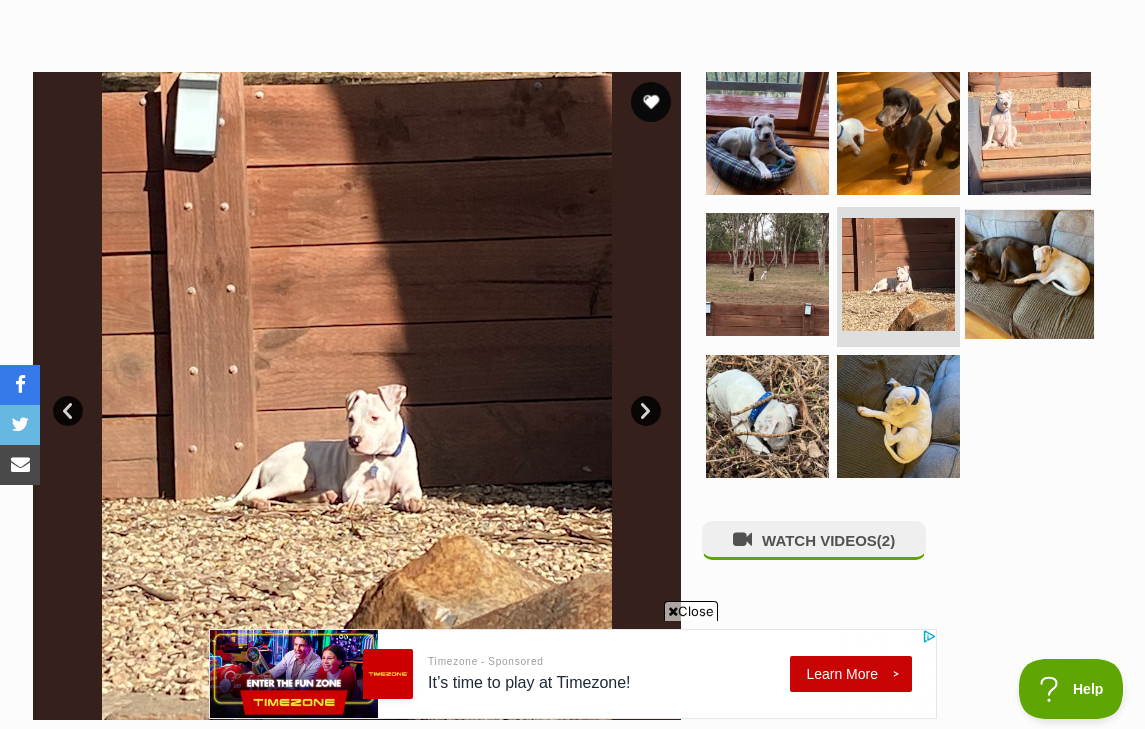click at bounding box center (1029, 274) 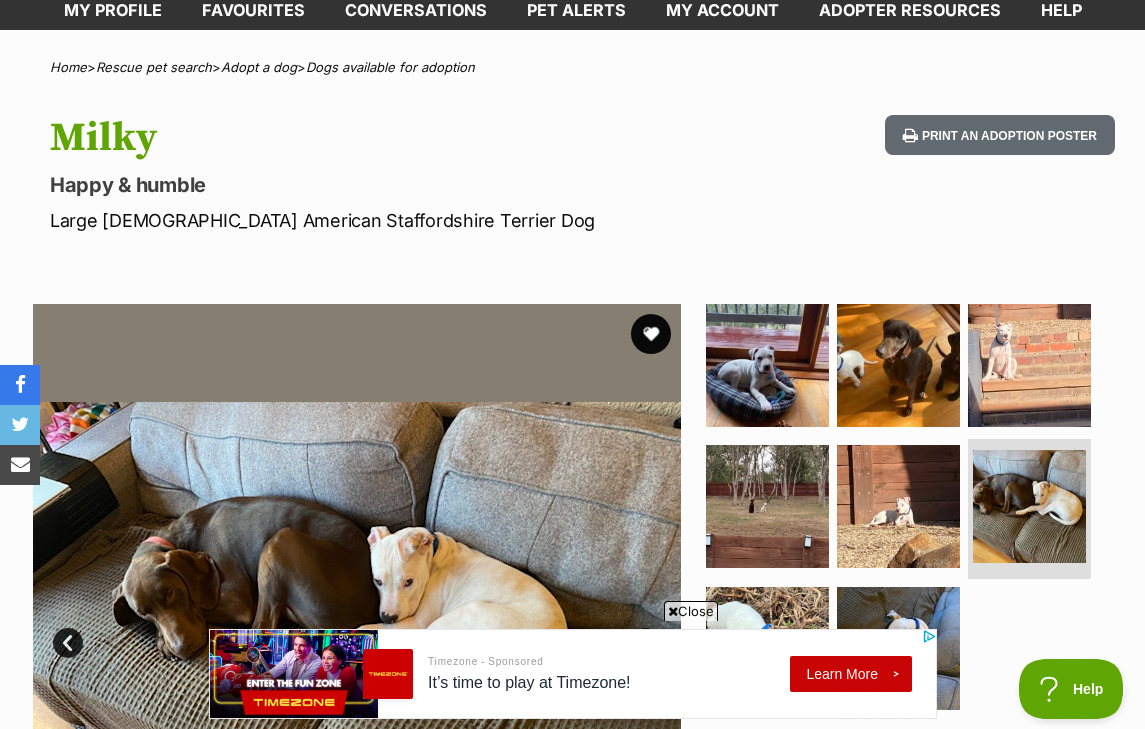 scroll, scrollTop: 106, scrollLeft: 0, axis: vertical 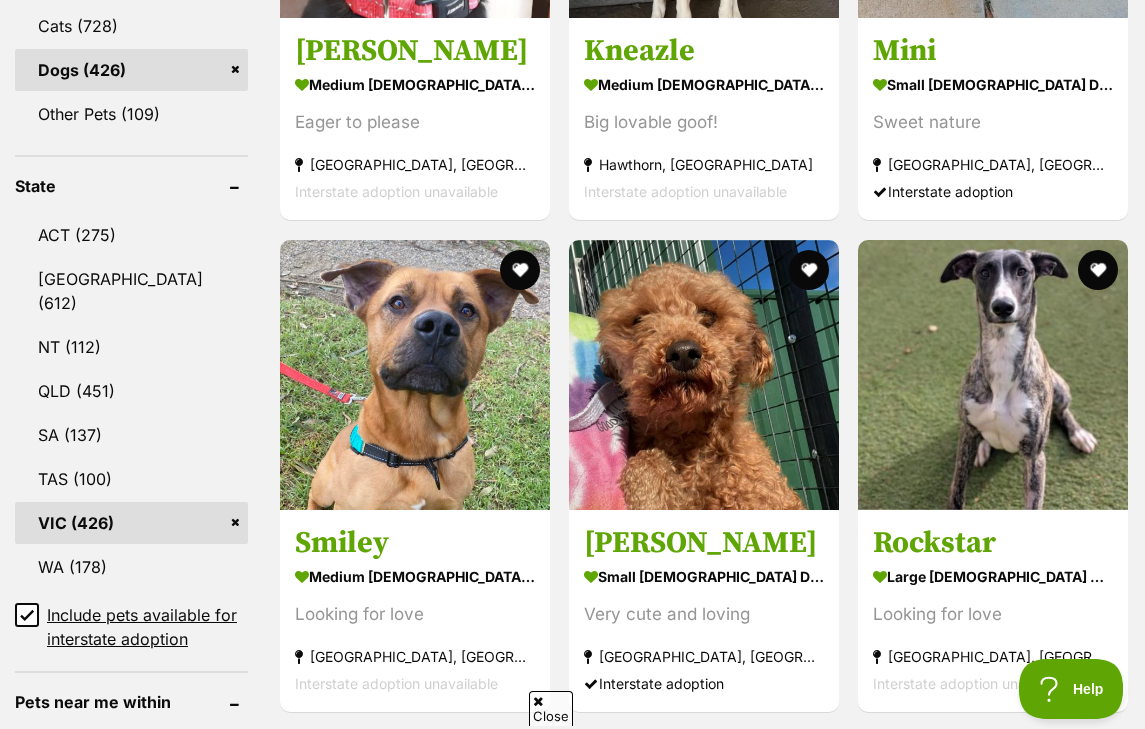click 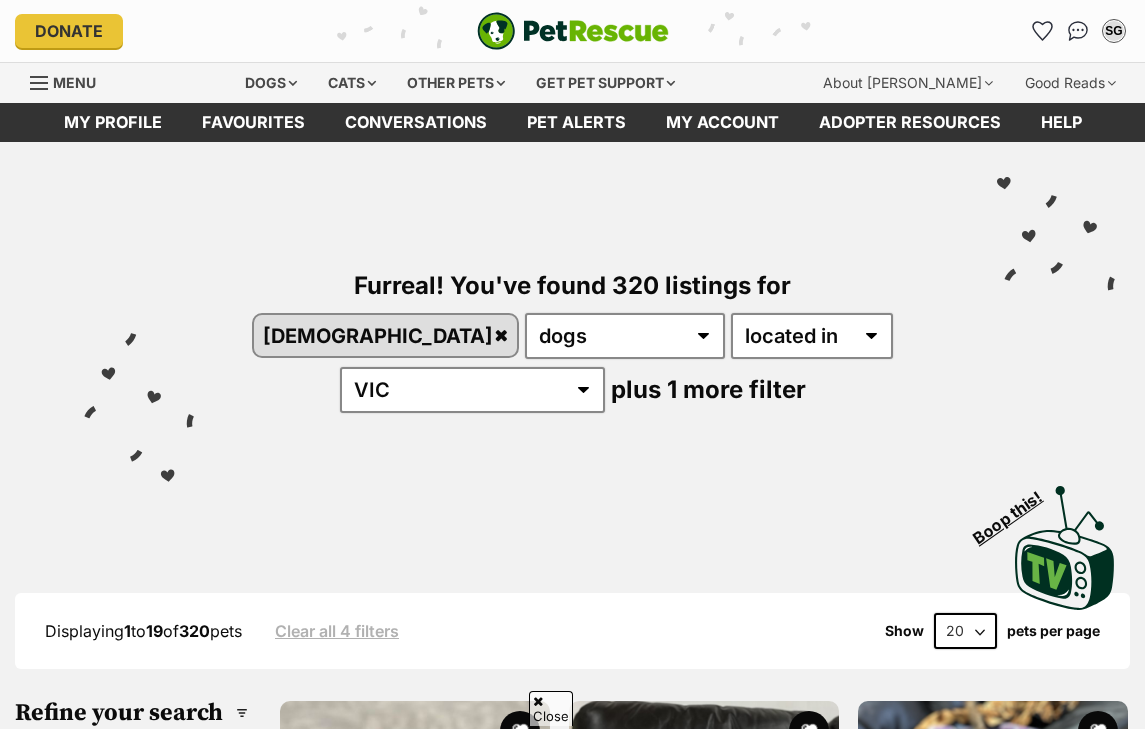 scroll, scrollTop: 1499, scrollLeft: 0, axis: vertical 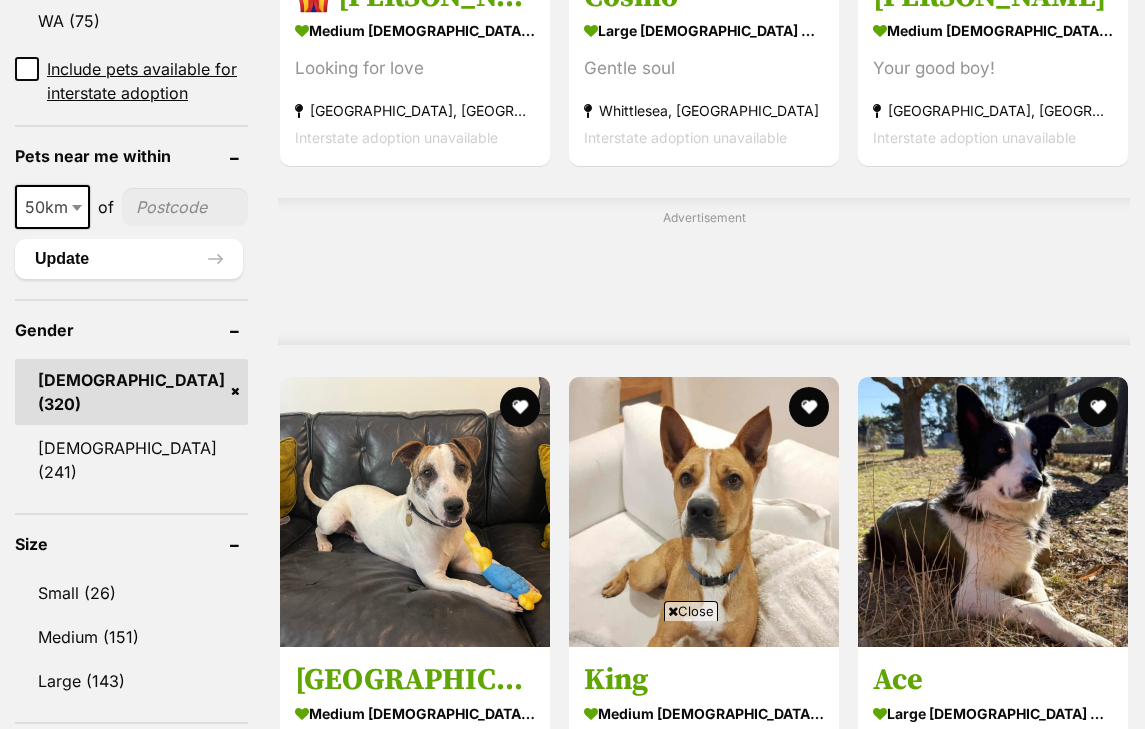 click at bounding box center (185, 207) 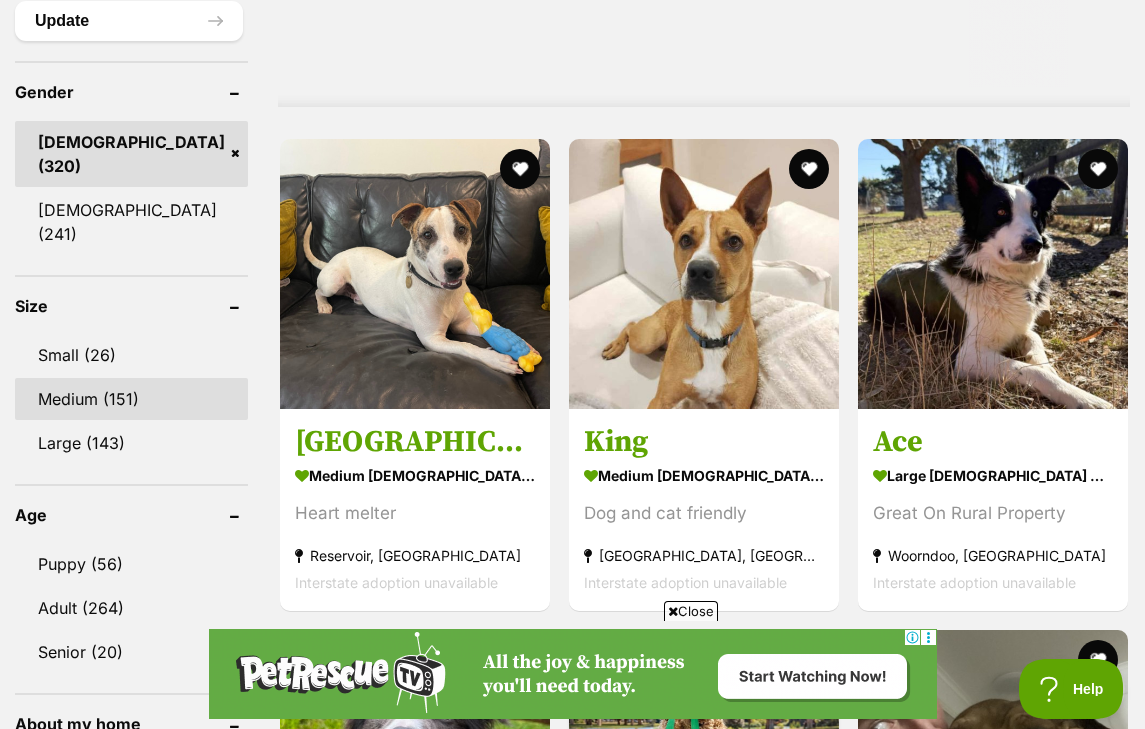 scroll, scrollTop: 1737, scrollLeft: 0, axis: vertical 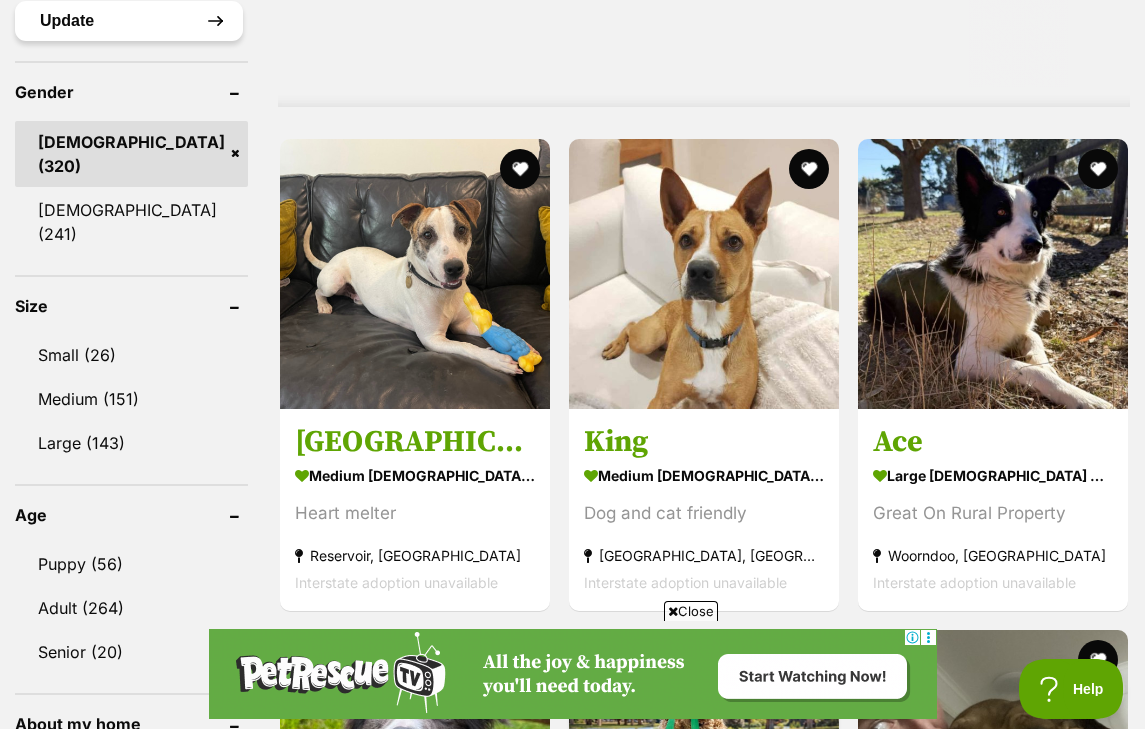 type on "3195" 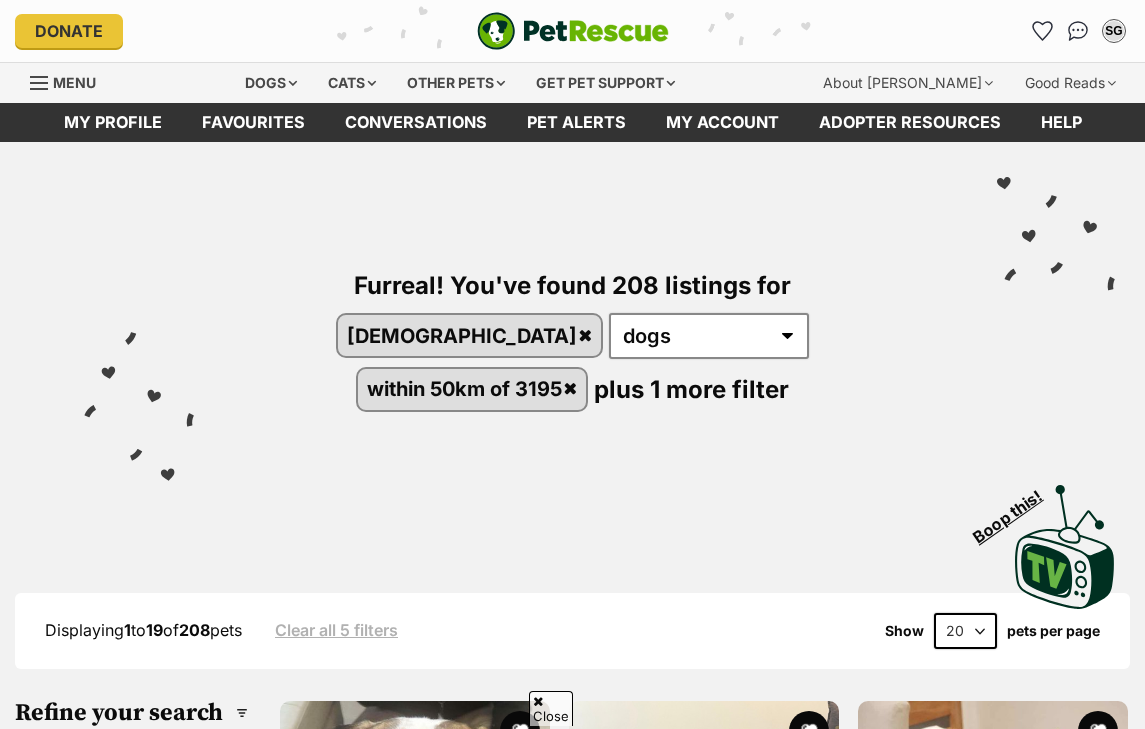 scroll, scrollTop: 1162, scrollLeft: 0, axis: vertical 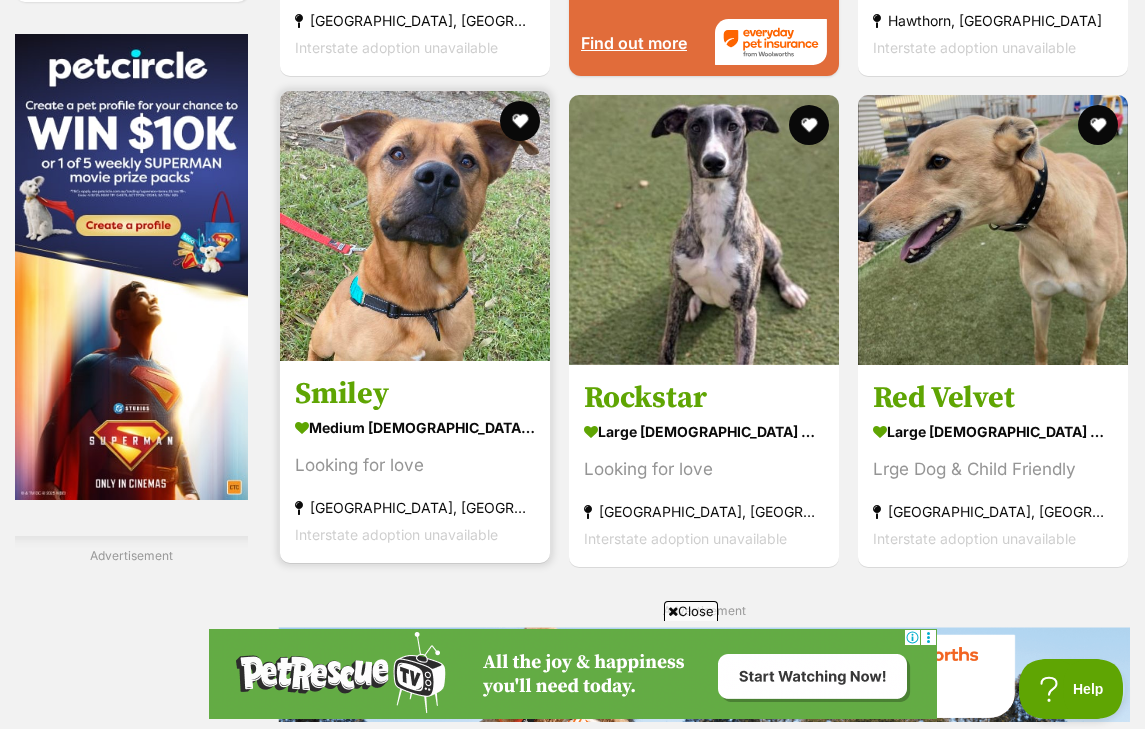 click on "Smiley" at bounding box center [415, 394] 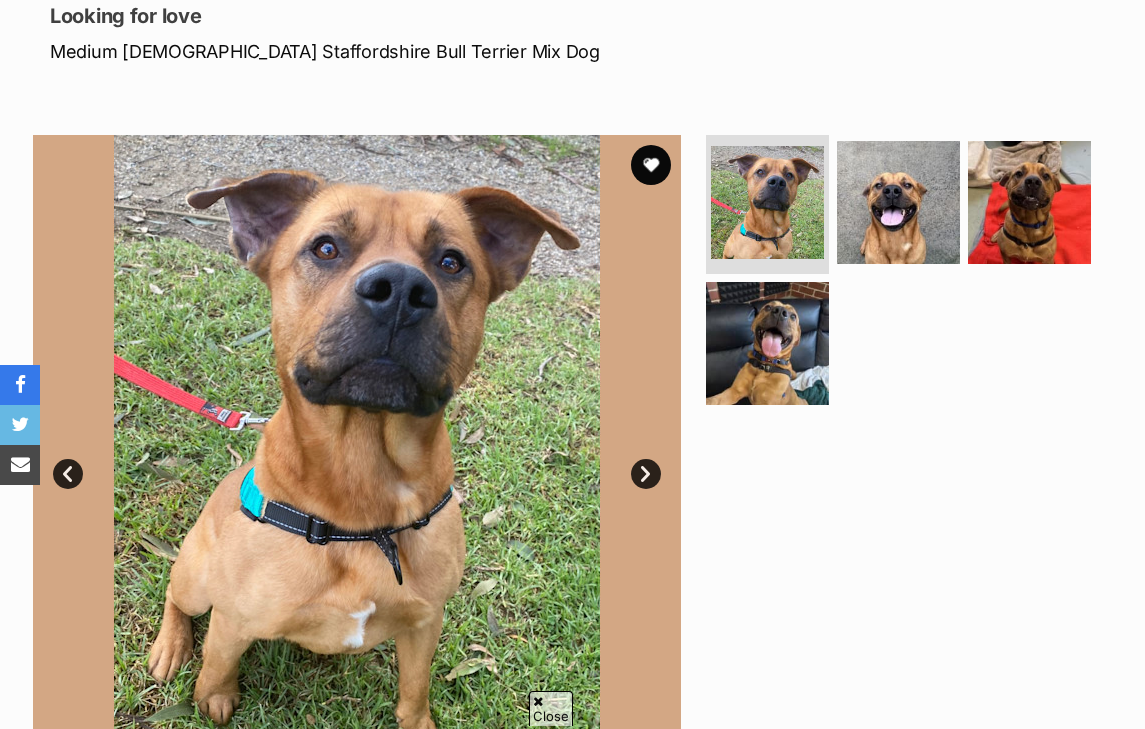 scroll, scrollTop: 505, scrollLeft: 0, axis: vertical 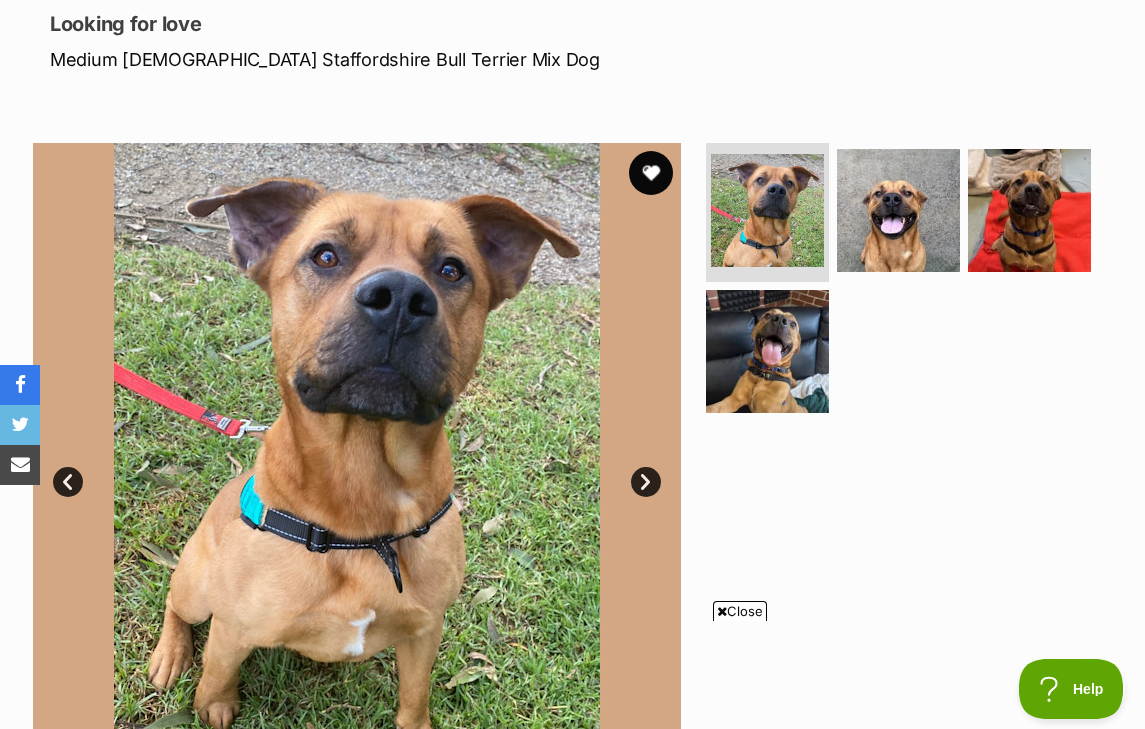 click at bounding box center (651, 173) 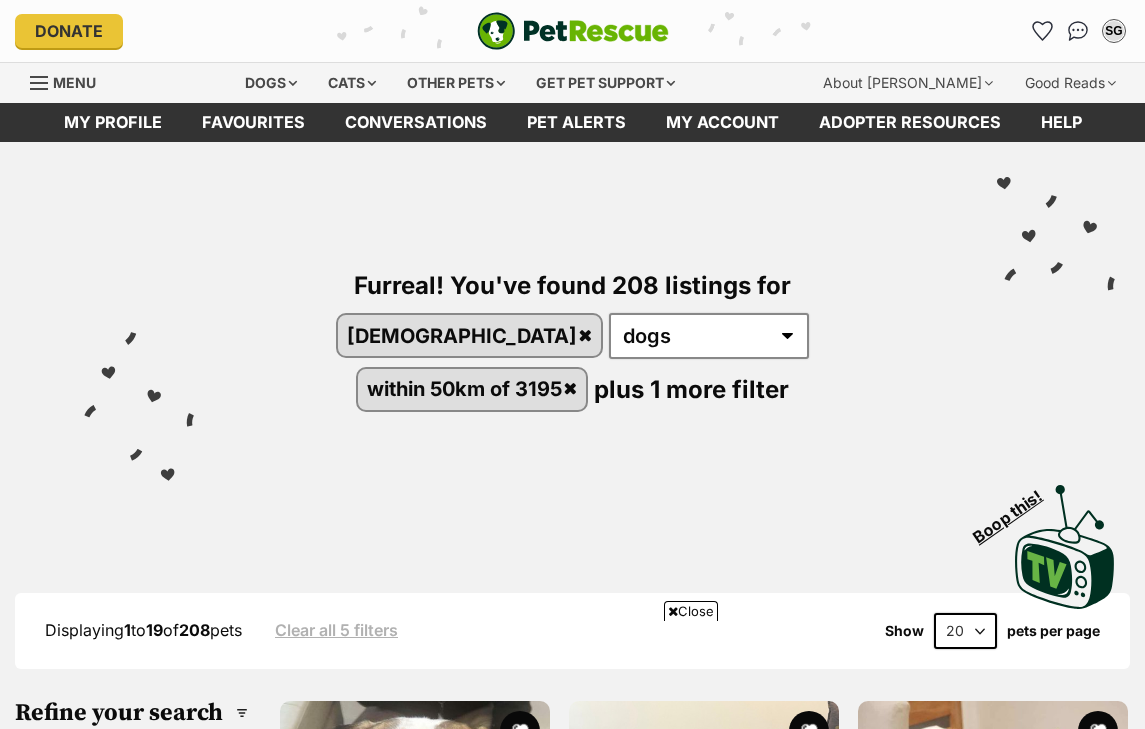 scroll, scrollTop: 3073, scrollLeft: 0, axis: vertical 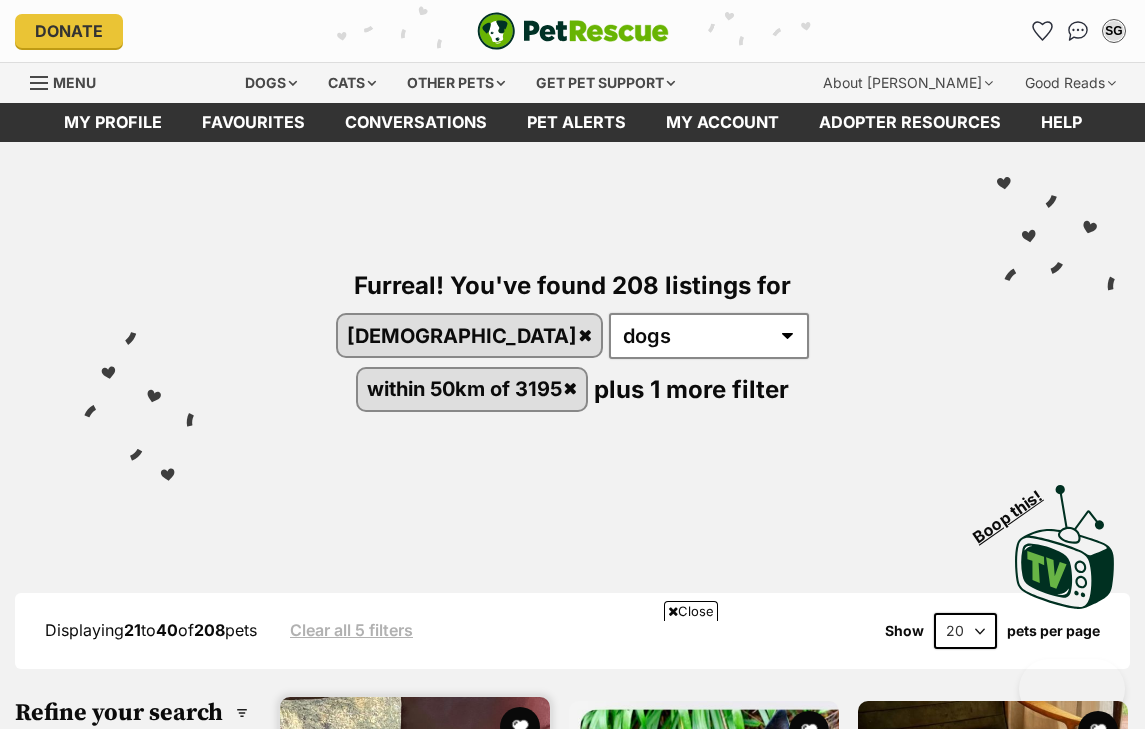 click on "small [DEMOGRAPHIC_DATA] Dog" at bounding box center [415, 1033] 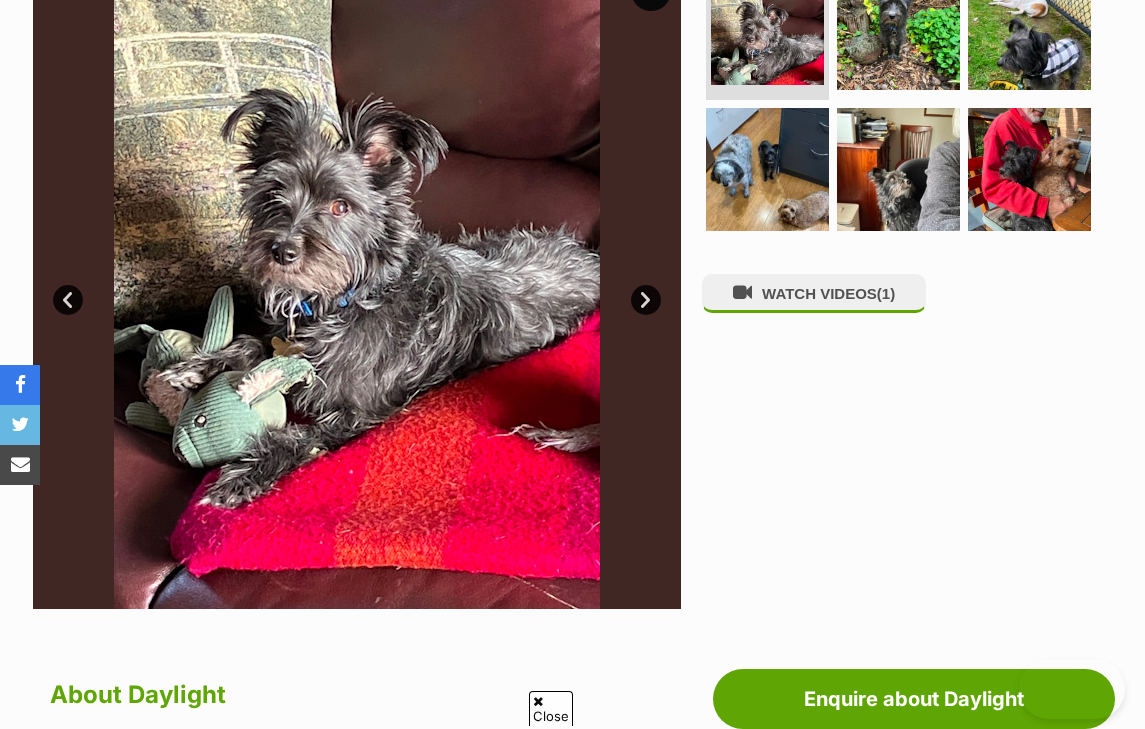scroll, scrollTop: 482, scrollLeft: 0, axis: vertical 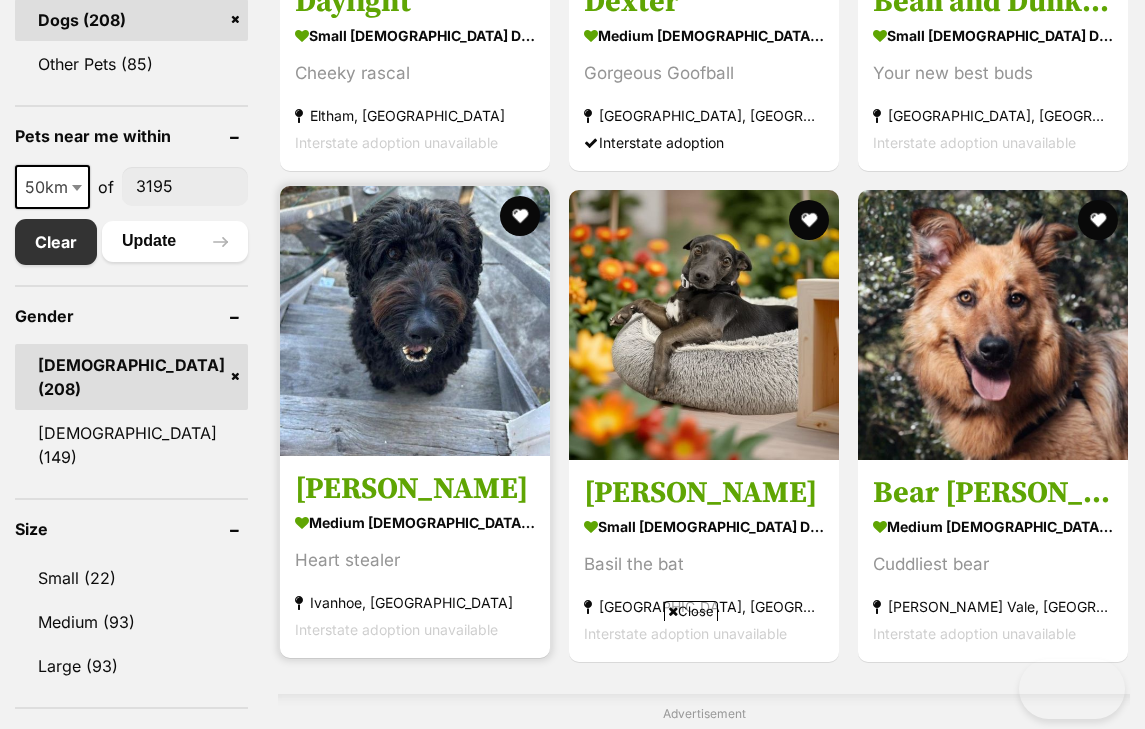 click at bounding box center (415, 321) 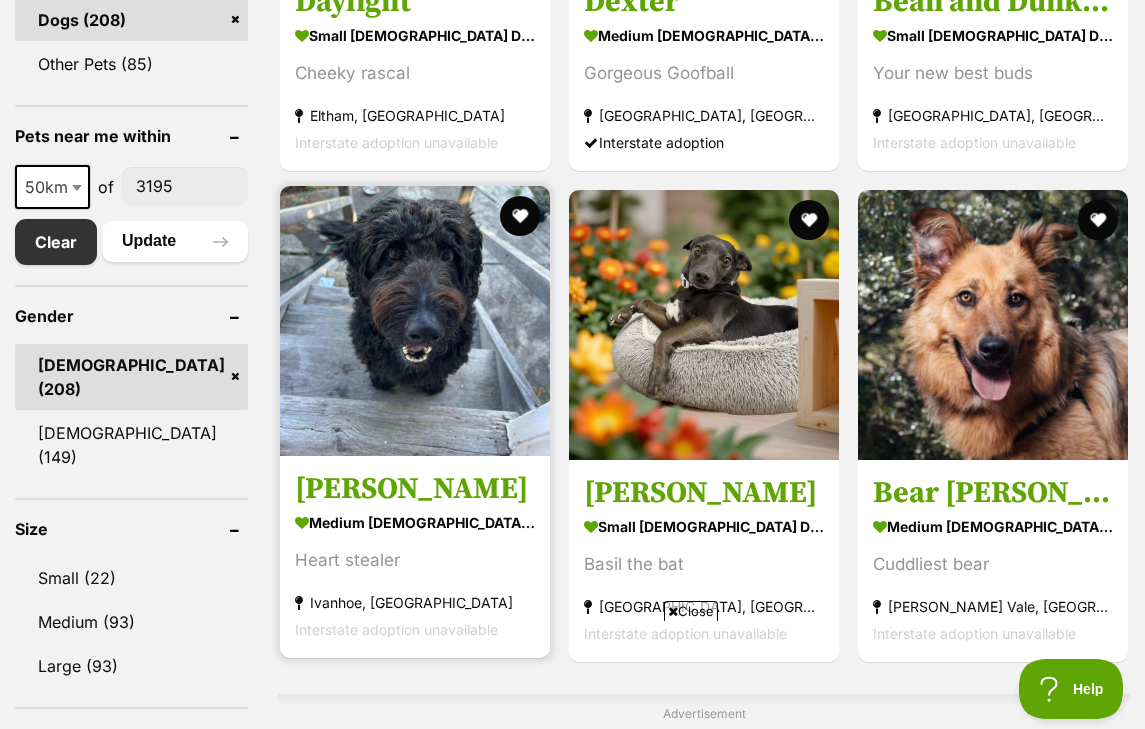 scroll, scrollTop: 0, scrollLeft: 0, axis: both 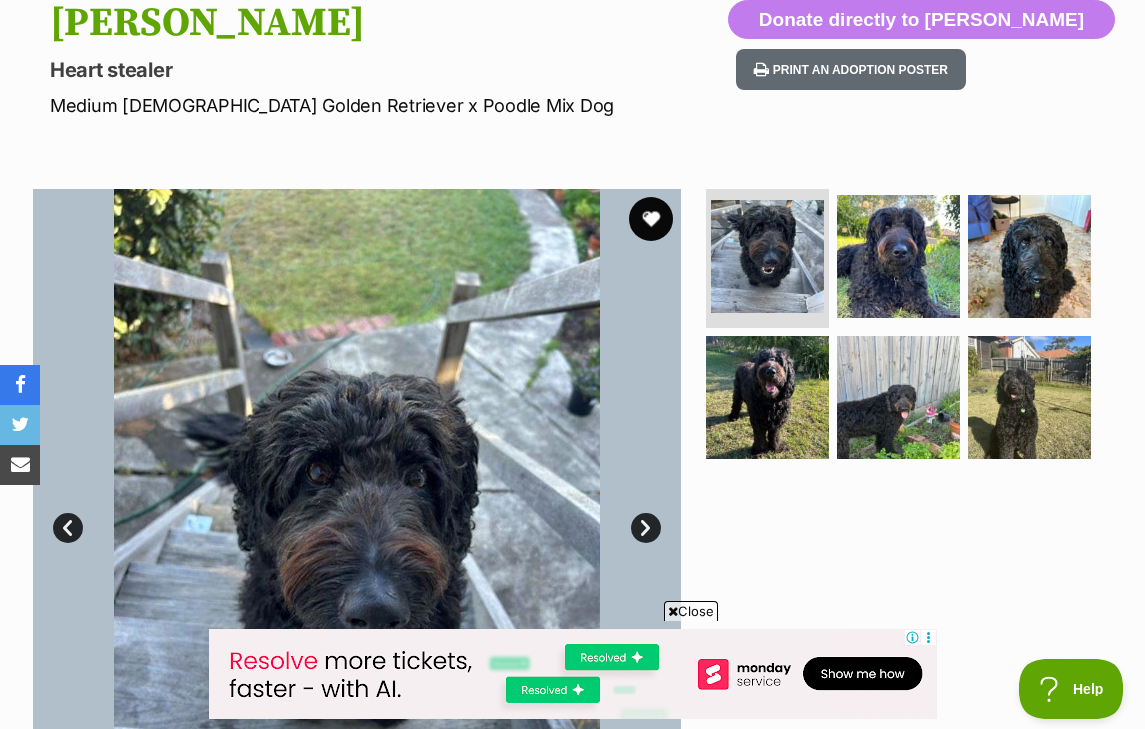 click at bounding box center [651, 219] 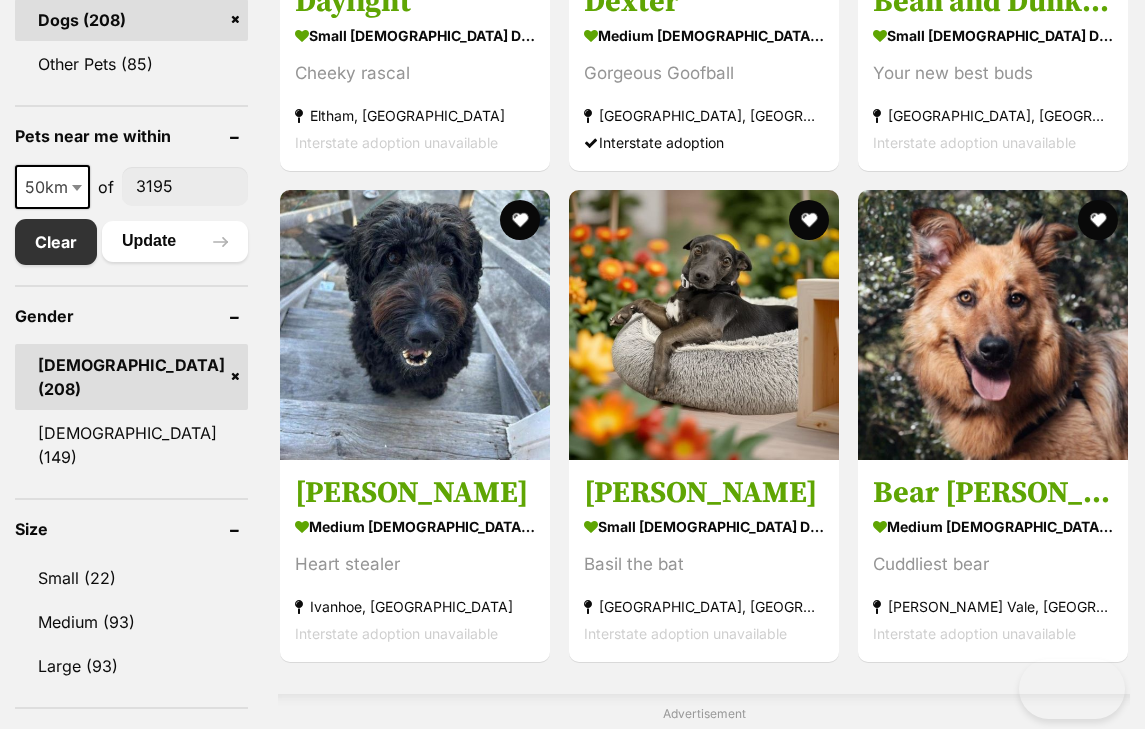 scroll, scrollTop: 1002, scrollLeft: 0, axis: vertical 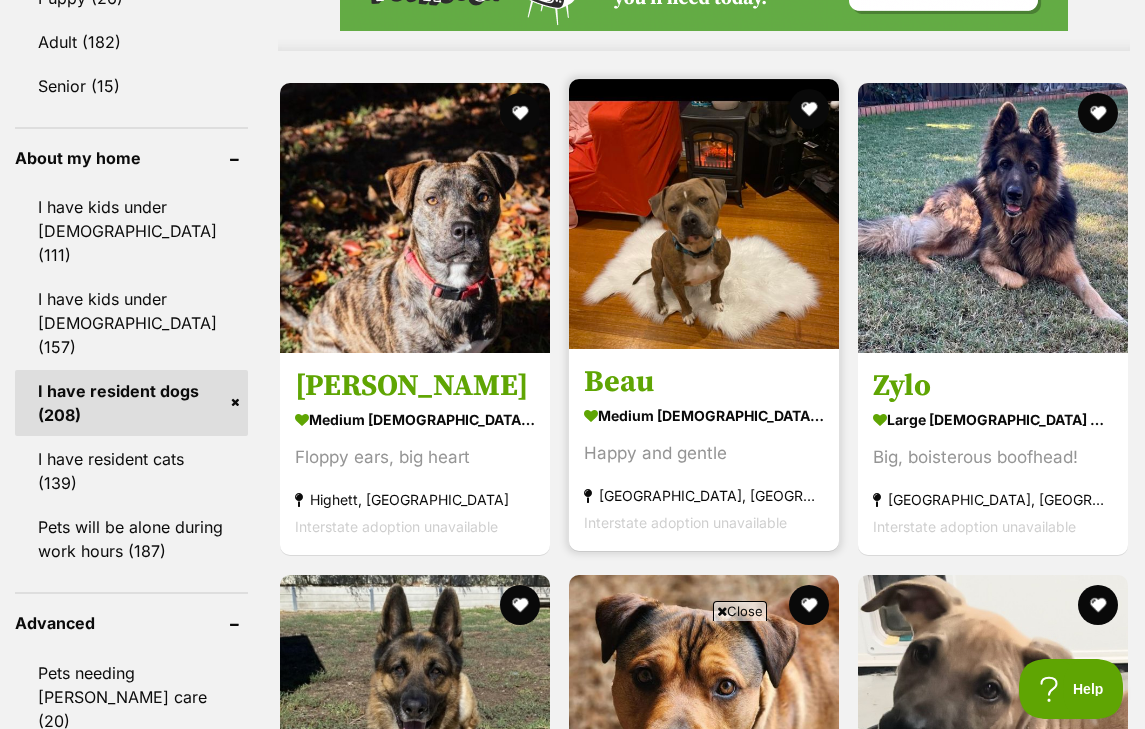 click on "medium male Dog
Happy and gentle
Croydon, VIC
Interstate adoption unavailable" at bounding box center [704, 469] 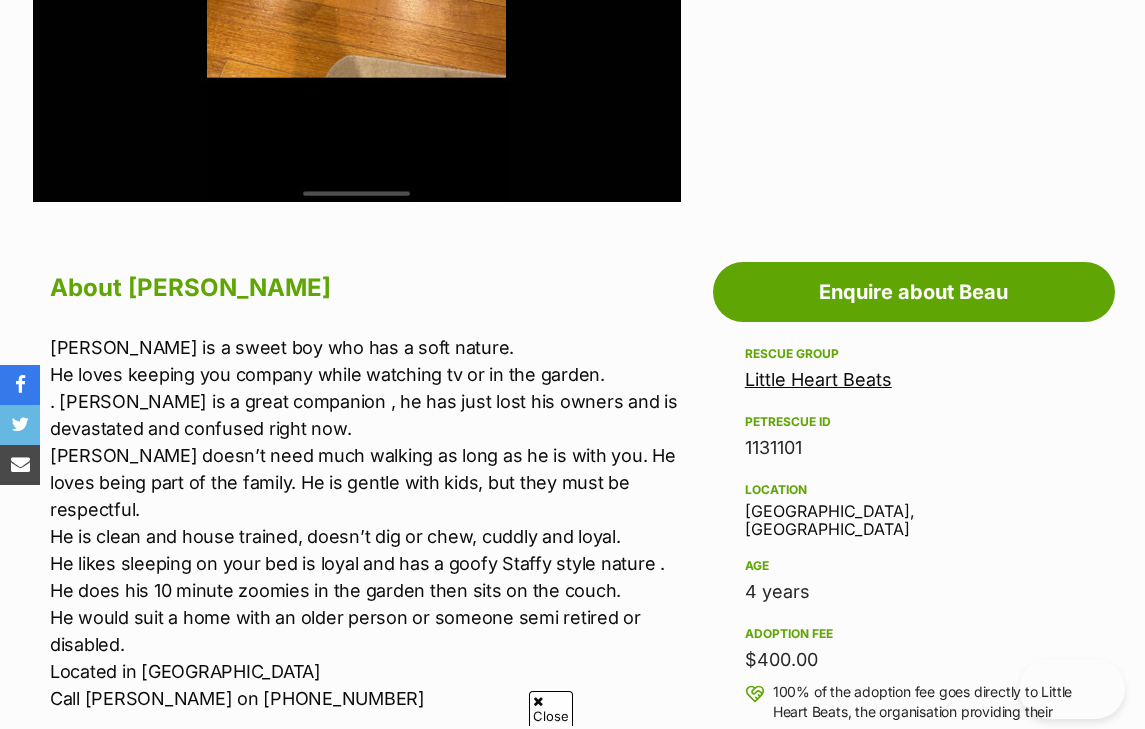 scroll, scrollTop: 862, scrollLeft: 0, axis: vertical 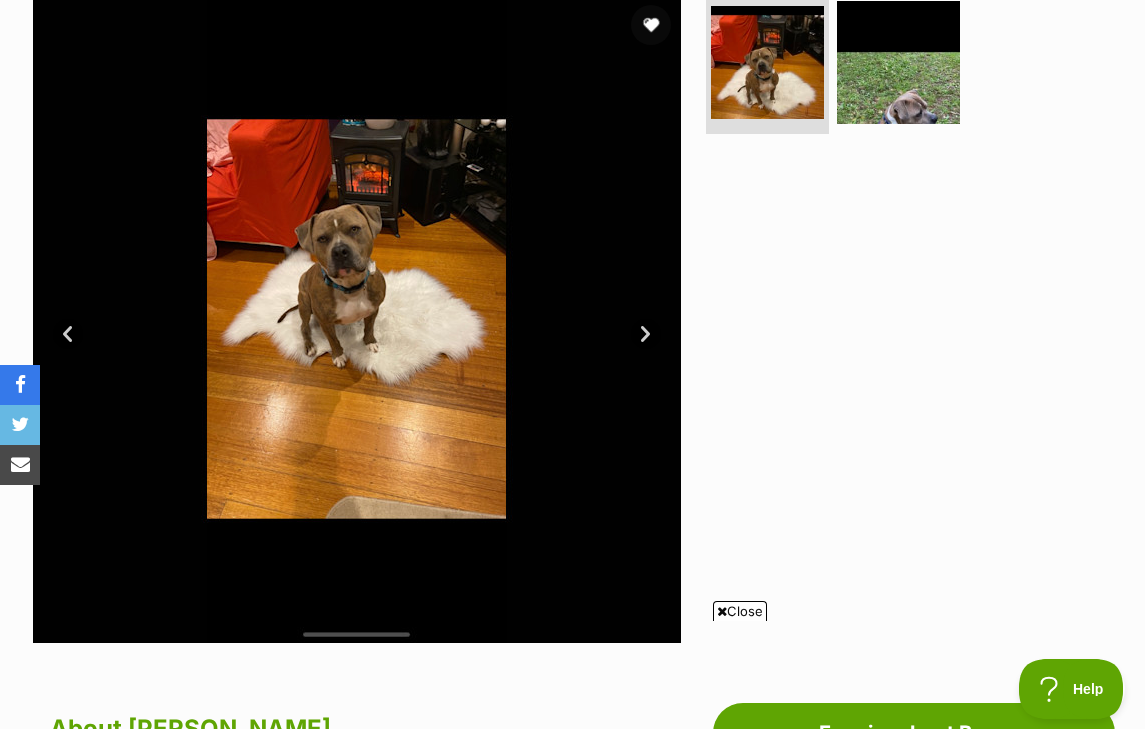 click on "Next" at bounding box center [646, 334] 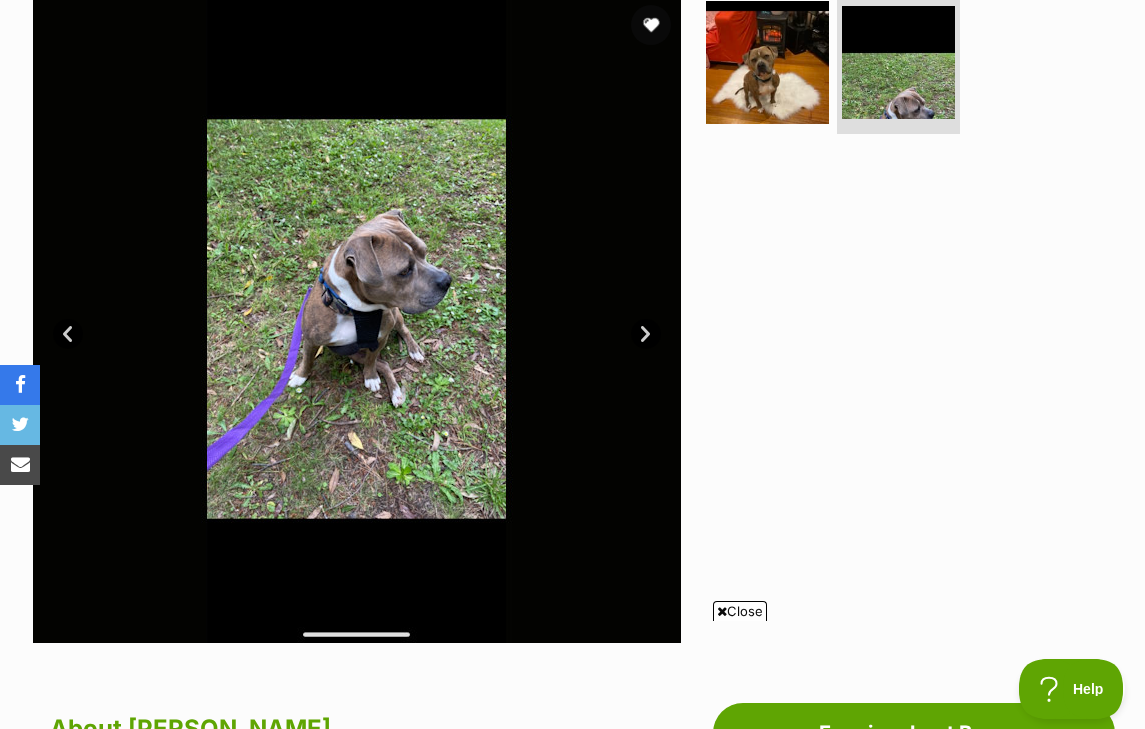 click on "Next" at bounding box center [646, 334] 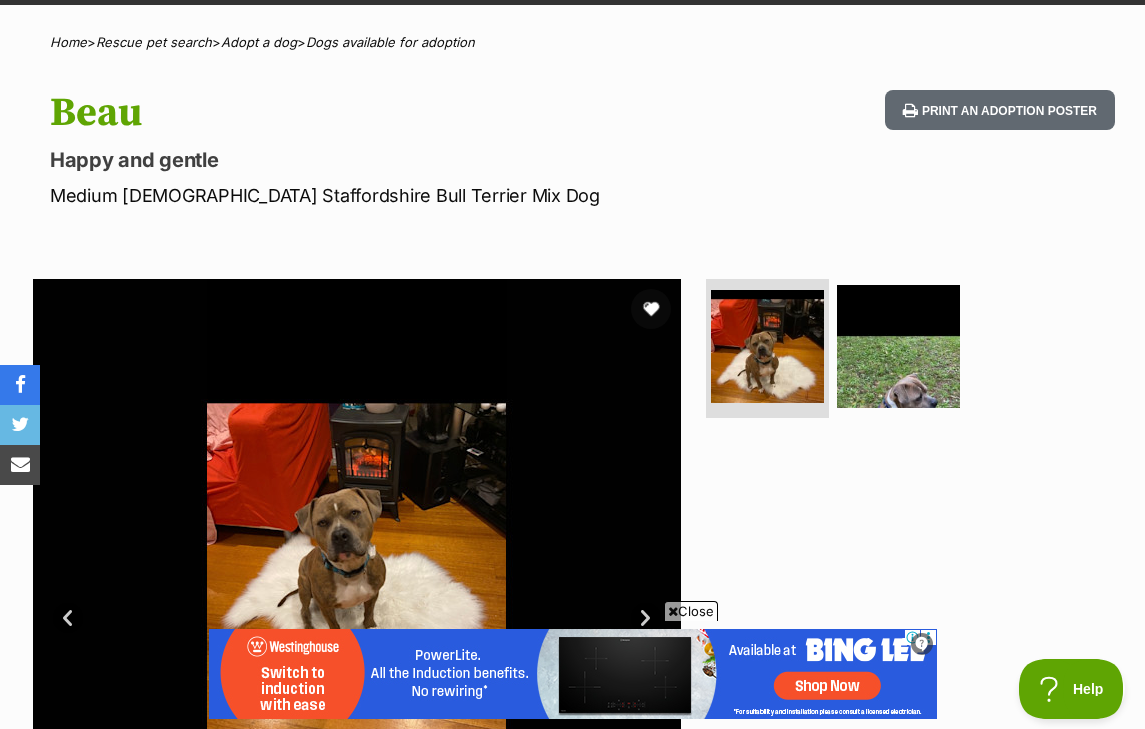 scroll, scrollTop: 0, scrollLeft: 0, axis: both 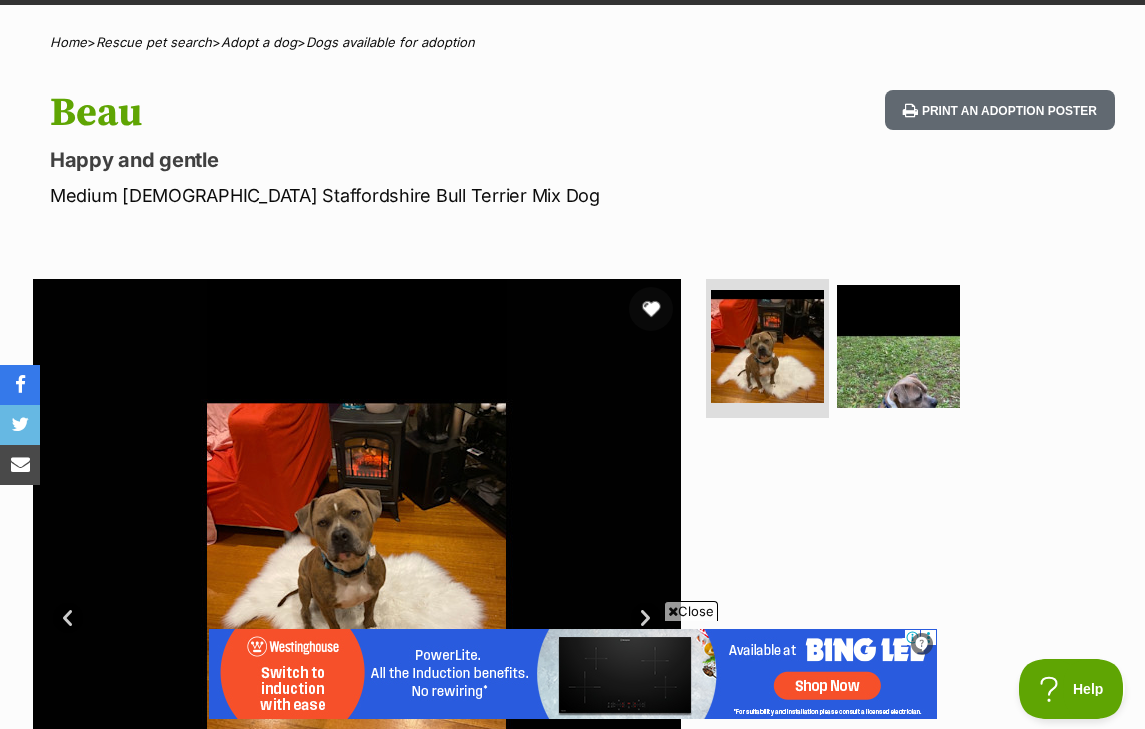 click at bounding box center [651, 309] 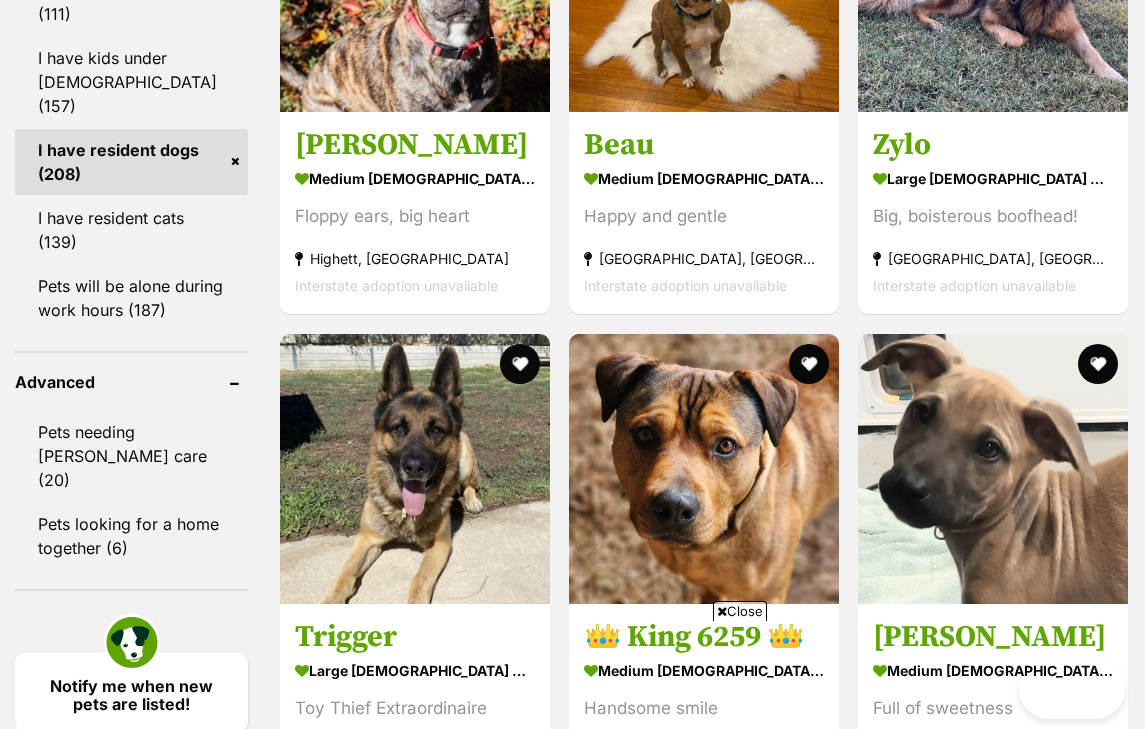 scroll, scrollTop: 2034, scrollLeft: 0, axis: vertical 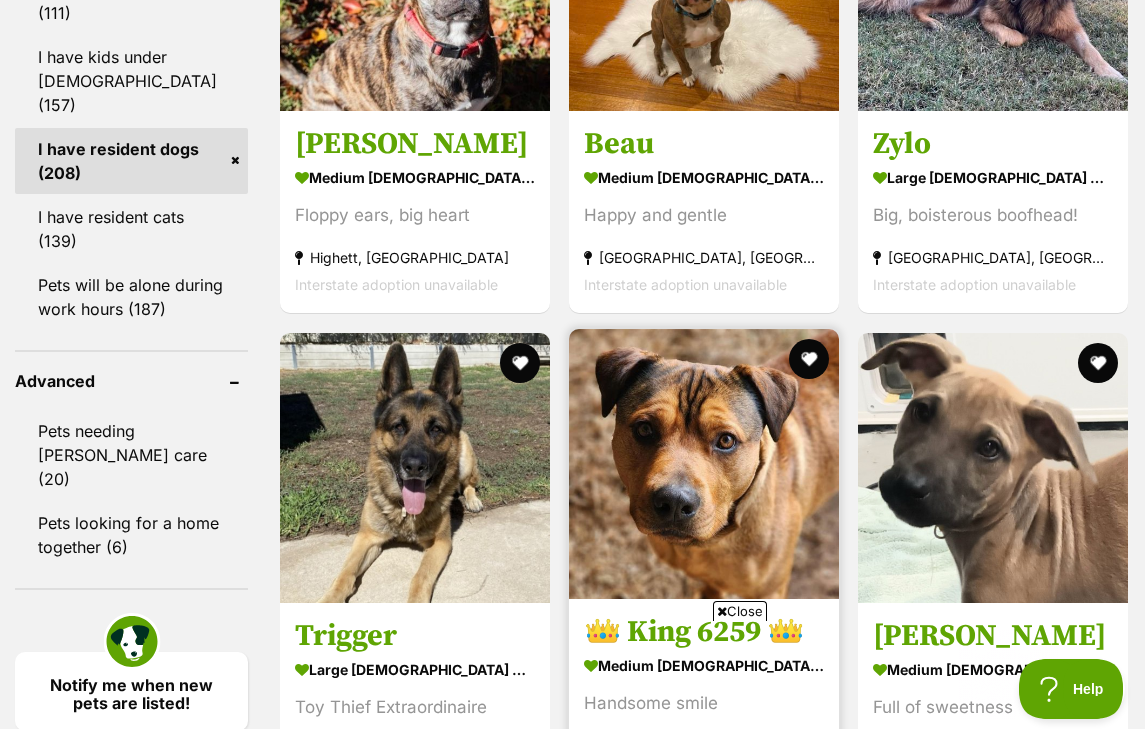 click at bounding box center [704, 464] 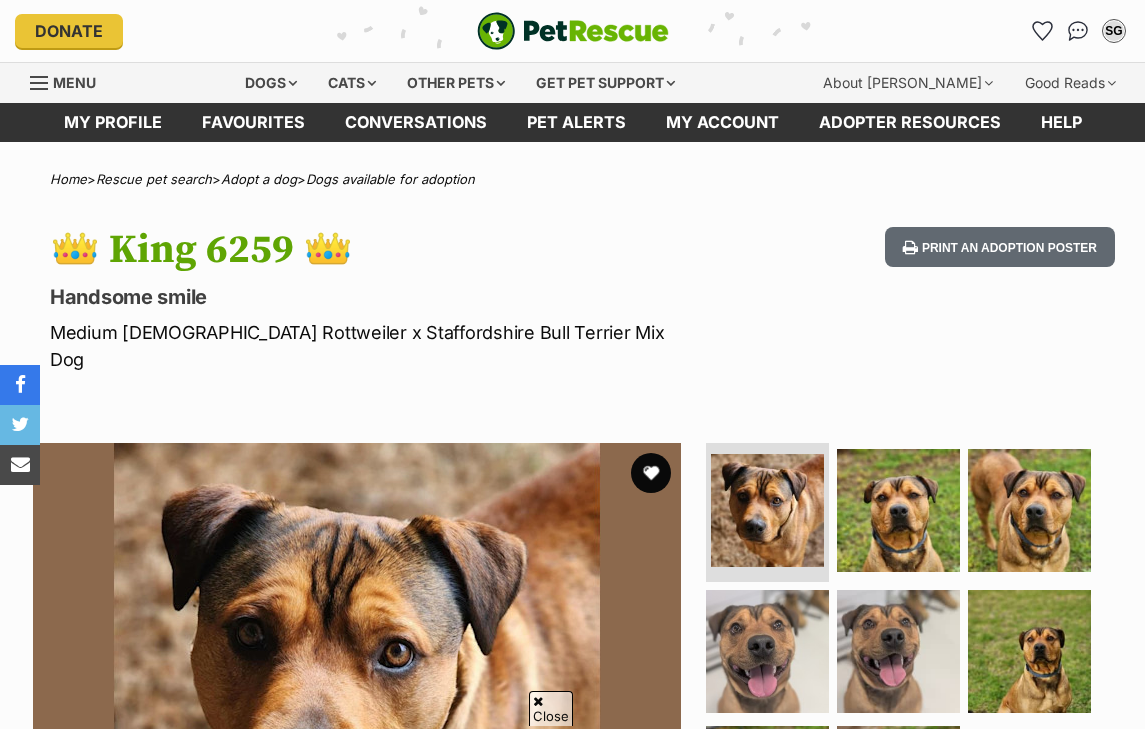 scroll, scrollTop: 233, scrollLeft: 0, axis: vertical 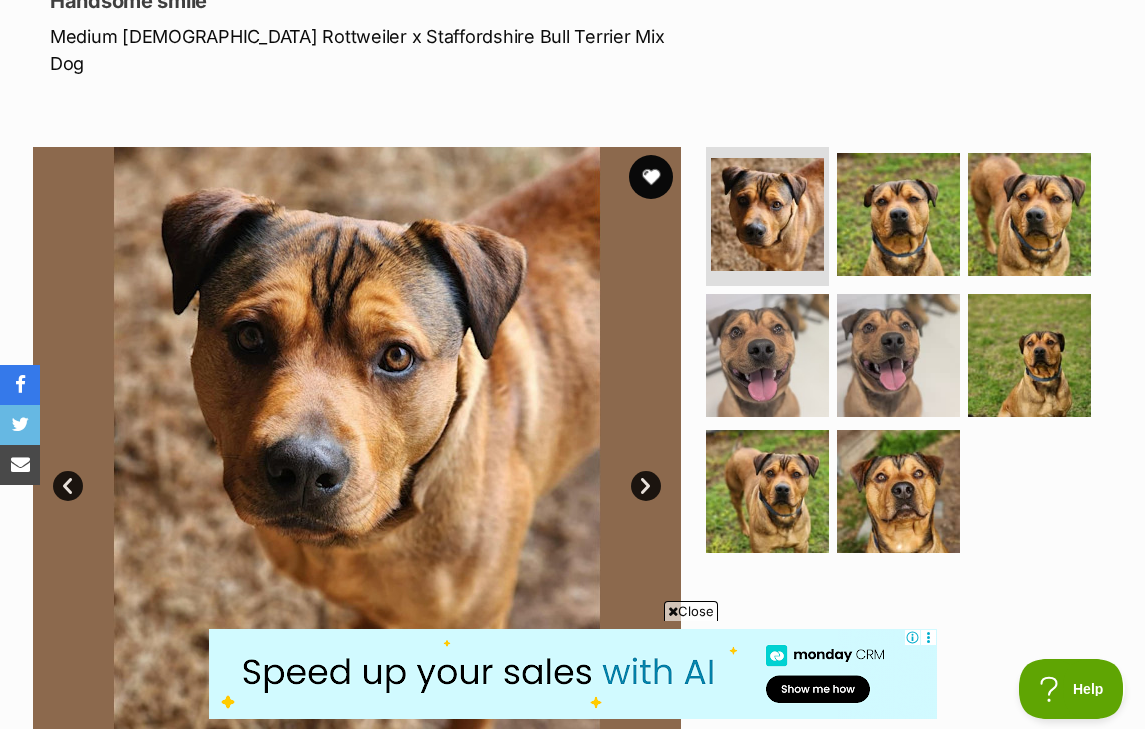 click at bounding box center (651, 177) 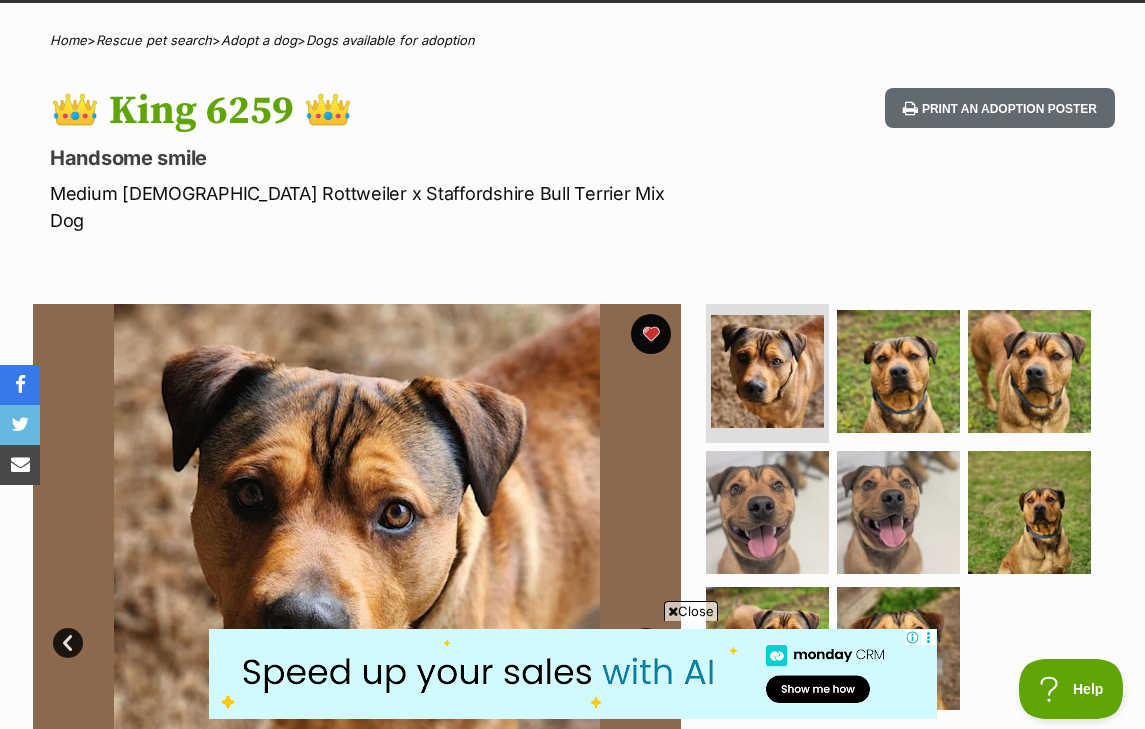 scroll, scrollTop: 112, scrollLeft: 0, axis: vertical 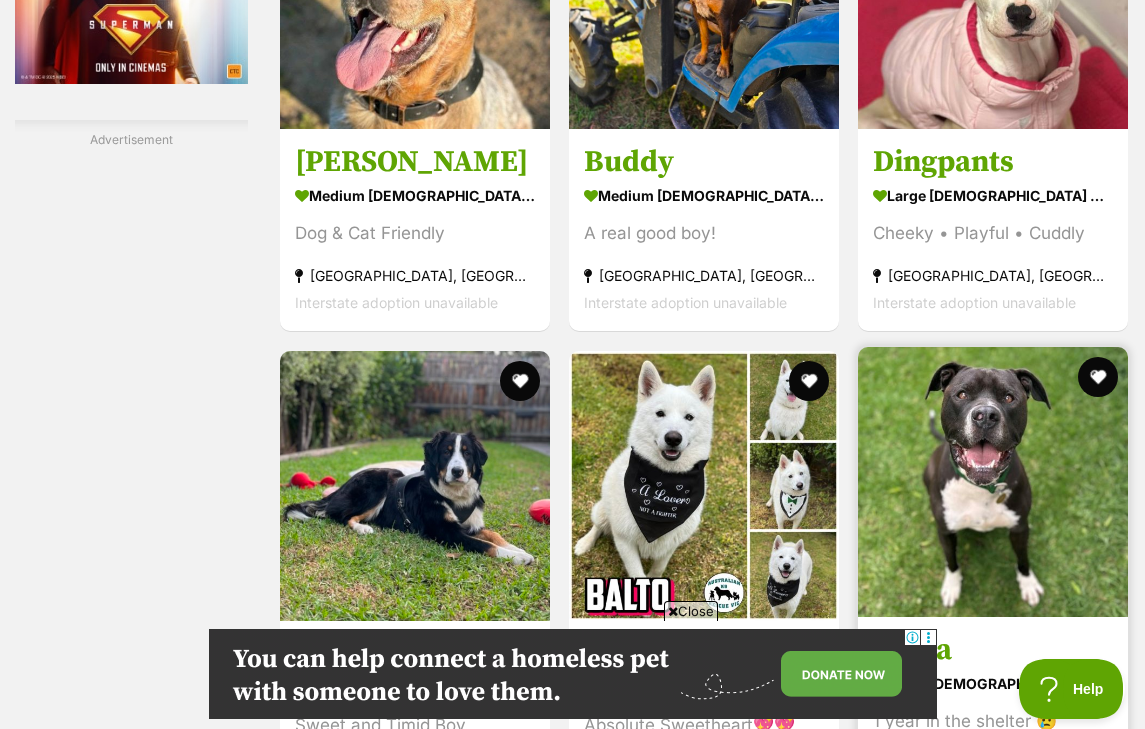 click on "Busta" at bounding box center (993, 650) 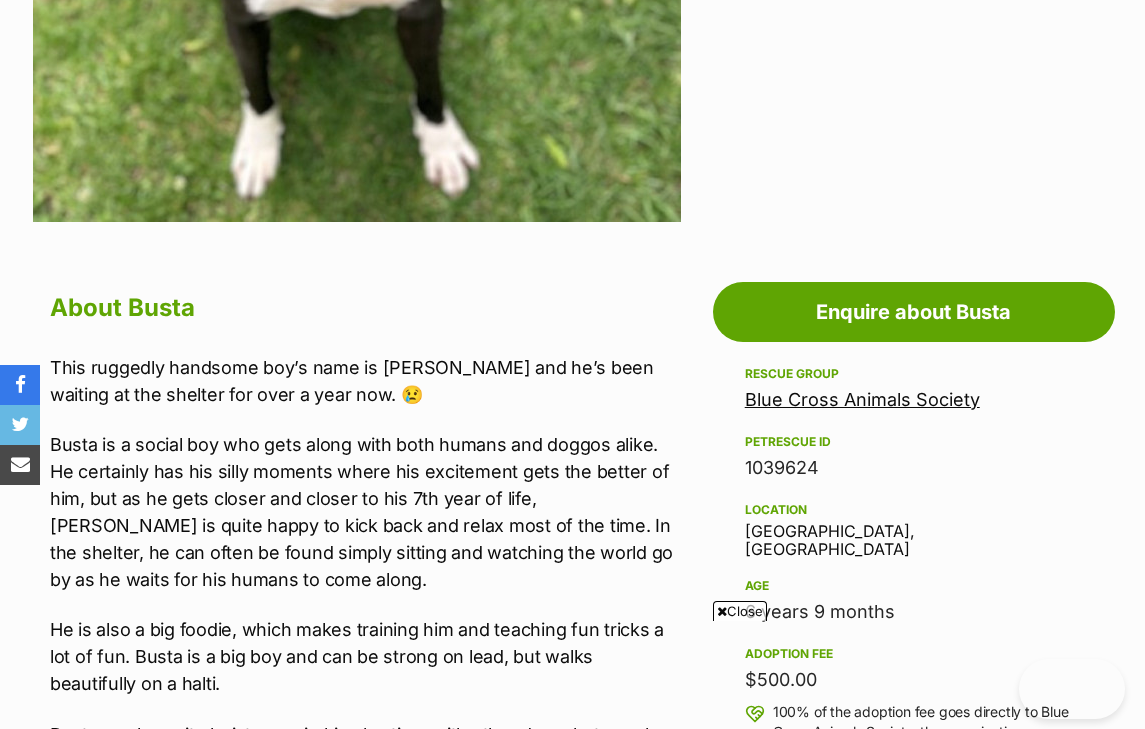 scroll, scrollTop: 842, scrollLeft: 0, axis: vertical 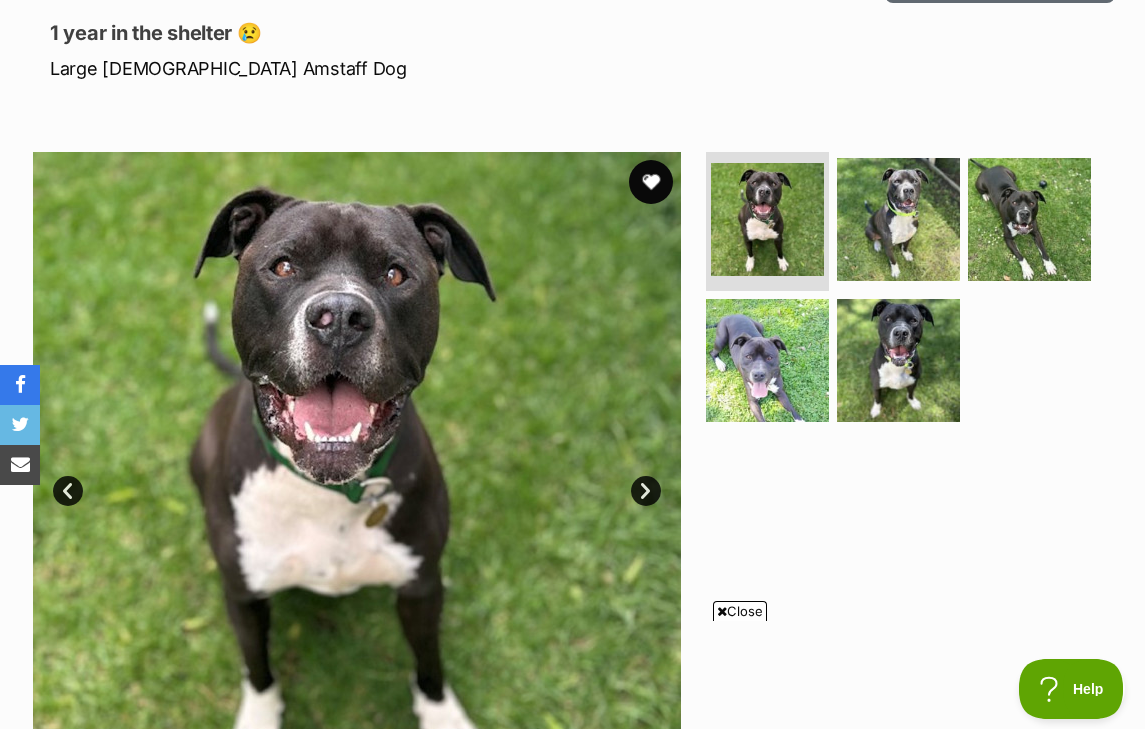 click at bounding box center (651, 182) 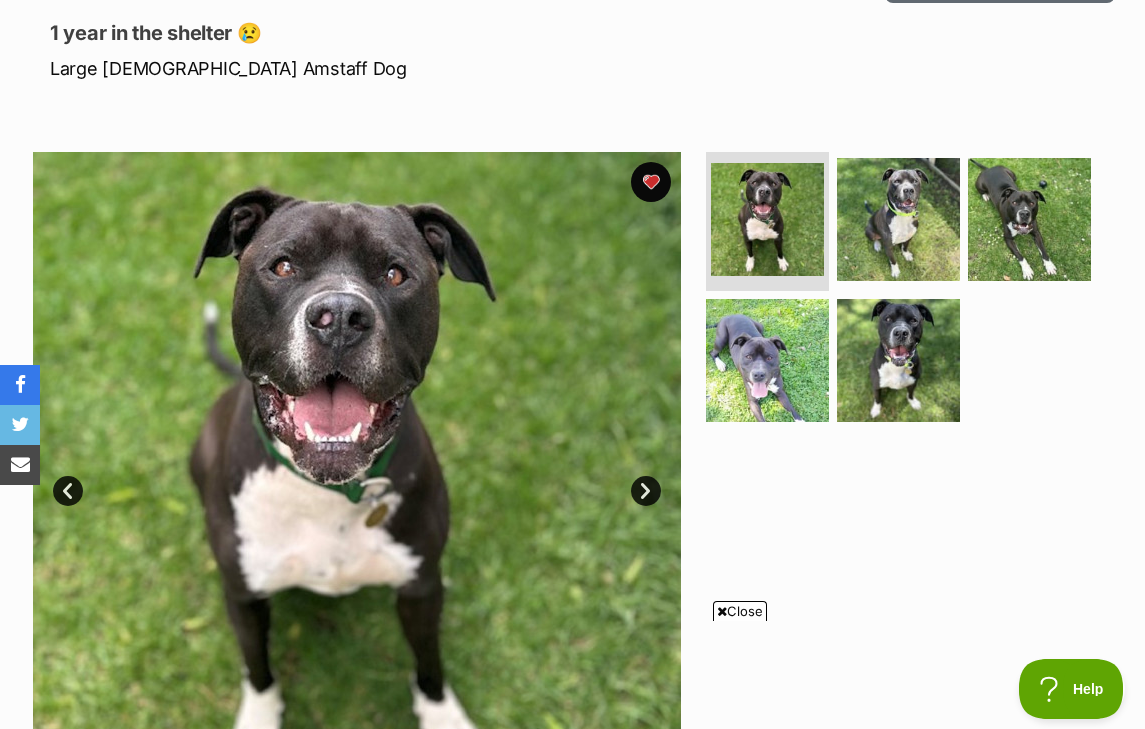 scroll, scrollTop: 0, scrollLeft: 0, axis: both 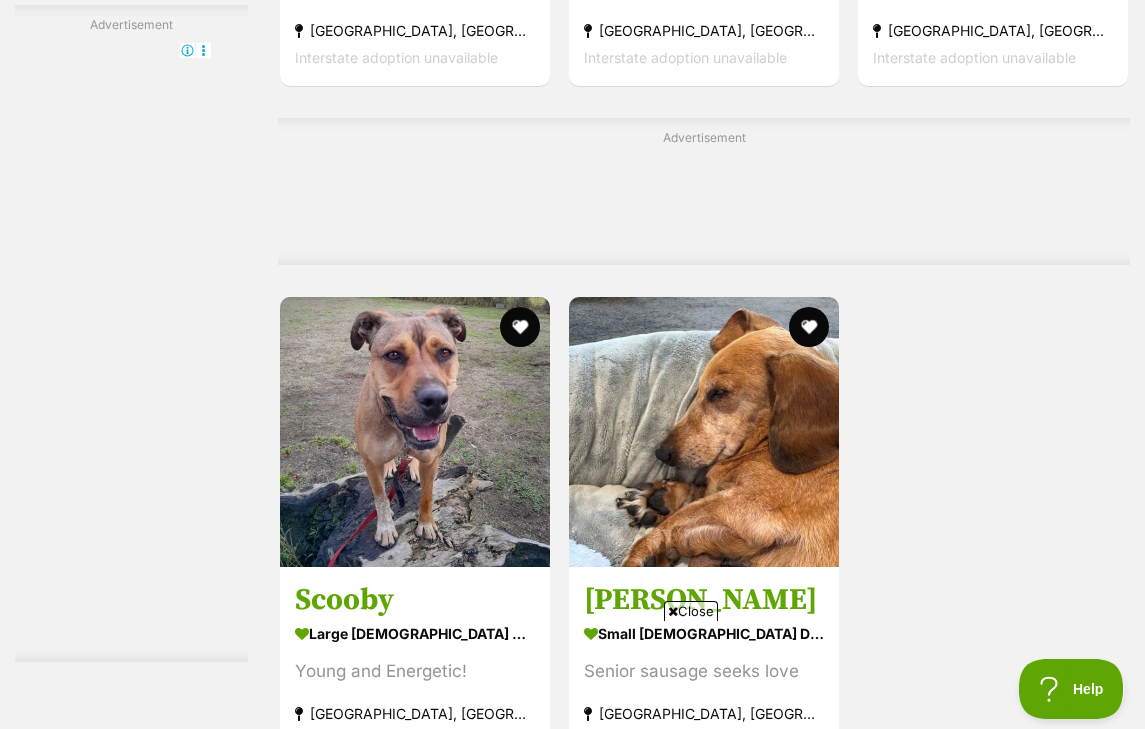 click on "Next" at bounding box center (785, 813) 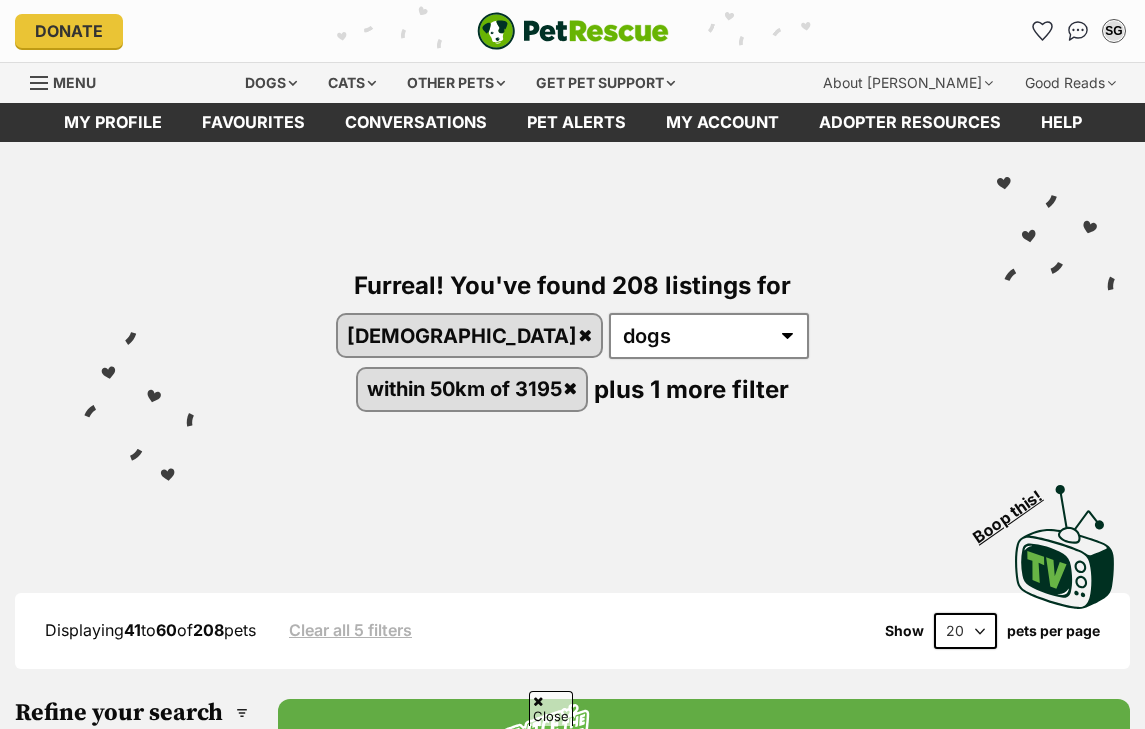 scroll, scrollTop: 755, scrollLeft: 0, axis: vertical 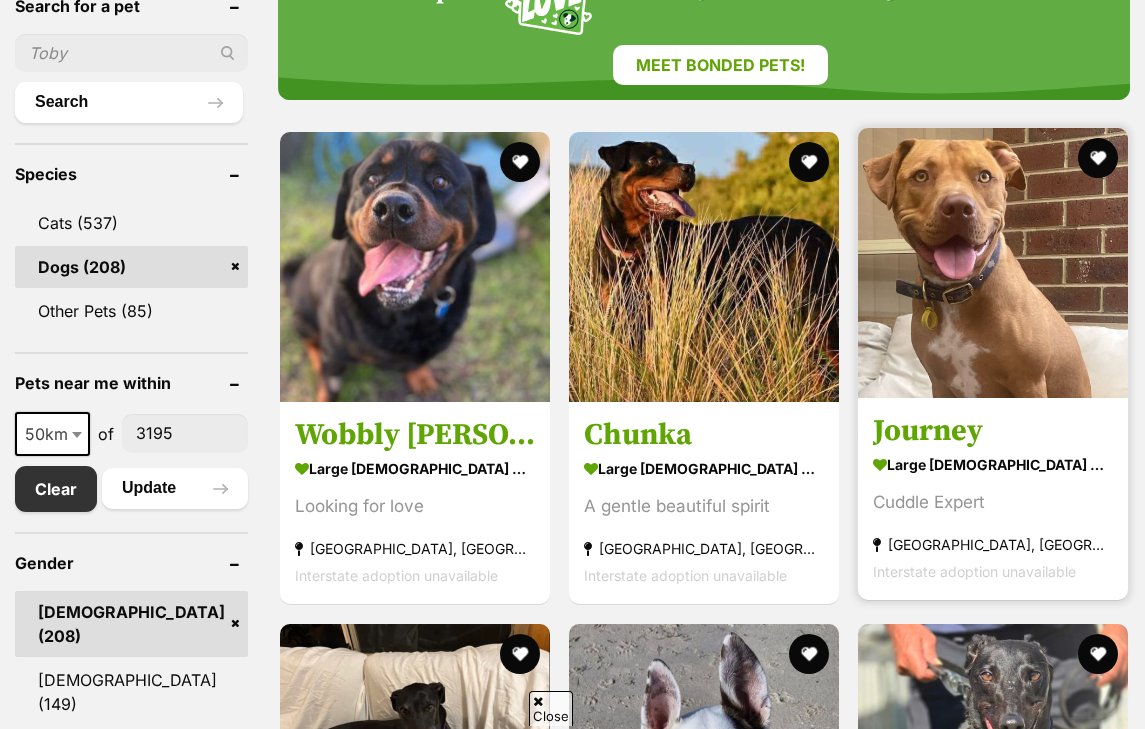 click on "large [DEMOGRAPHIC_DATA] Dog" at bounding box center [993, 465] 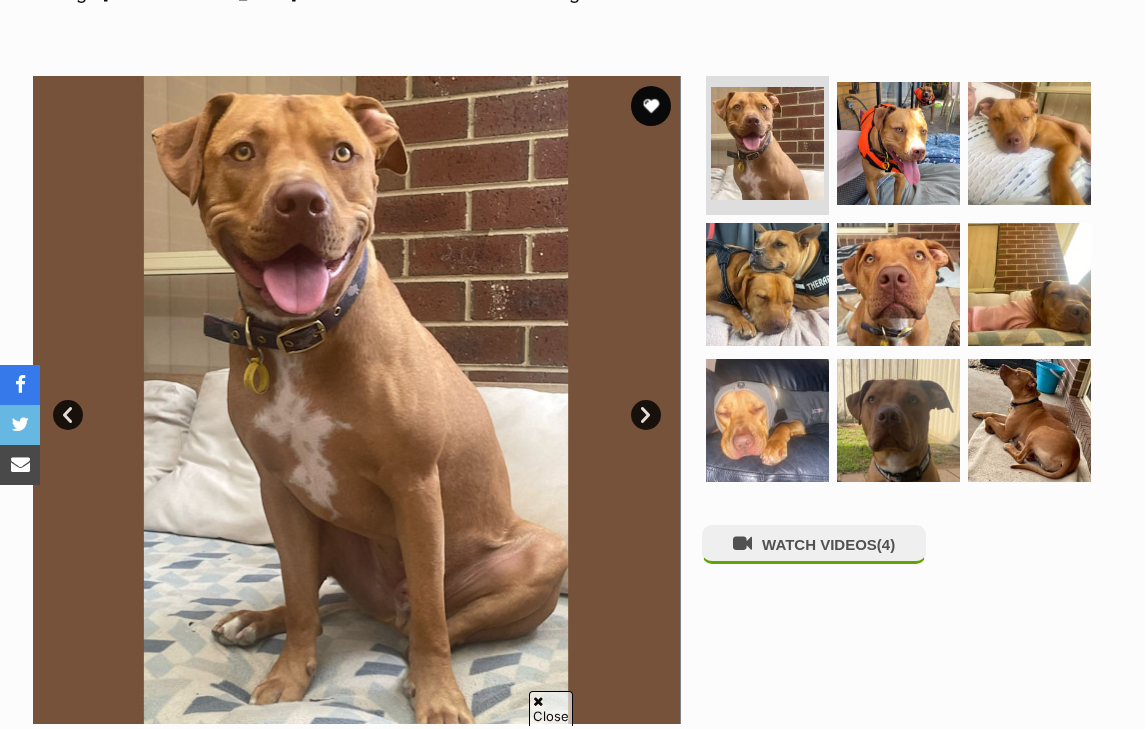 scroll, scrollTop: 0, scrollLeft: 0, axis: both 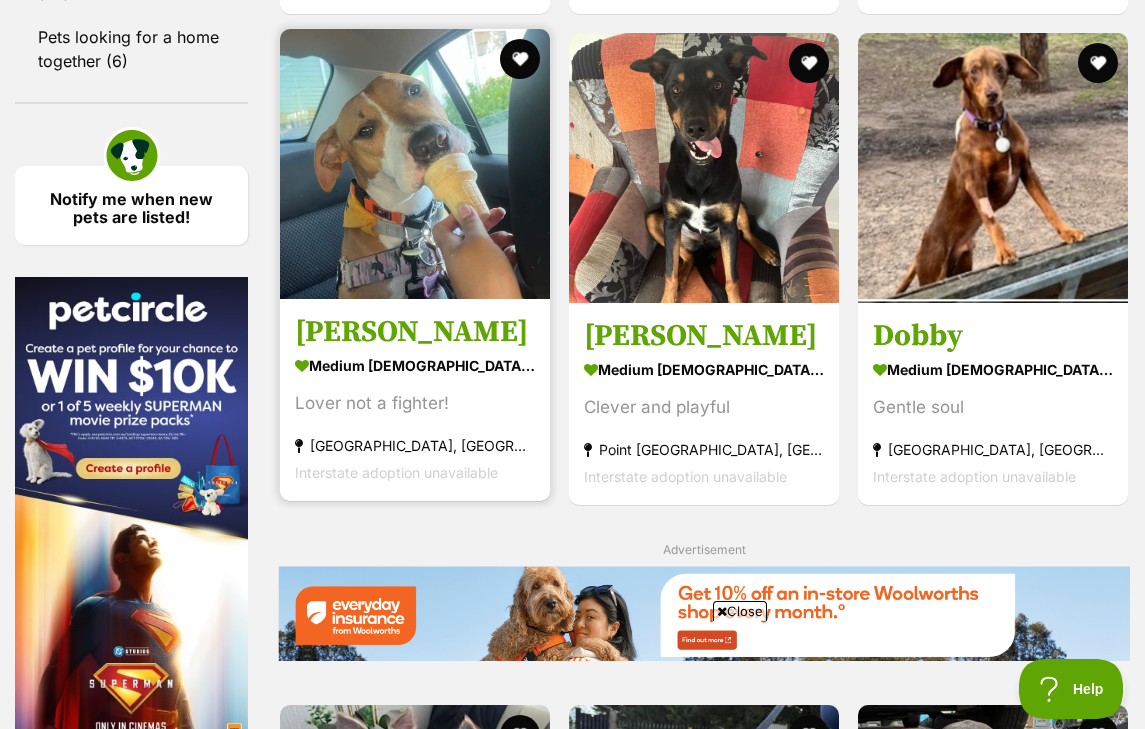 click on "Lover not a fighter!" at bounding box center (415, 404) 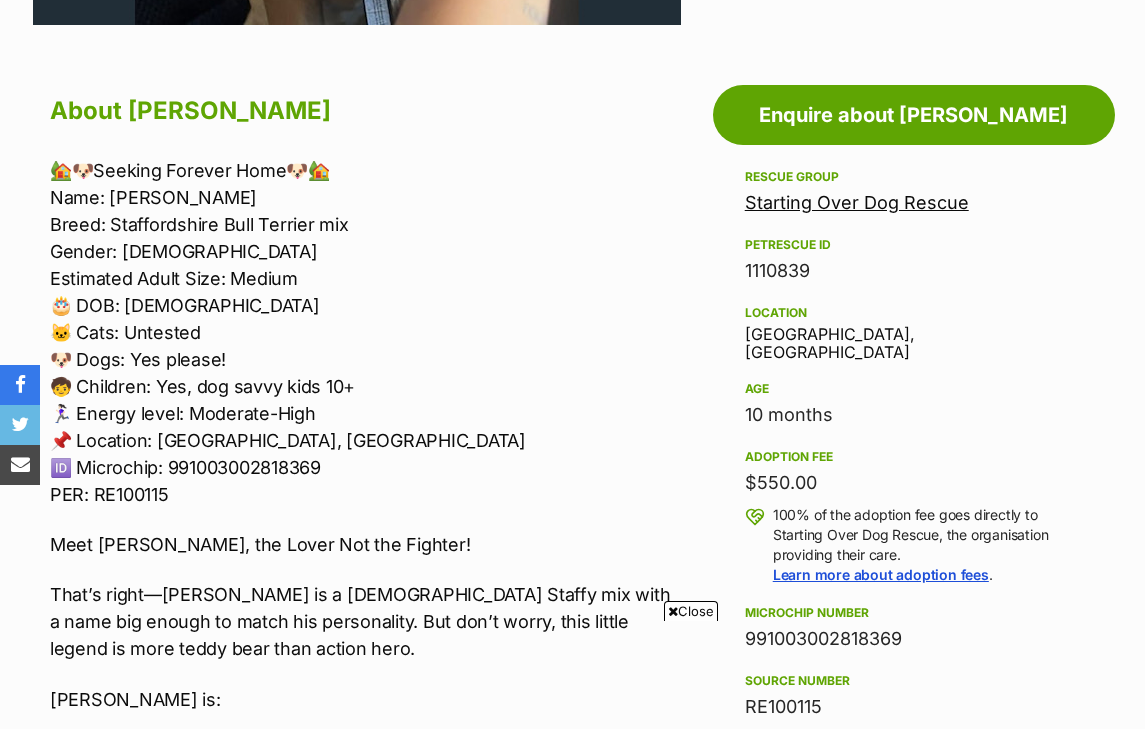 scroll, scrollTop: 1055, scrollLeft: 0, axis: vertical 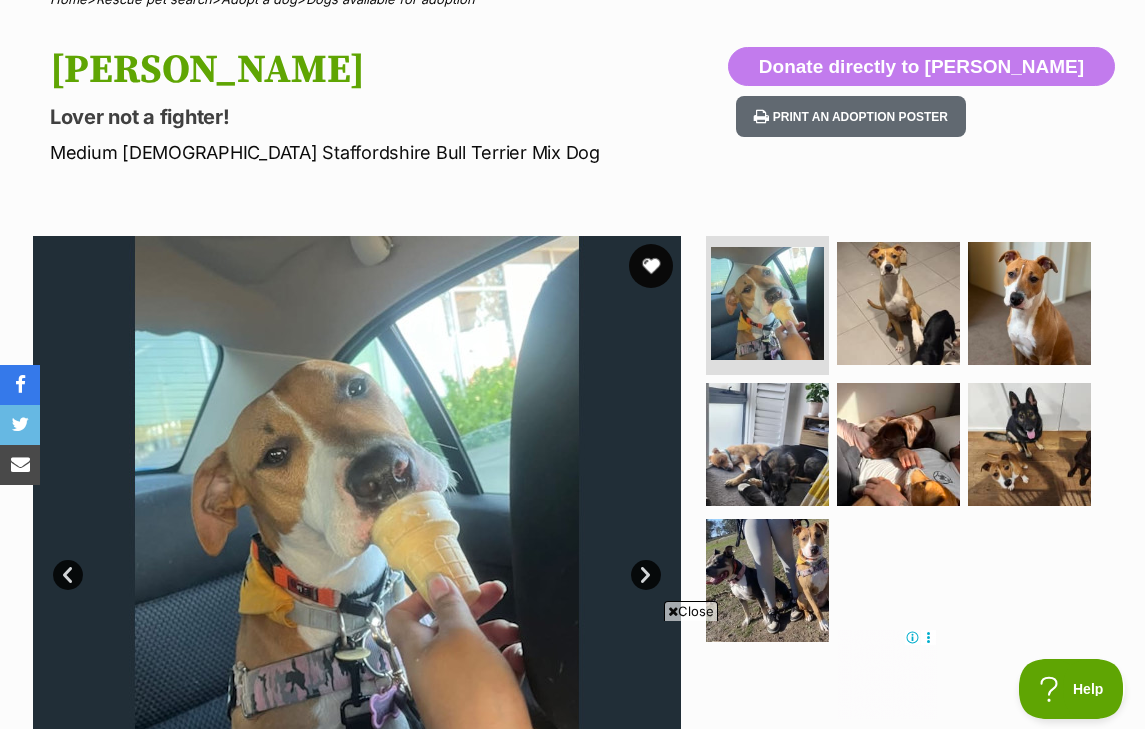 click at bounding box center [651, 266] 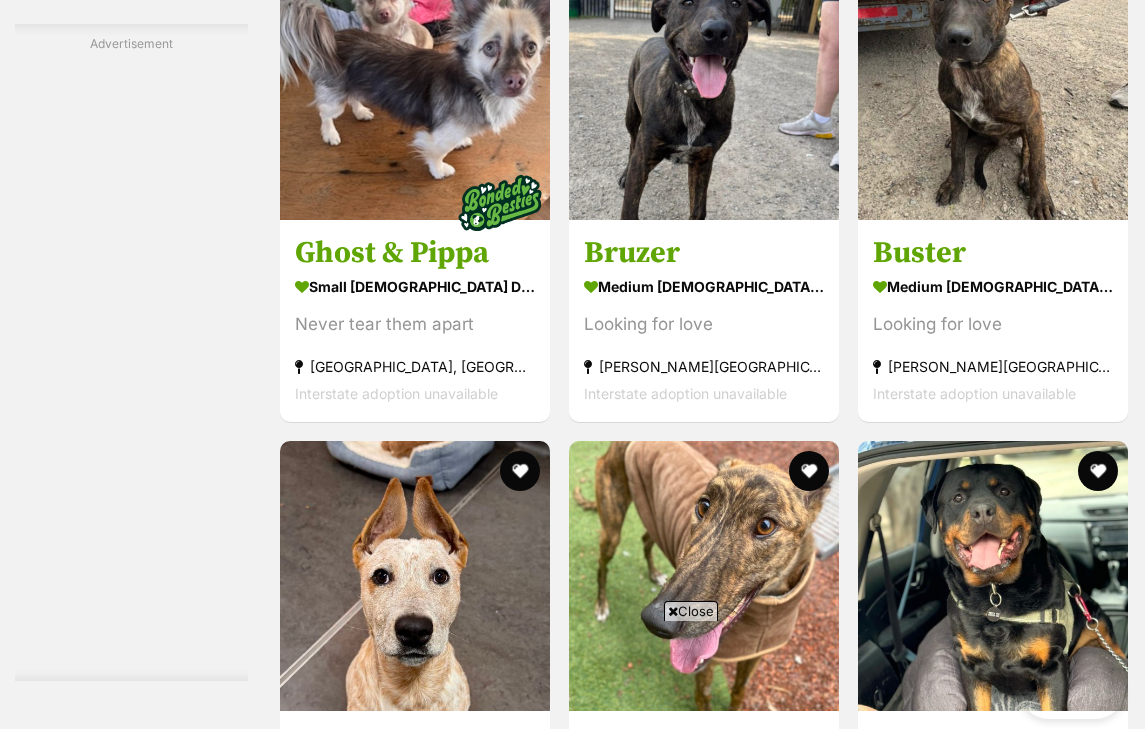 scroll, scrollTop: 3275, scrollLeft: 0, axis: vertical 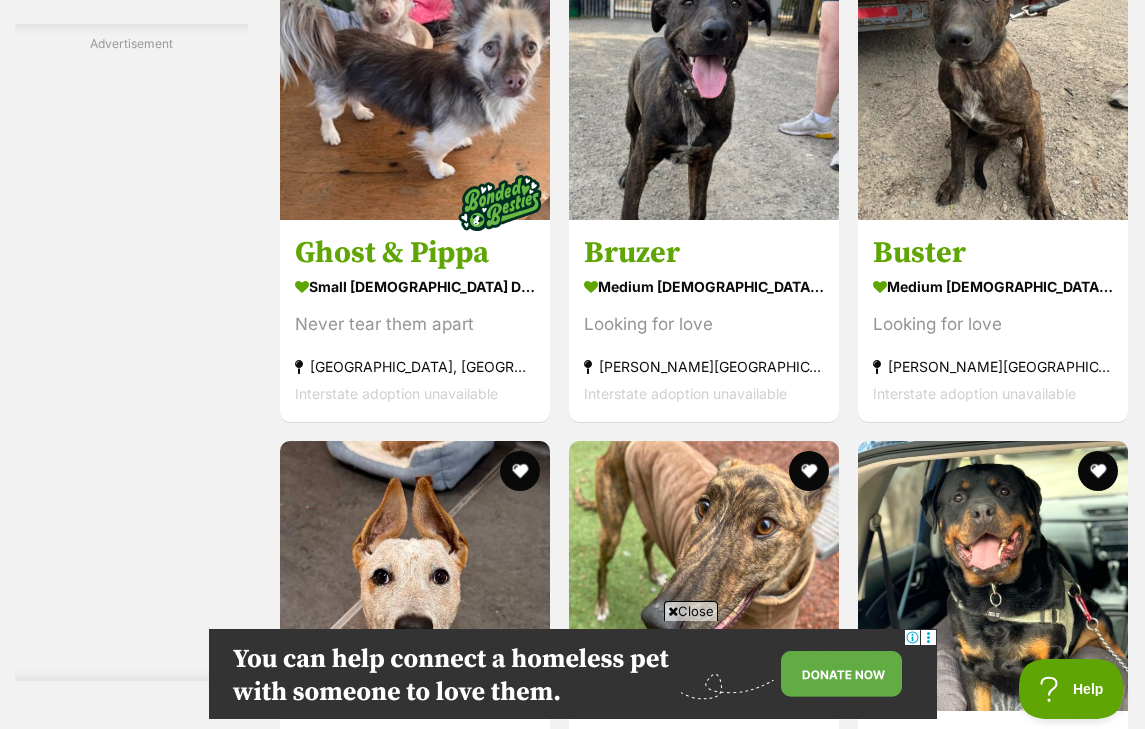 click on "Gentle & Sweet soul" at bounding box center [704, 1495] 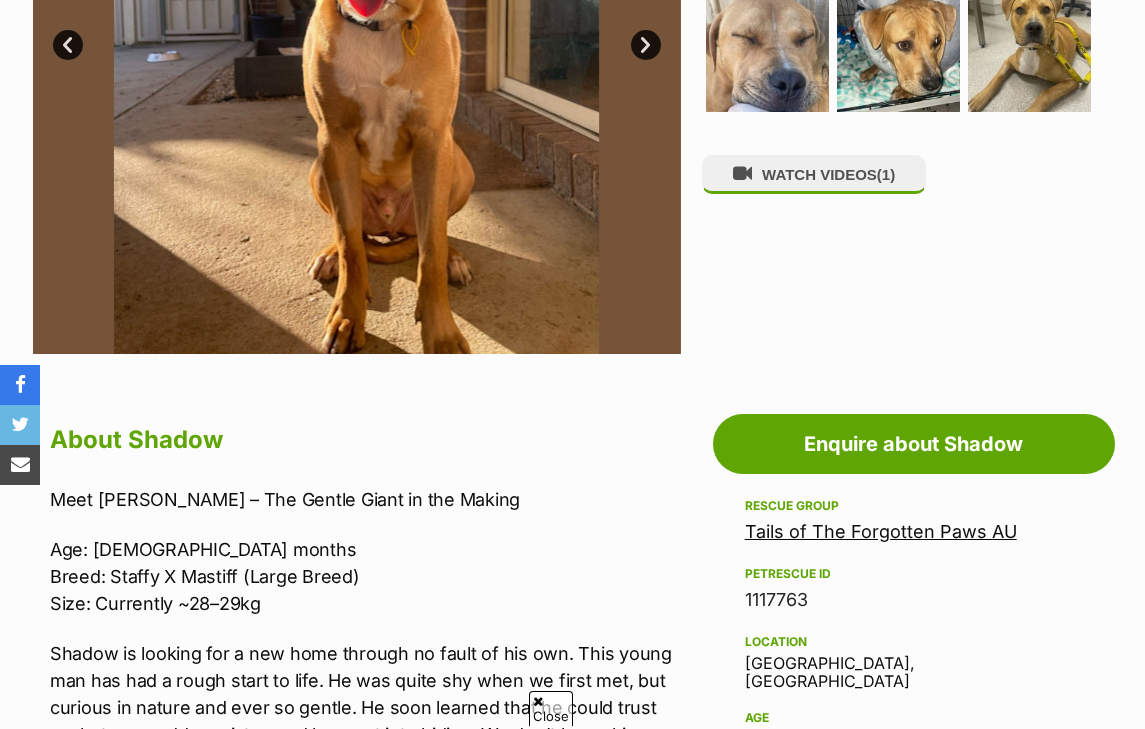 scroll, scrollTop: 0, scrollLeft: 0, axis: both 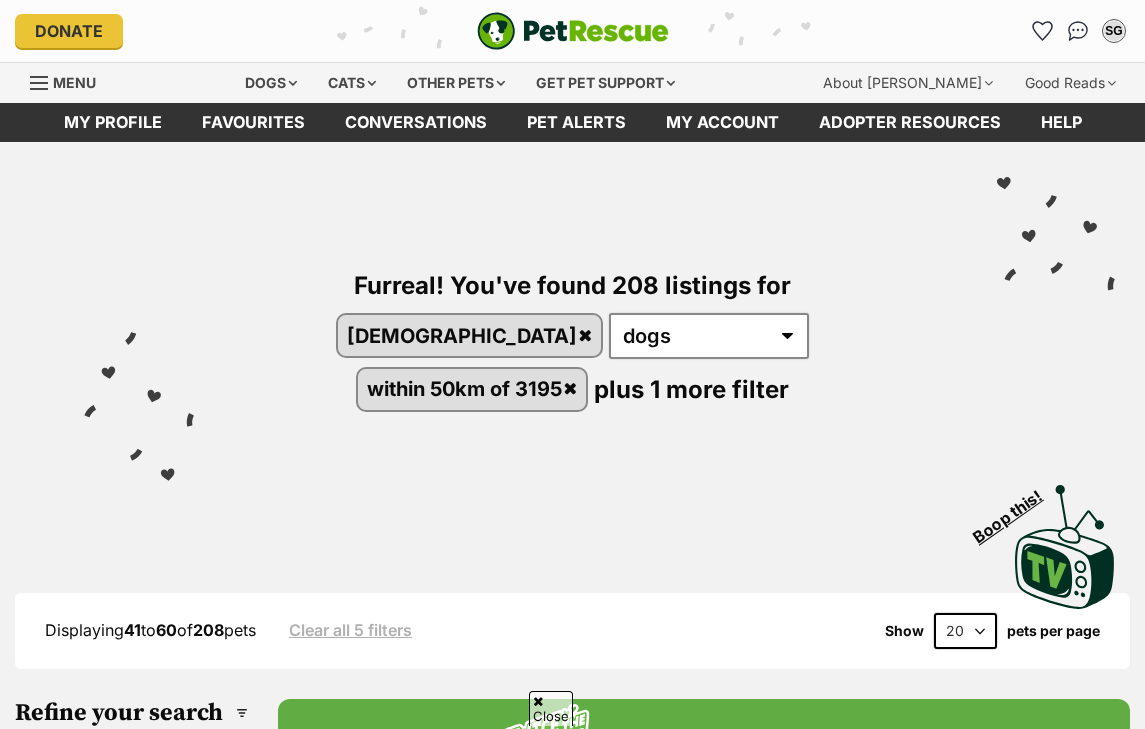 click on "Next" at bounding box center (785, 4914) 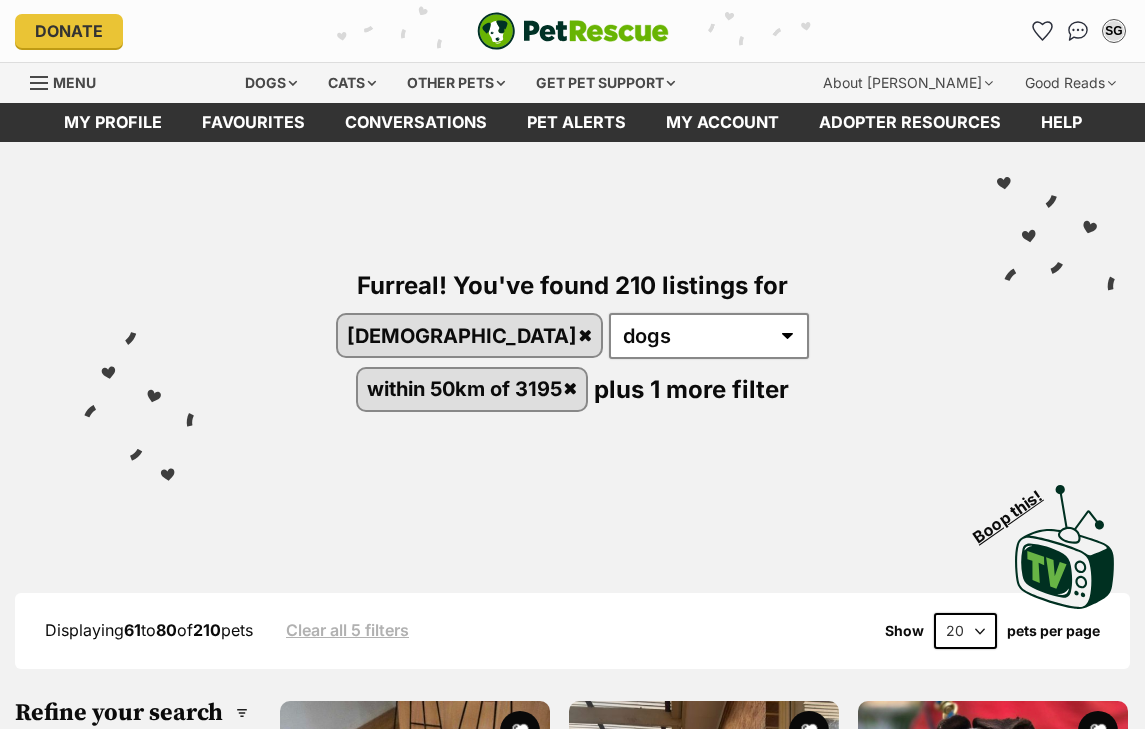 scroll, scrollTop: 0, scrollLeft: 0, axis: both 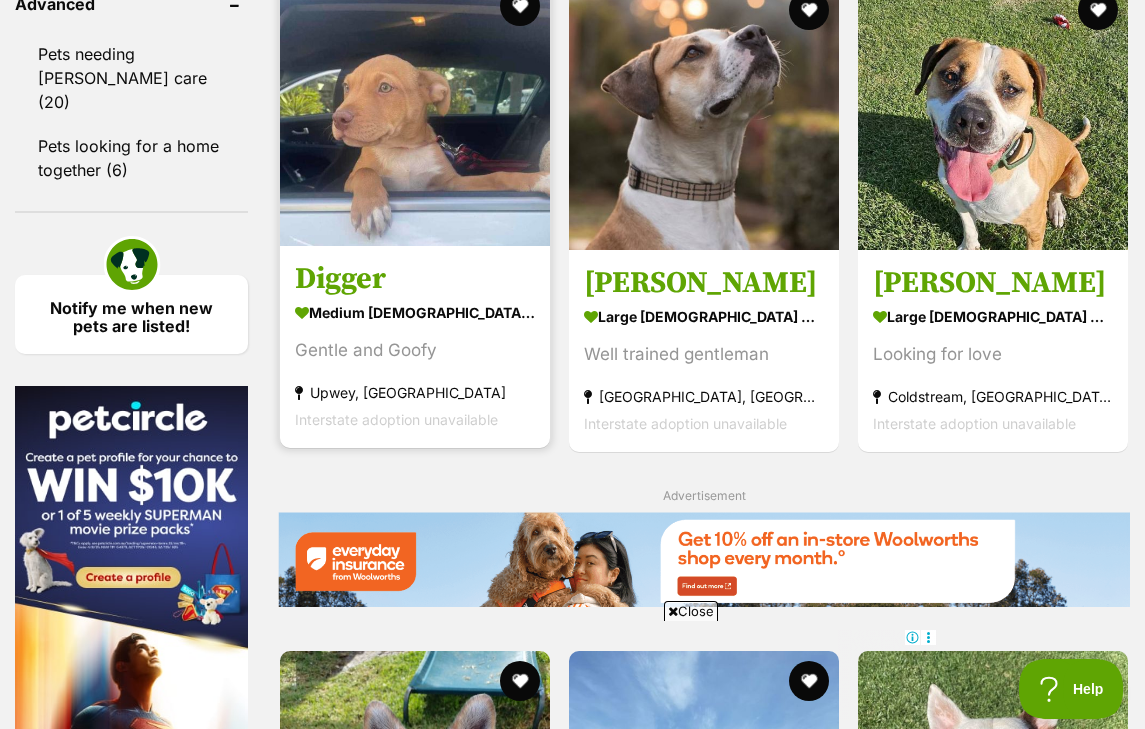 click on "Gentle and Goofy" at bounding box center (415, 350) 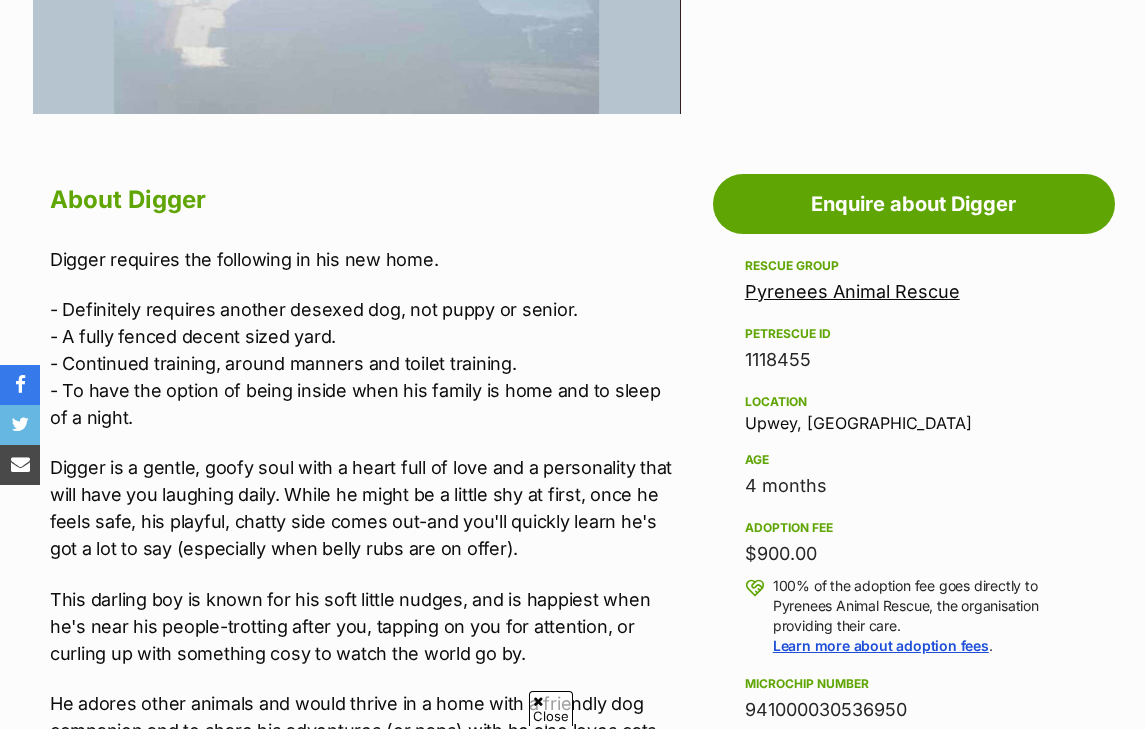 scroll, scrollTop: 1024, scrollLeft: 0, axis: vertical 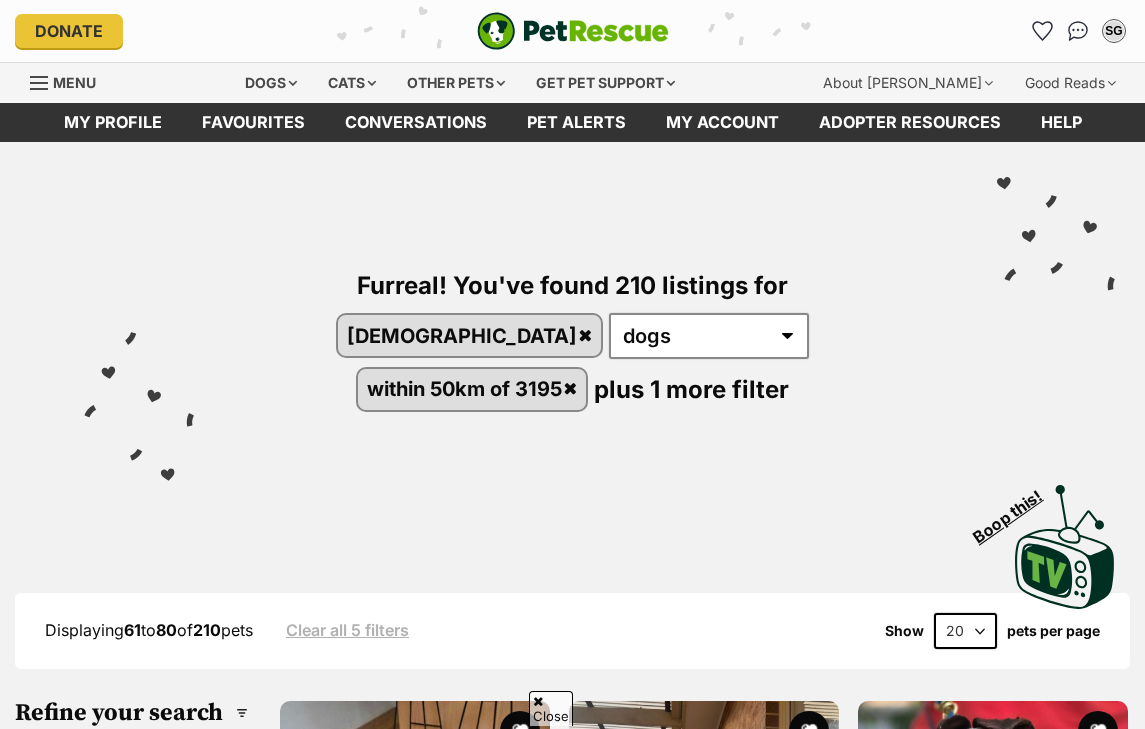 click on "large [DEMOGRAPHIC_DATA] Dog
Lovely lil [PERSON_NAME]
[GEOGRAPHIC_DATA], [GEOGRAPHIC_DATA]
Interstate adoption unavailable" at bounding box center [993, 3914] 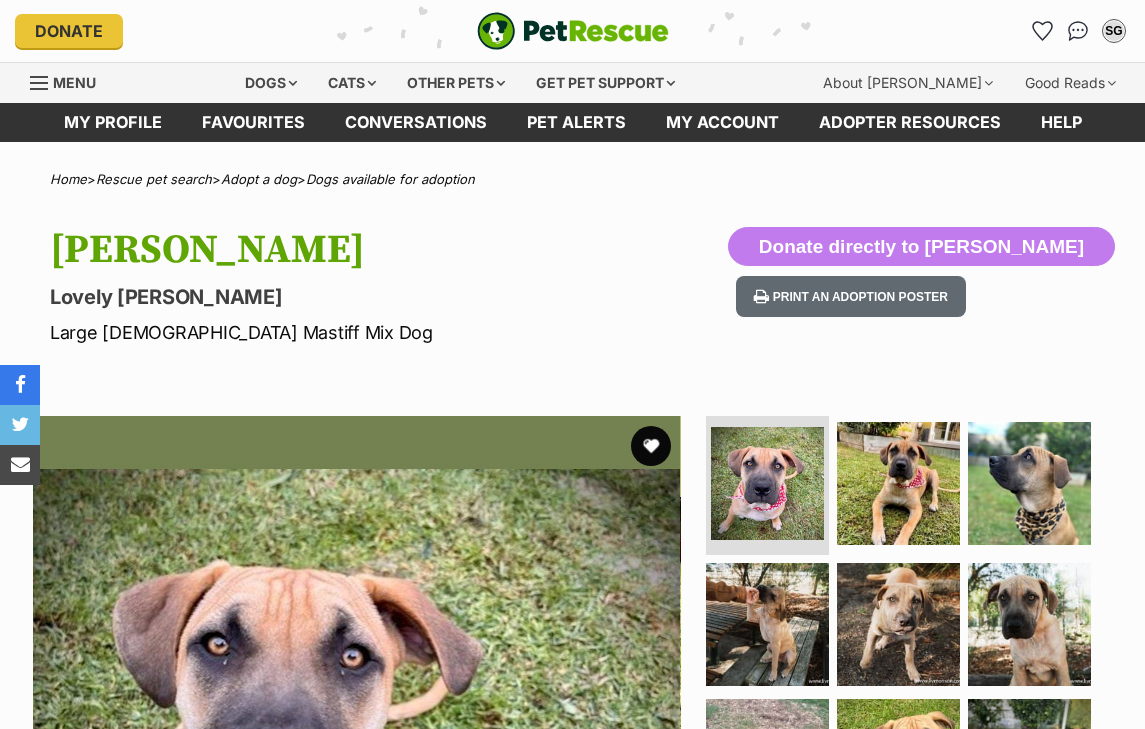 scroll, scrollTop: 0, scrollLeft: 0, axis: both 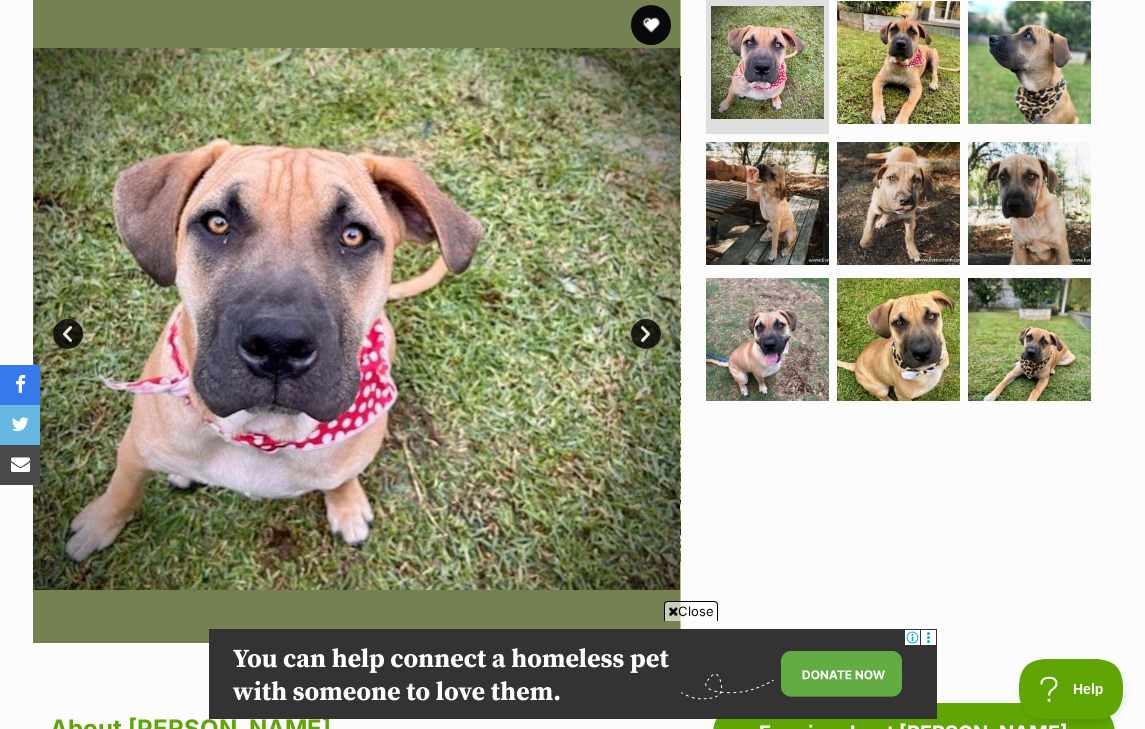 click on "Next" at bounding box center [646, 334] 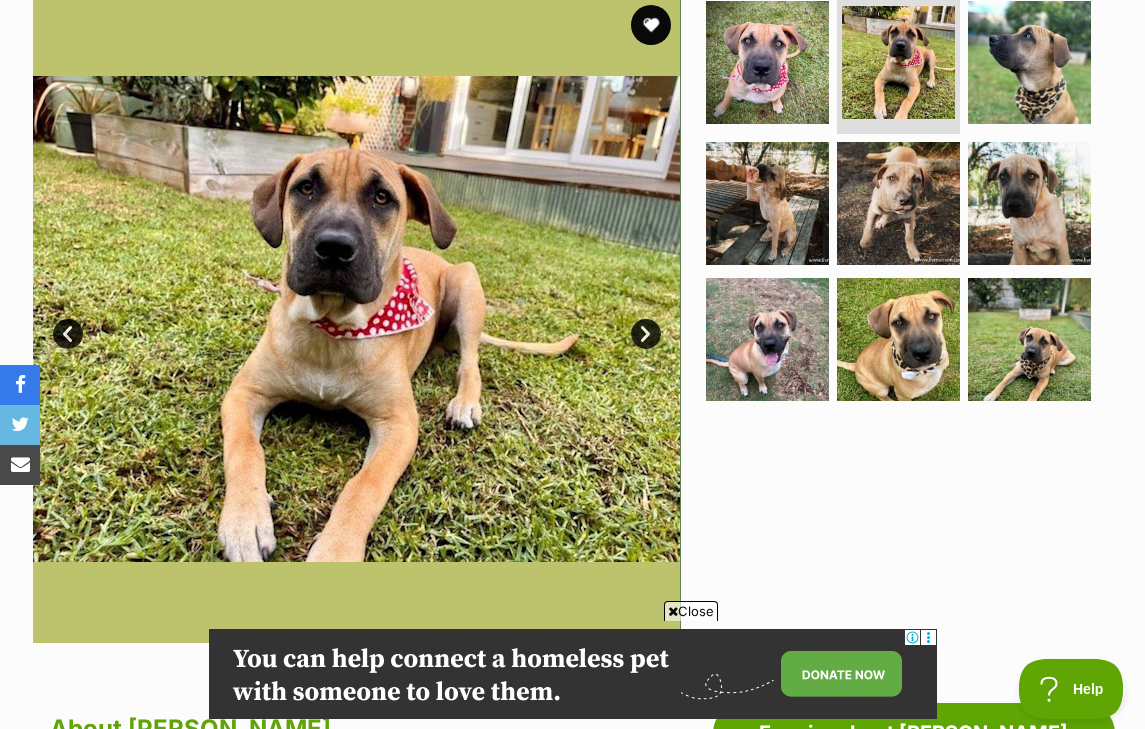click on "Next" at bounding box center [646, 334] 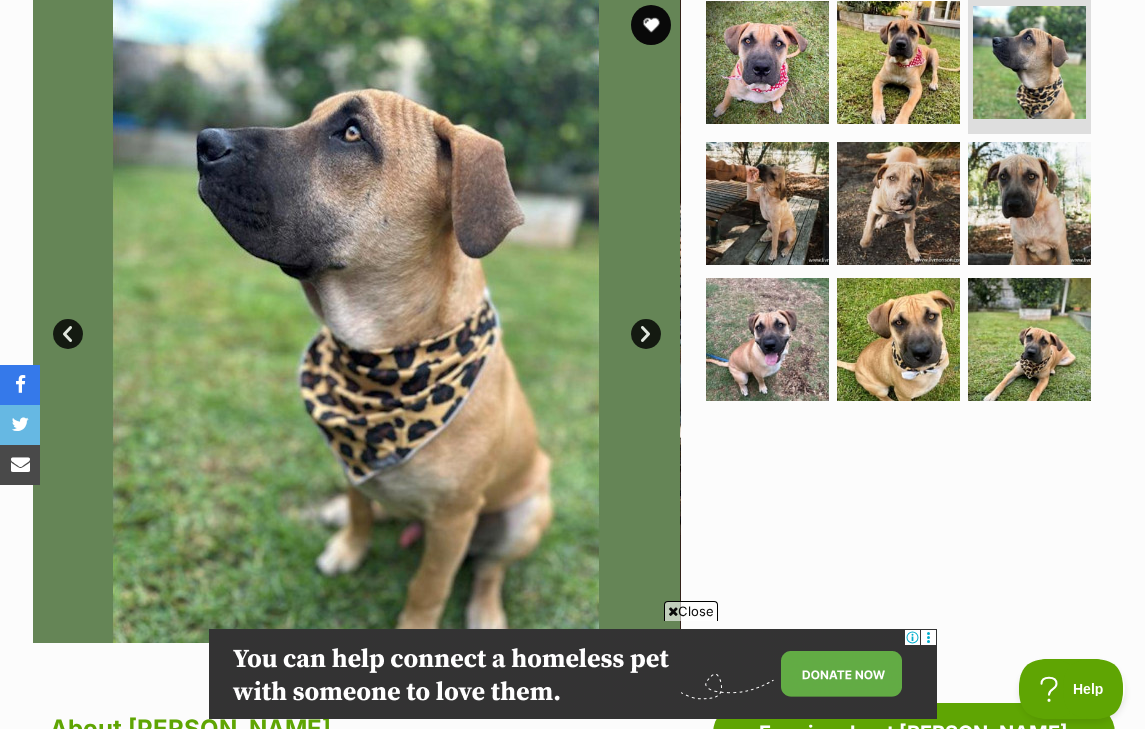 click on "Next" at bounding box center (646, 334) 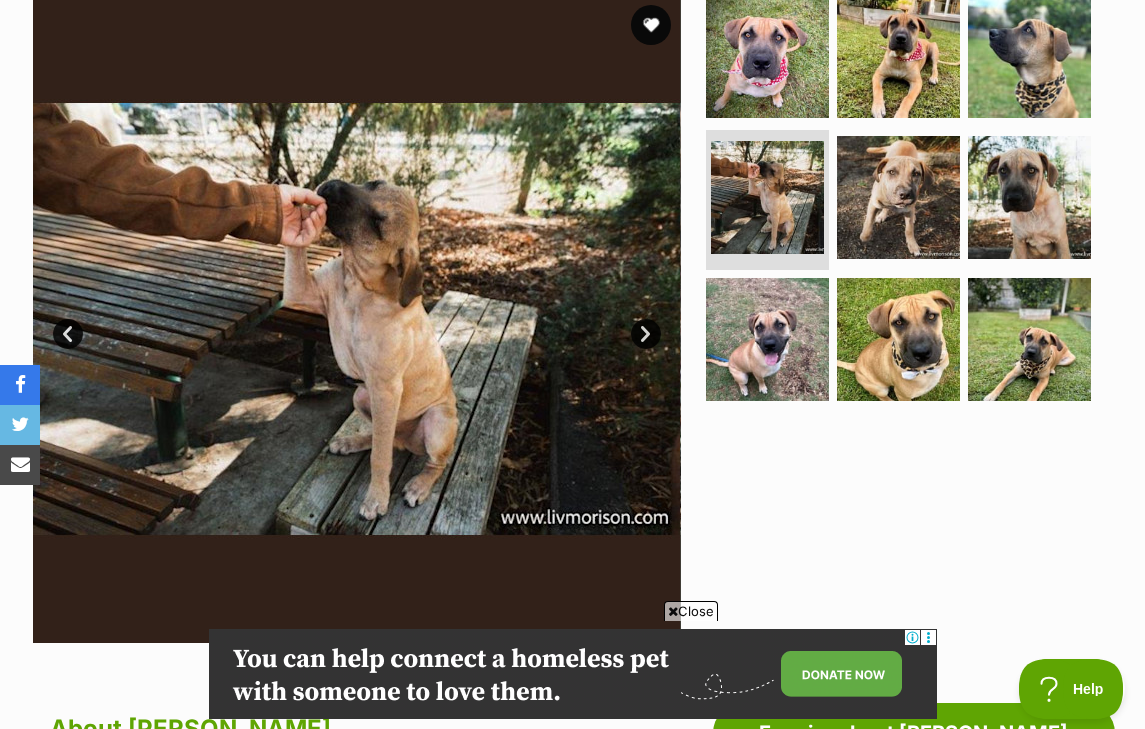 click on "Next" at bounding box center [646, 334] 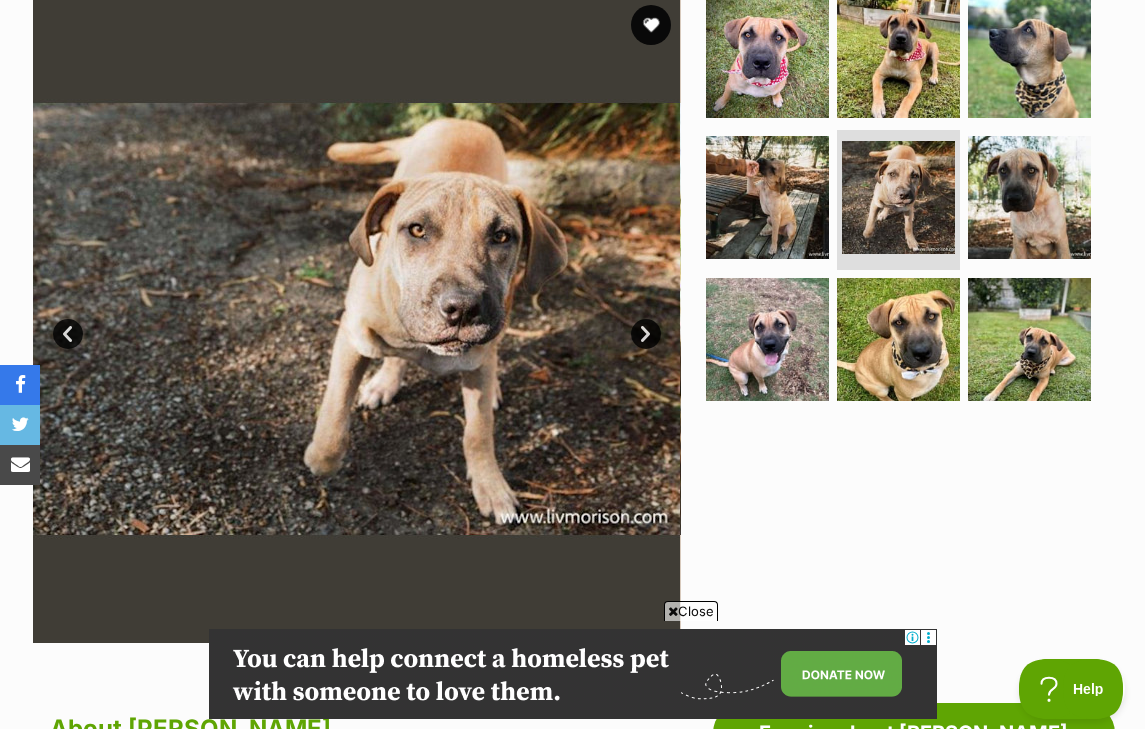 click on "Next" at bounding box center [646, 334] 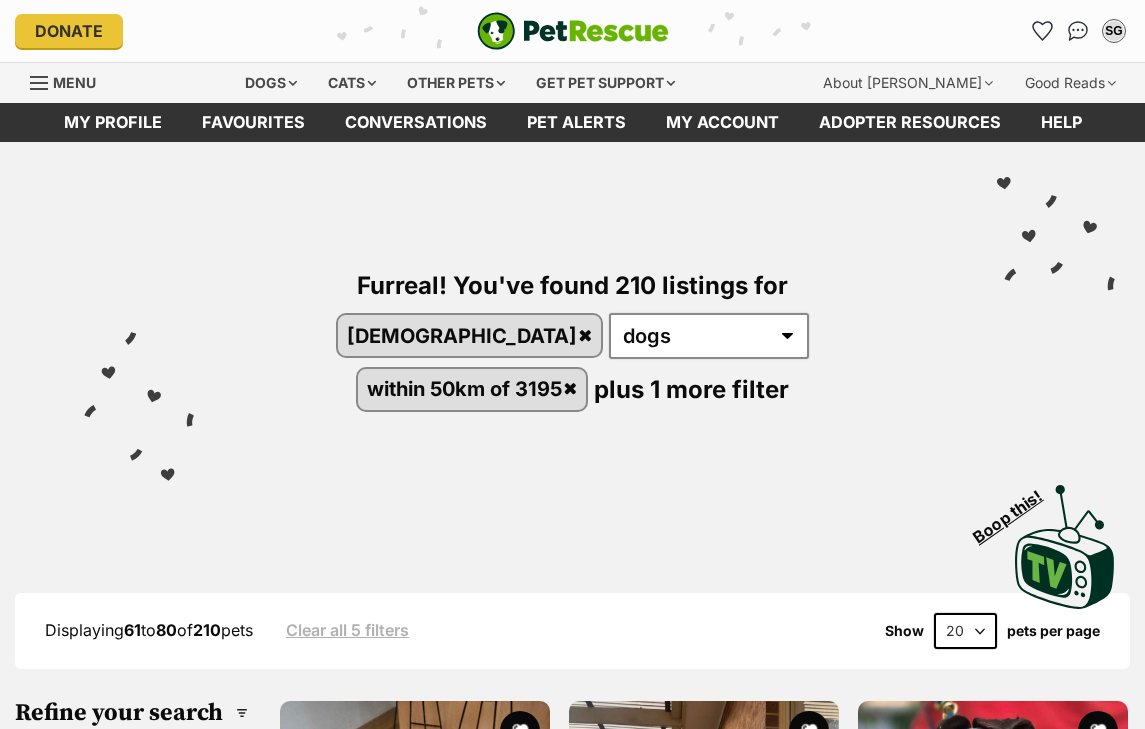 scroll, scrollTop: 2384, scrollLeft: 0, axis: vertical 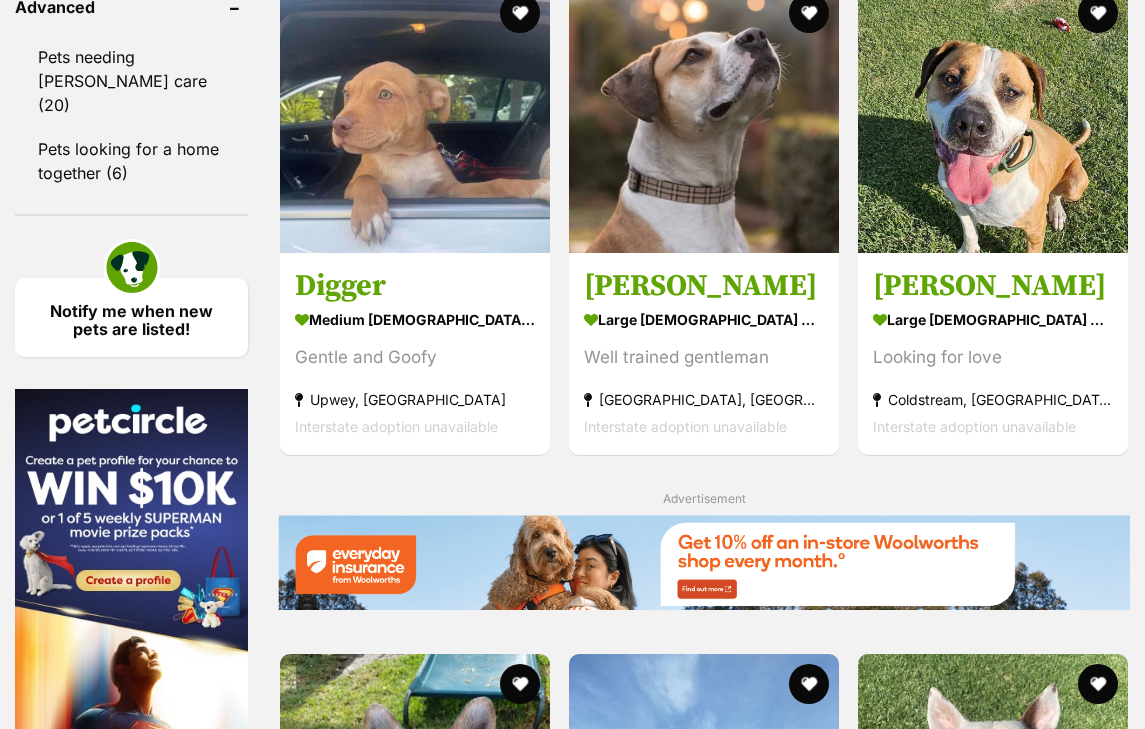 click at bounding box center [1098, 1172] 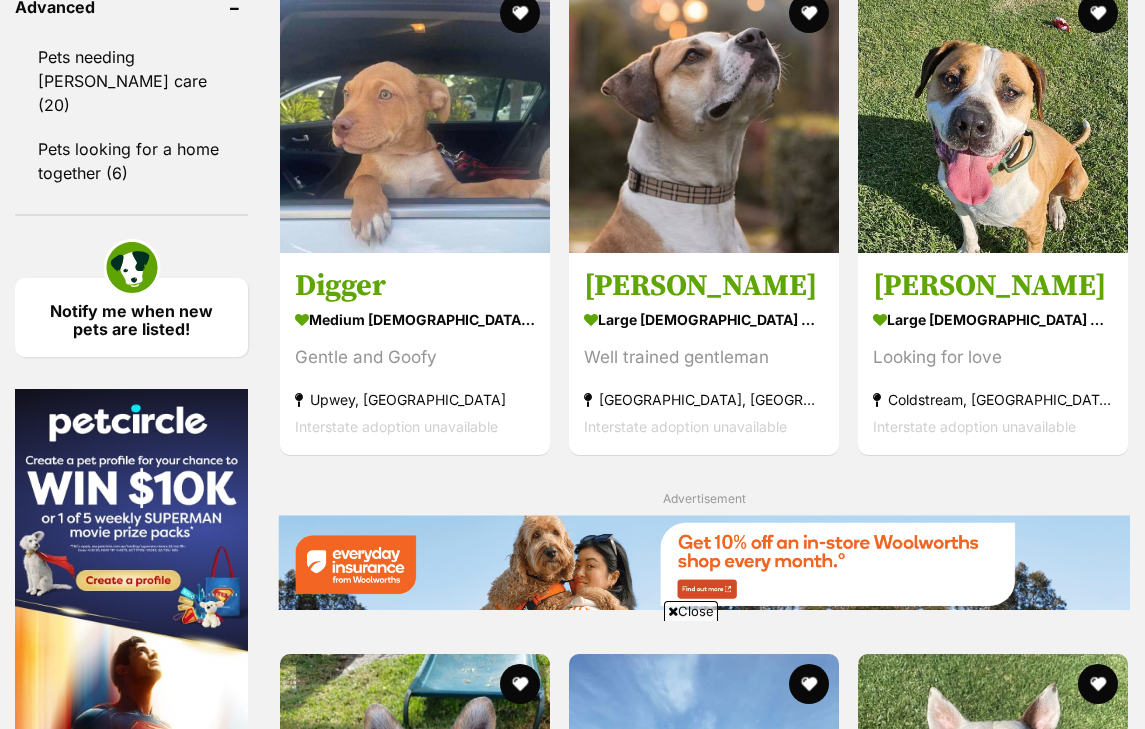 scroll, scrollTop: 2469, scrollLeft: 0, axis: vertical 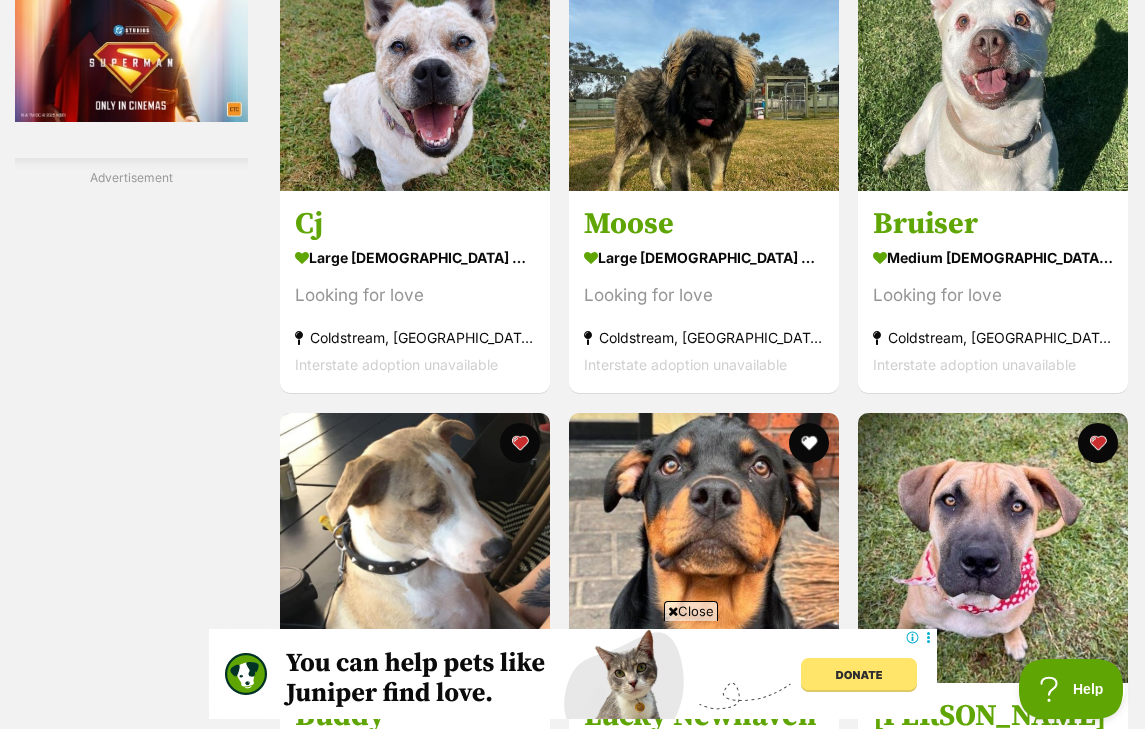 click on "Next" at bounding box center [785, 1612] 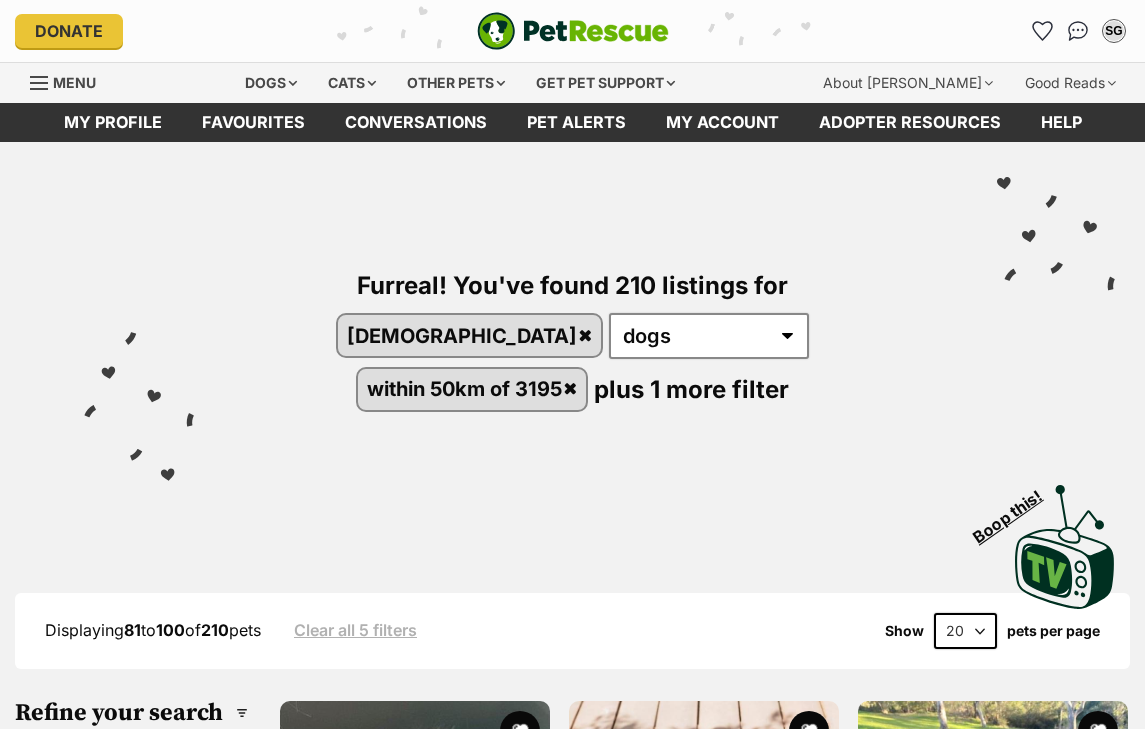 scroll, scrollTop: 0, scrollLeft: 0, axis: both 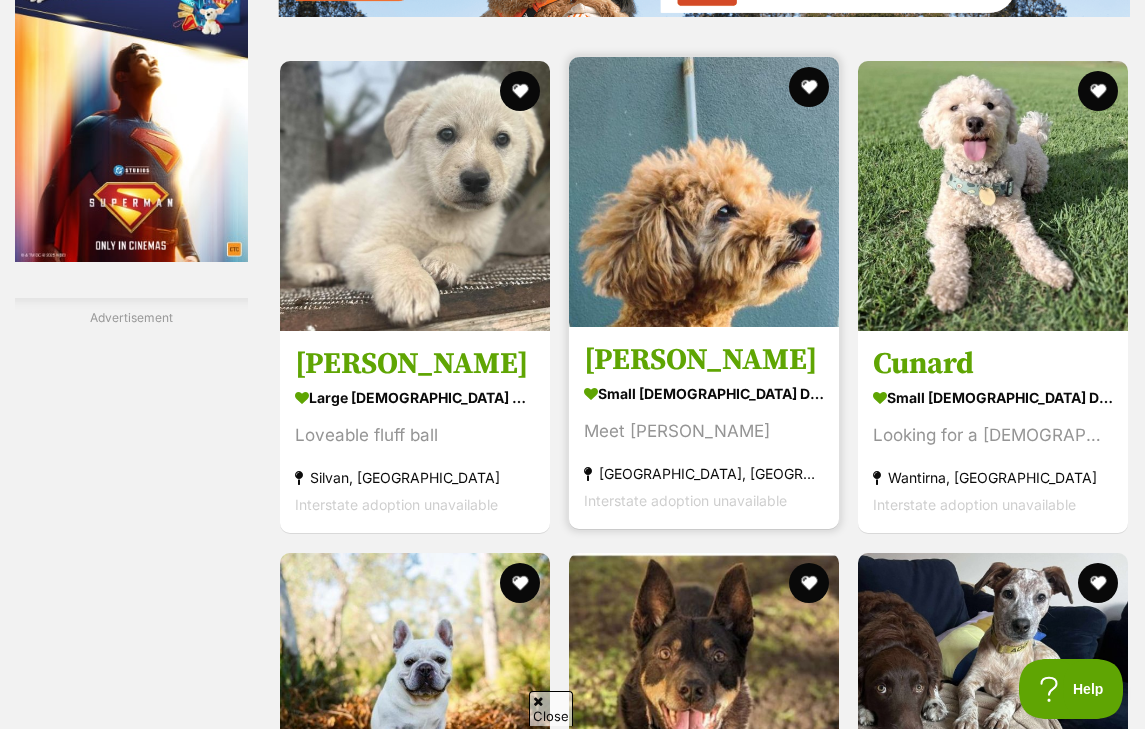 click on "[PERSON_NAME]" at bounding box center [704, 361] 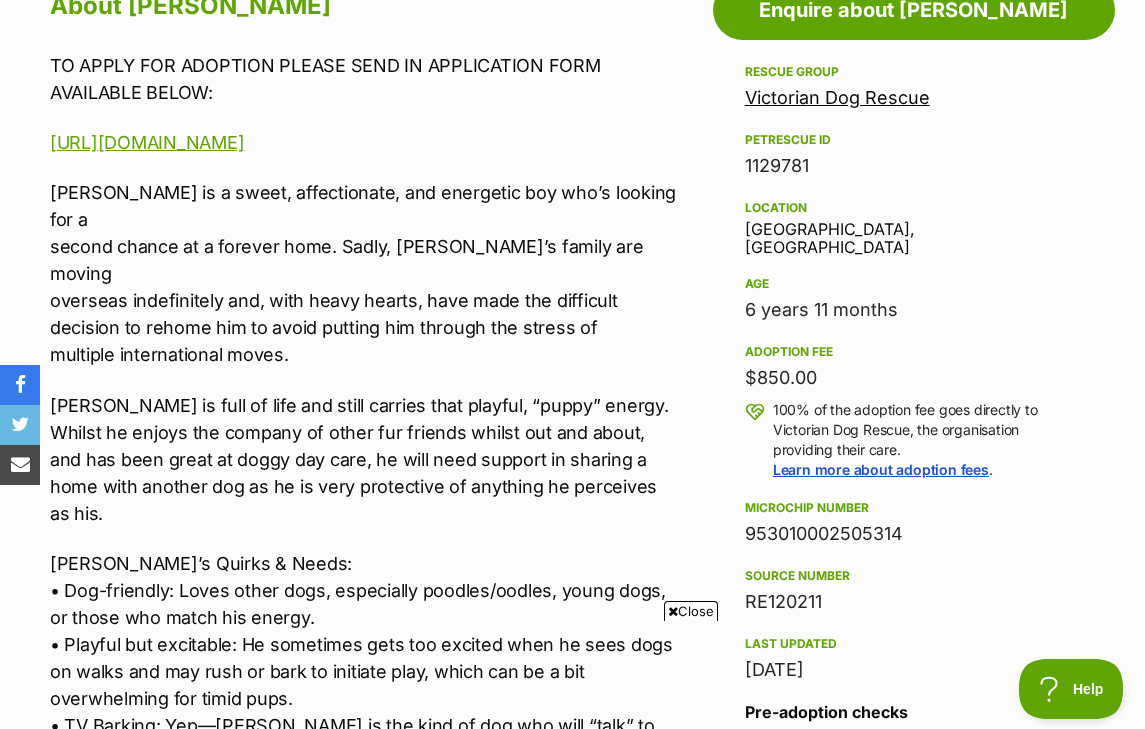scroll, scrollTop: 1147, scrollLeft: 0, axis: vertical 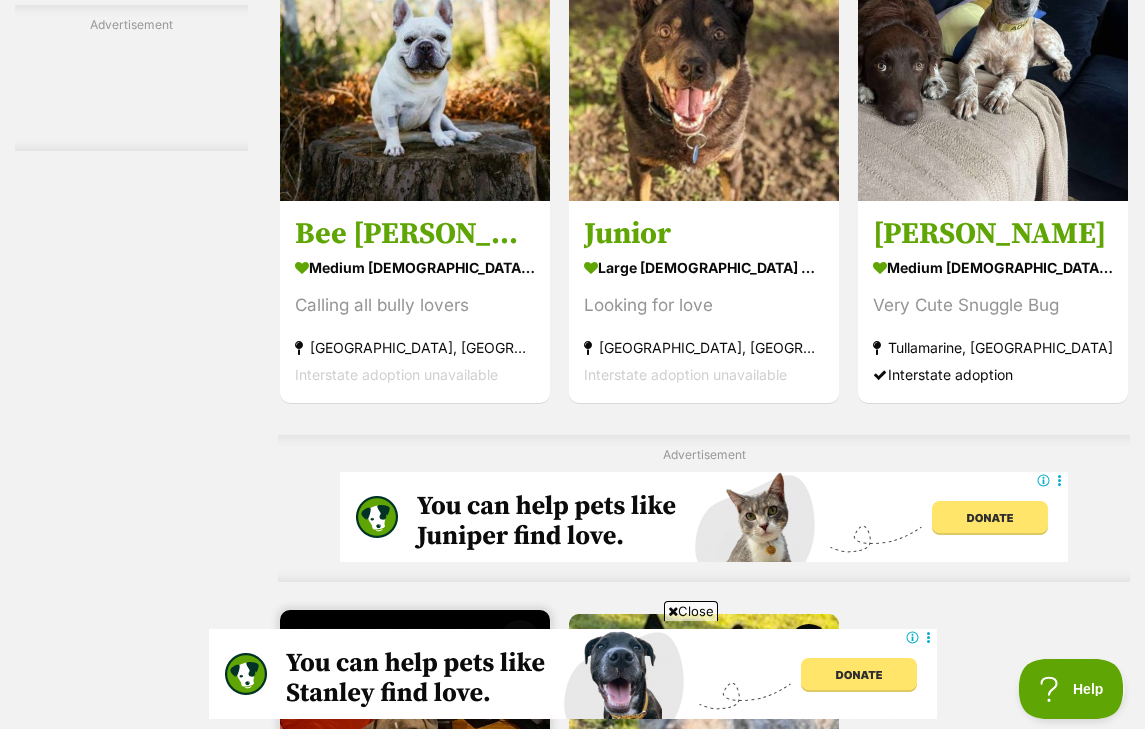 click on "Beau
medium male Dog
Gentle and happy
Croydon, VIC
Interstate adoption unavailable" at bounding box center [415, 980] 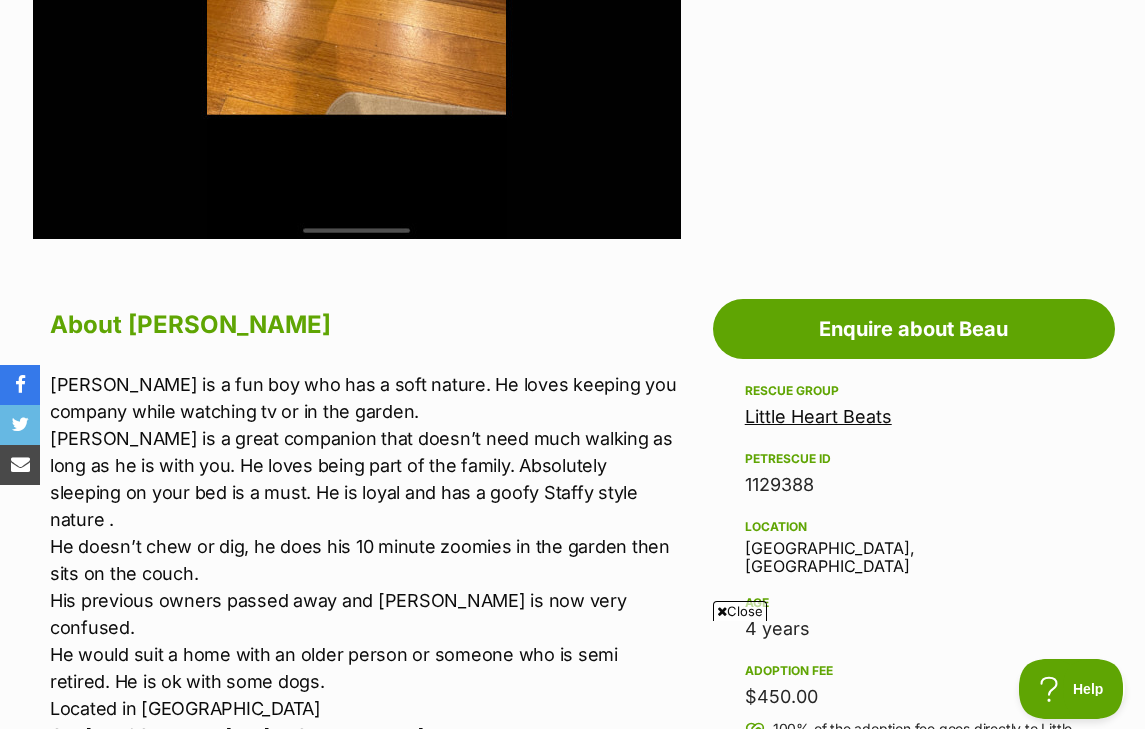 scroll, scrollTop: 921, scrollLeft: 1, axis: both 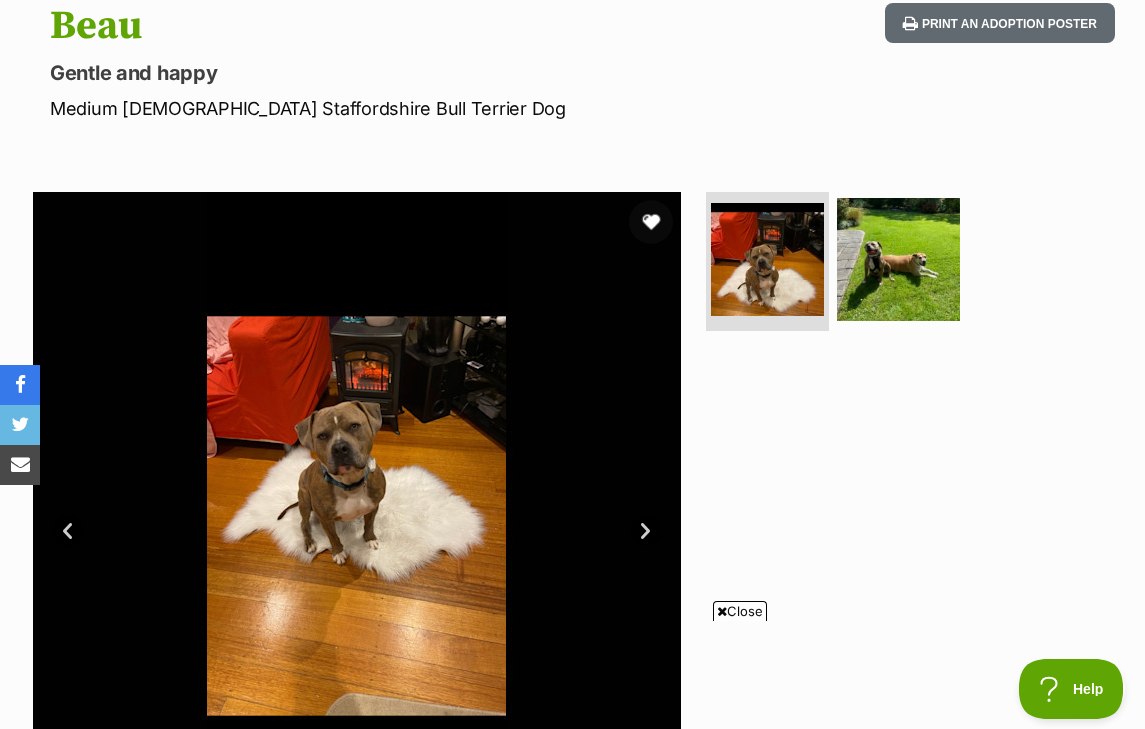 click at bounding box center (651, 222) 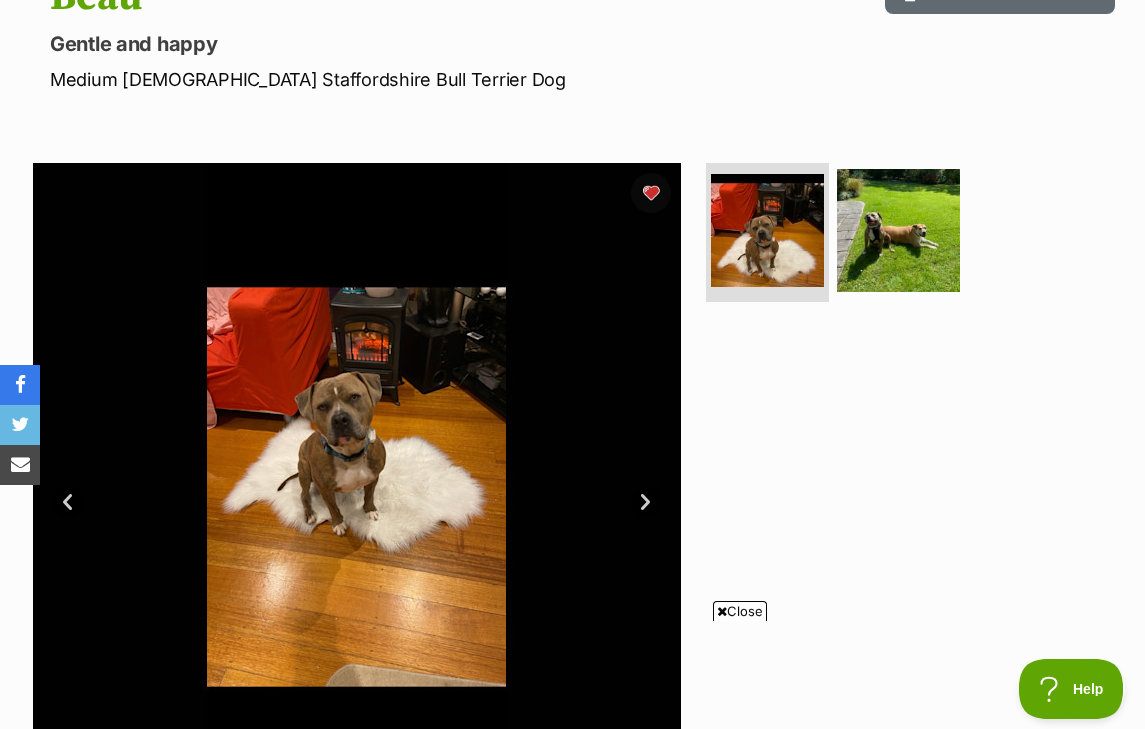 scroll, scrollTop: 253, scrollLeft: 0, axis: vertical 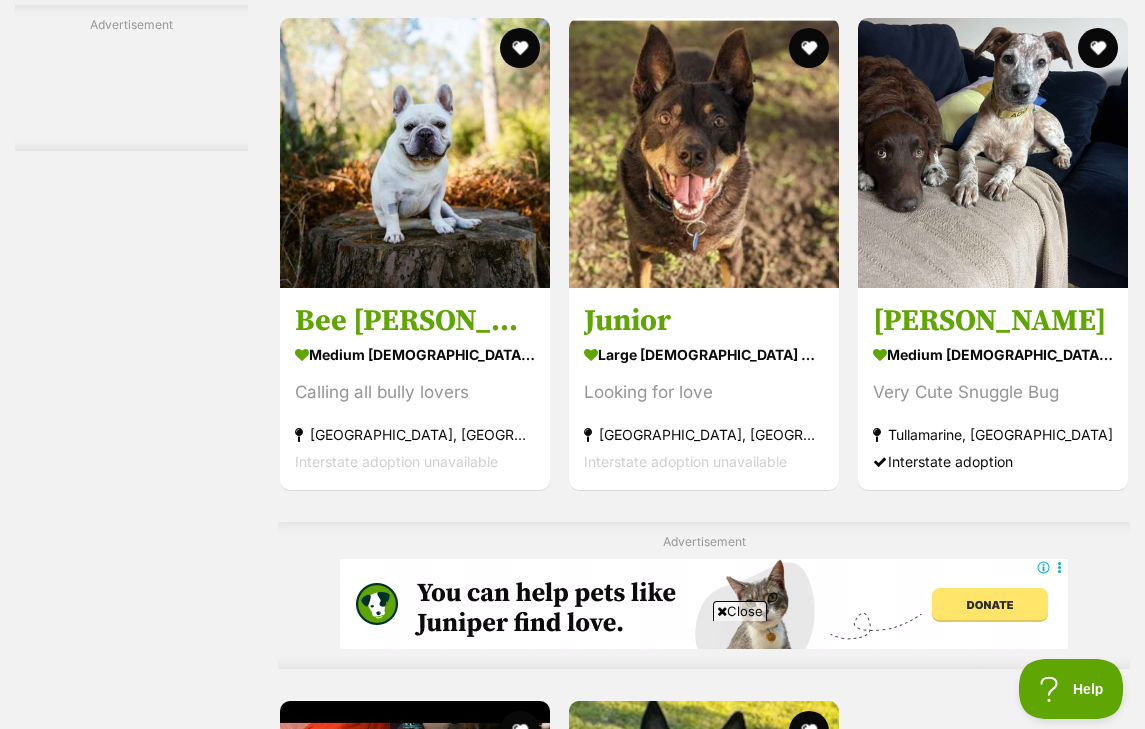 click on "Next" at bounding box center (785, 1217) 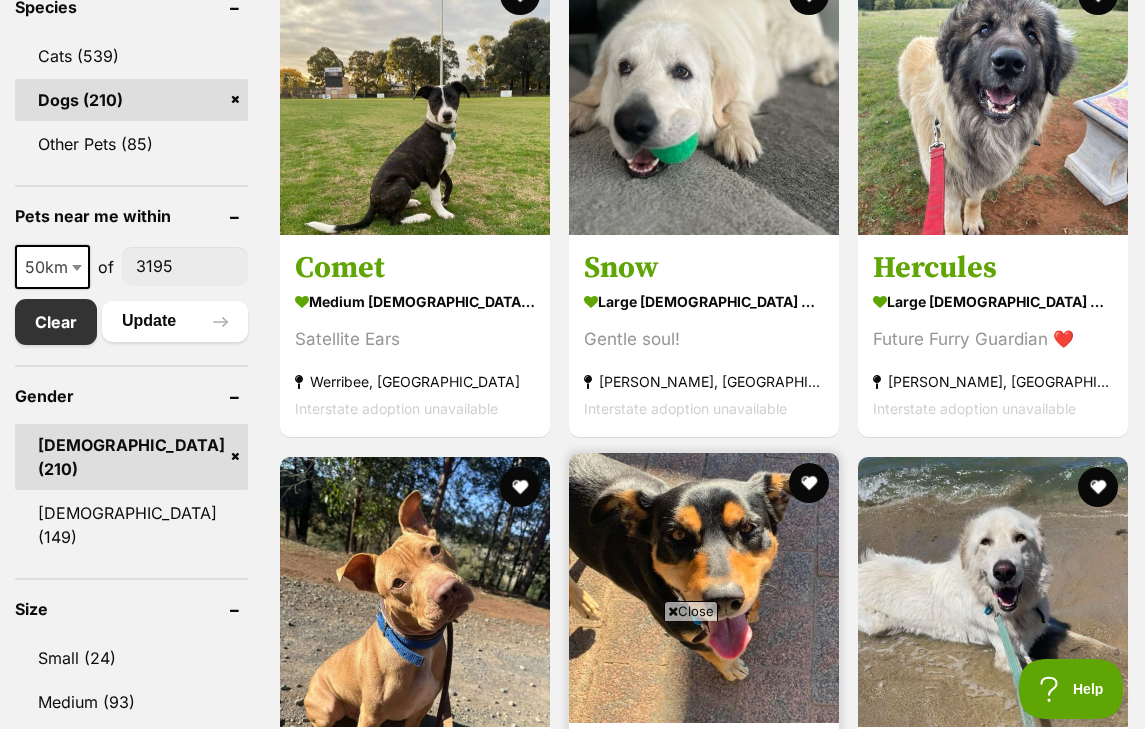 scroll, scrollTop: 0, scrollLeft: 0, axis: both 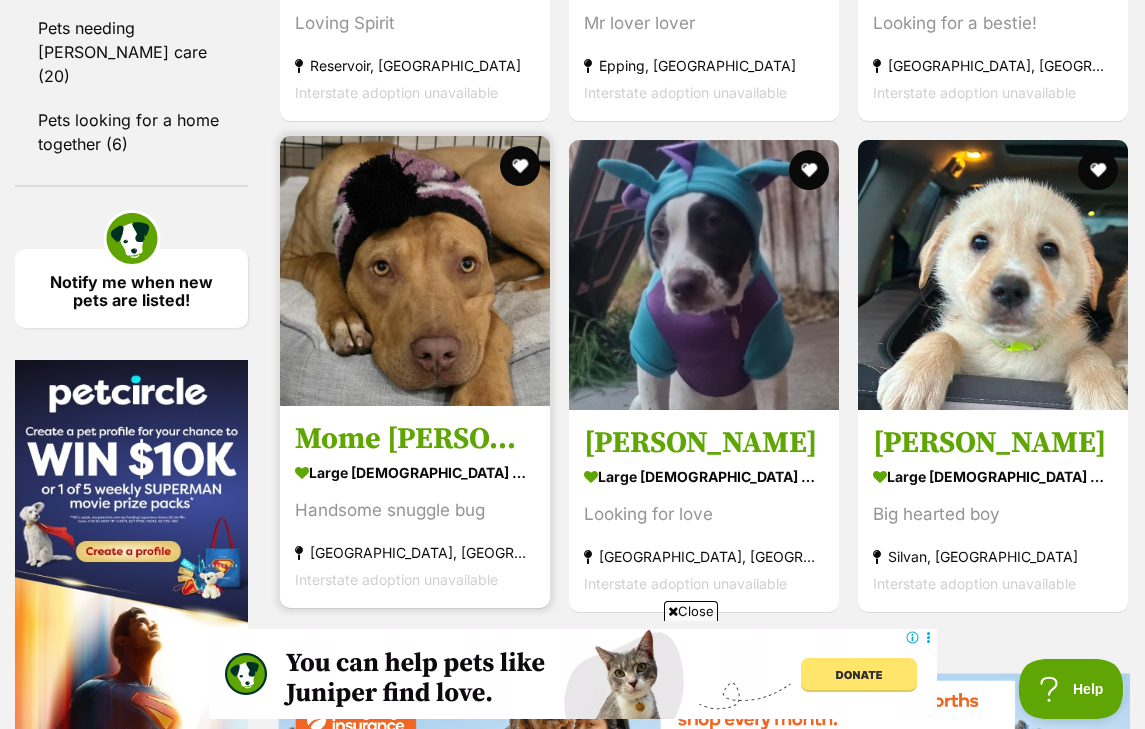 click on "Mome [PERSON_NAME]" at bounding box center [415, 440] 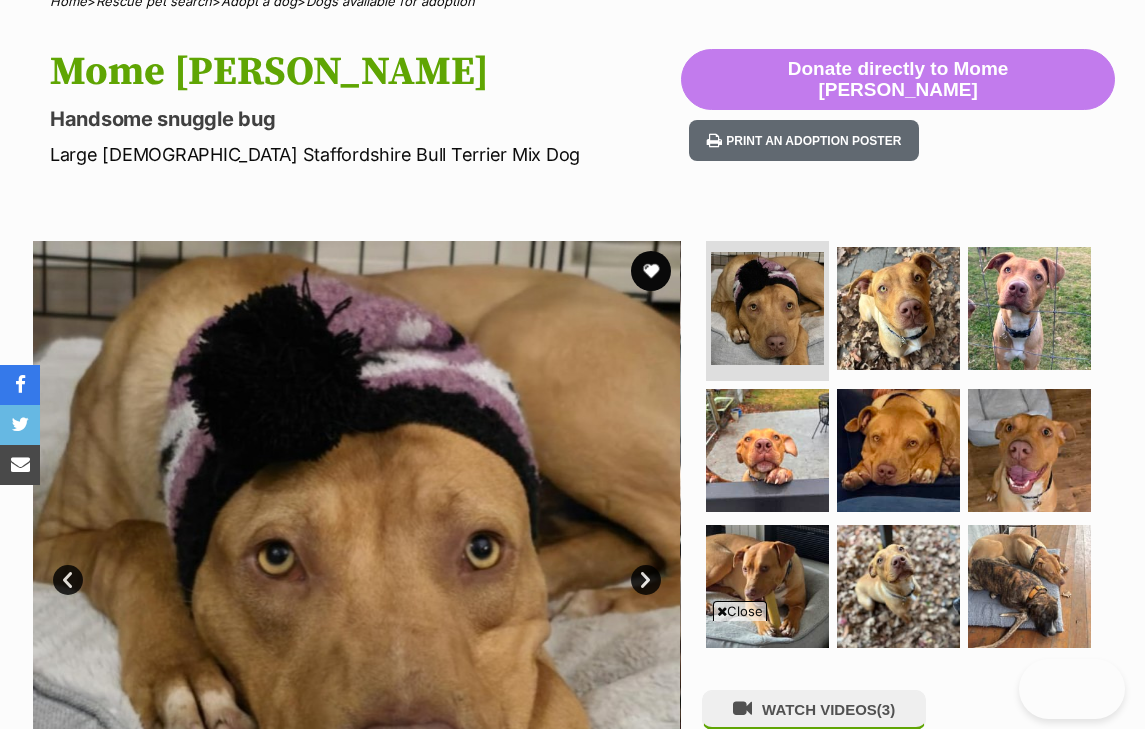 scroll, scrollTop: 928, scrollLeft: 0, axis: vertical 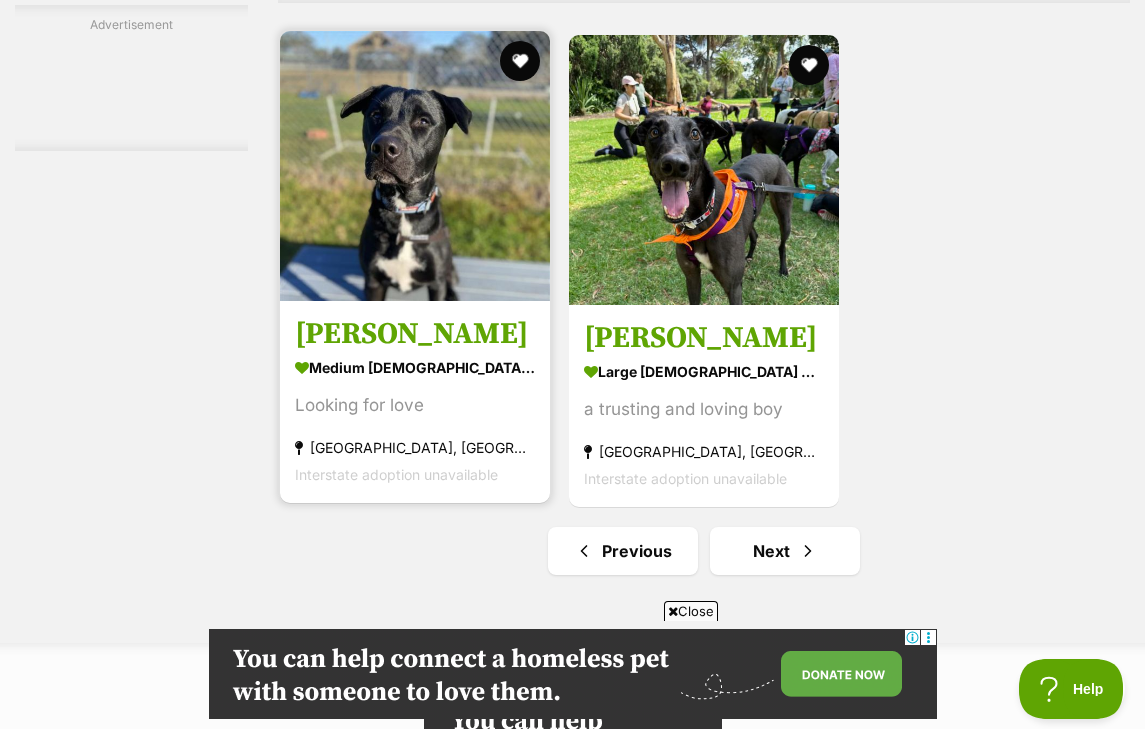 click on "medium [DEMOGRAPHIC_DATA] Dog" at bounding box center [415, 367] 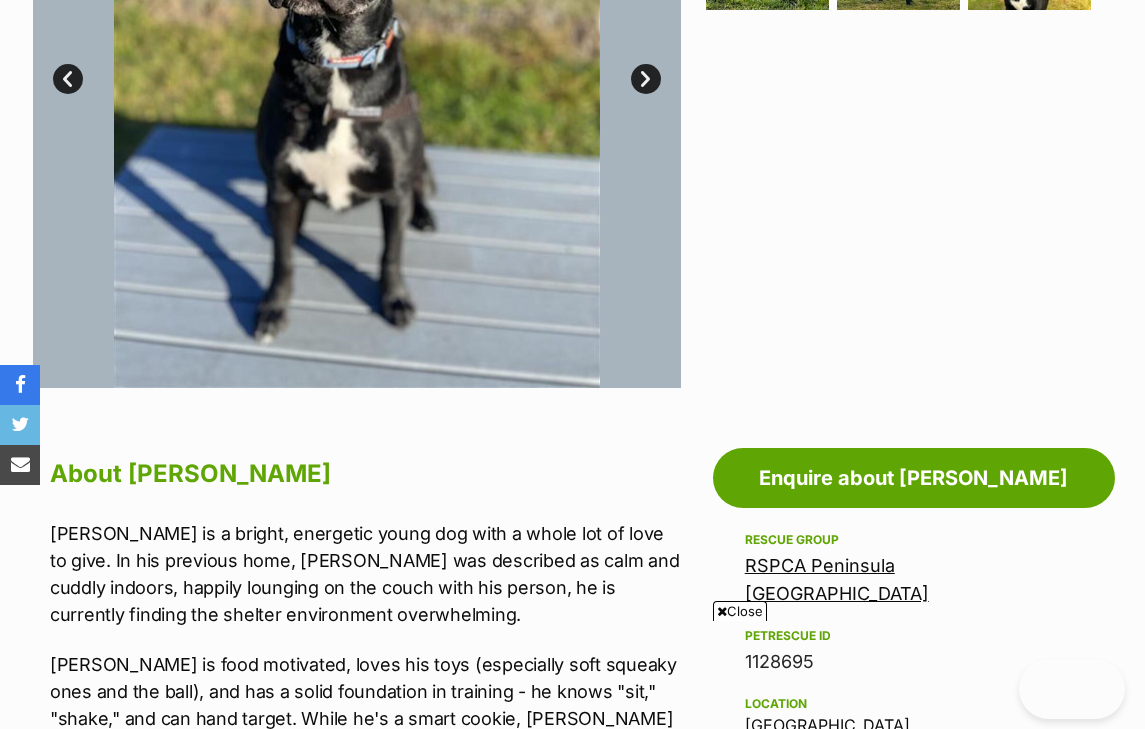 scroll, scrollTop: 919, scrollLeft: 0, axis: vertical 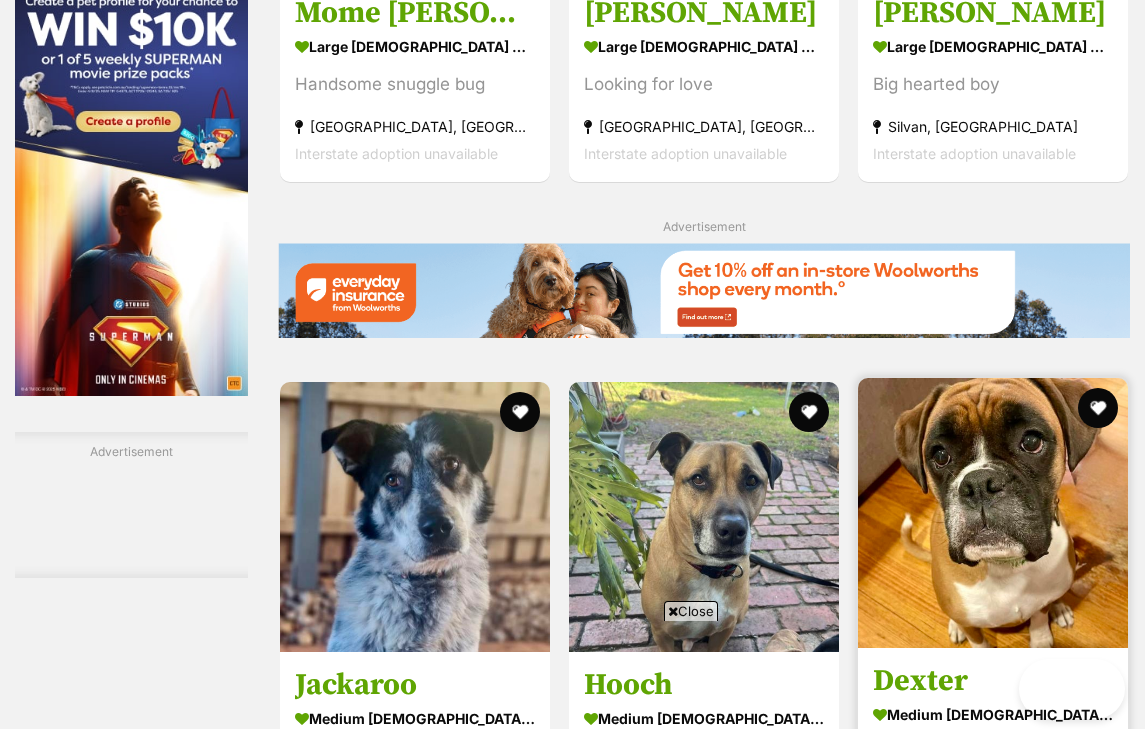 click on "medium male Dog
Looking for love
Mount Evelyn, VIC
Interstate adoption" at bounding box center (993, 767) 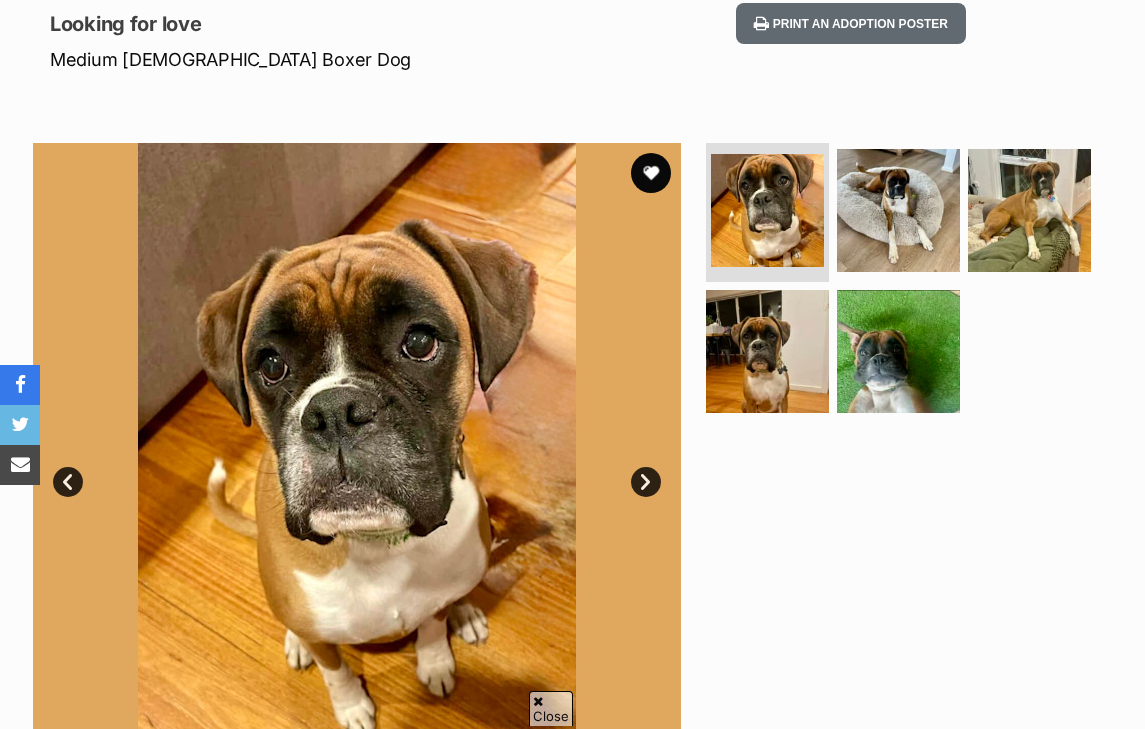 scroll, scrollTop: 0, scrollLeft: 0, axis: both 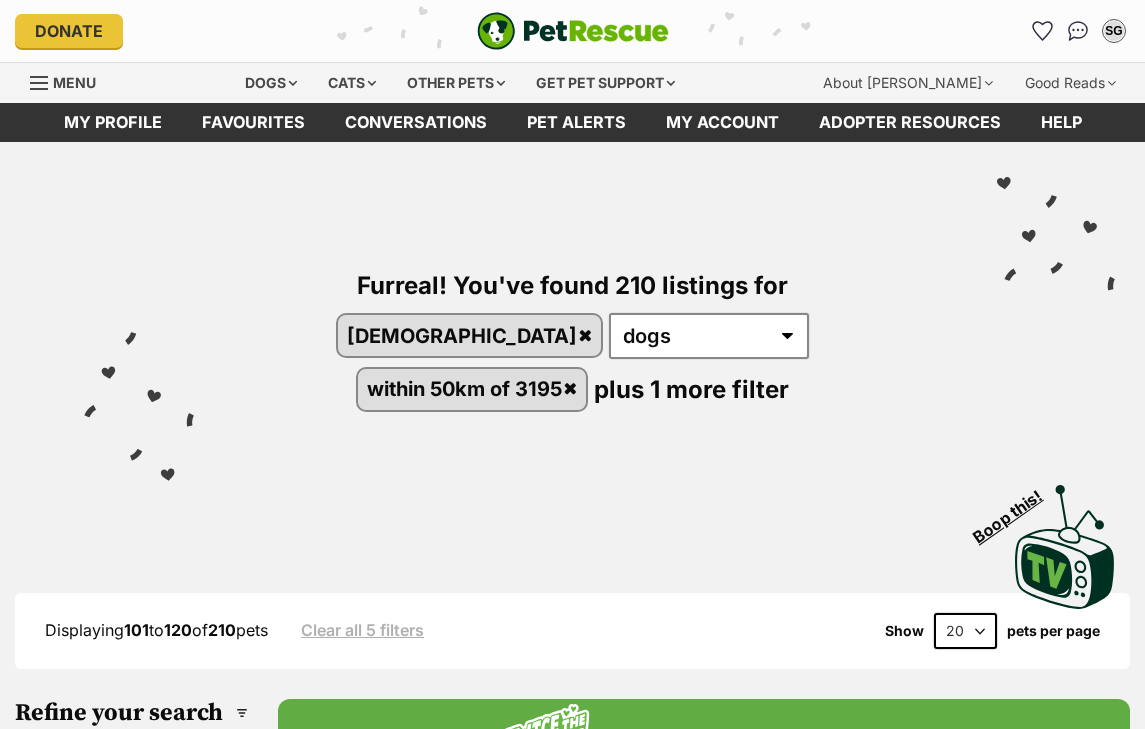 click on "Next" at bounding box center [785, 4914] 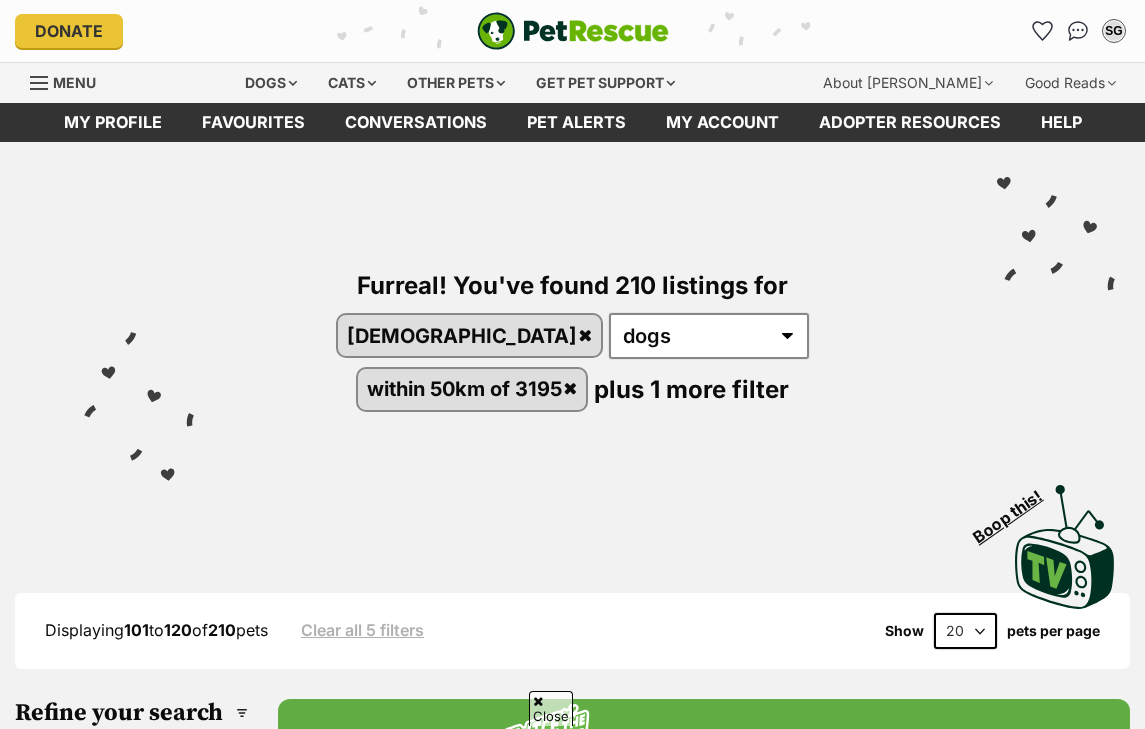 scroll, scrollTop: 3279, scrollLeft: 0, axis: vertical 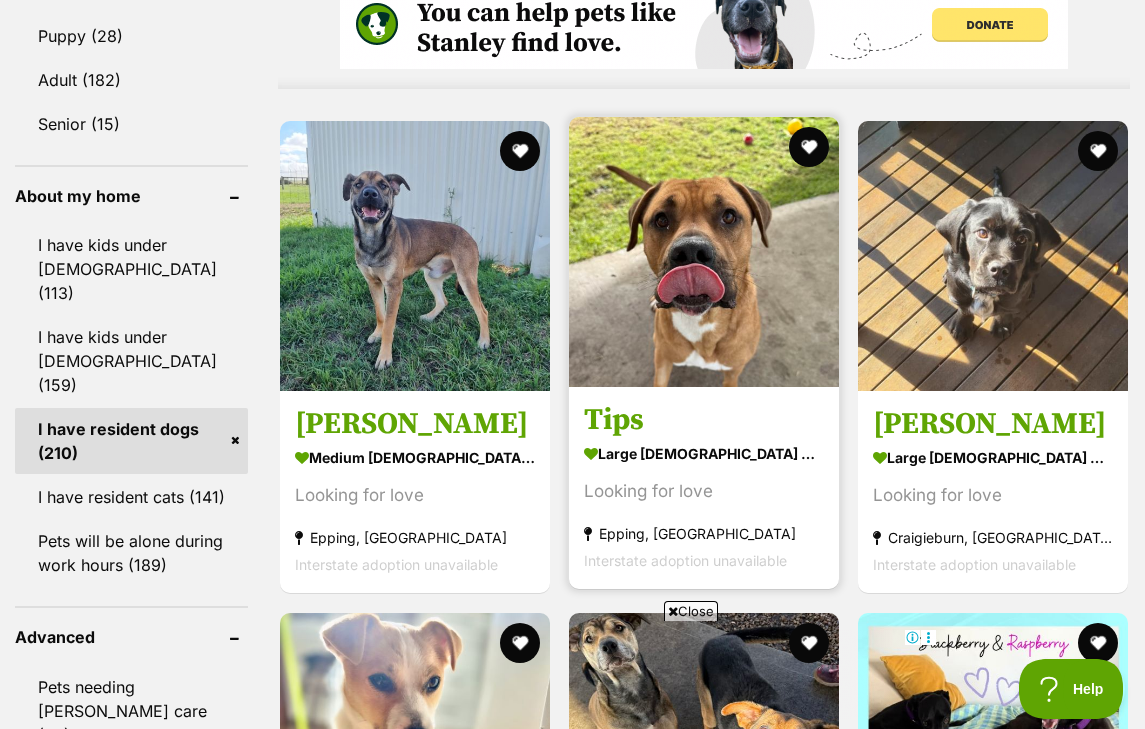 click on "Looking for love" at bounding box center (704, 492) 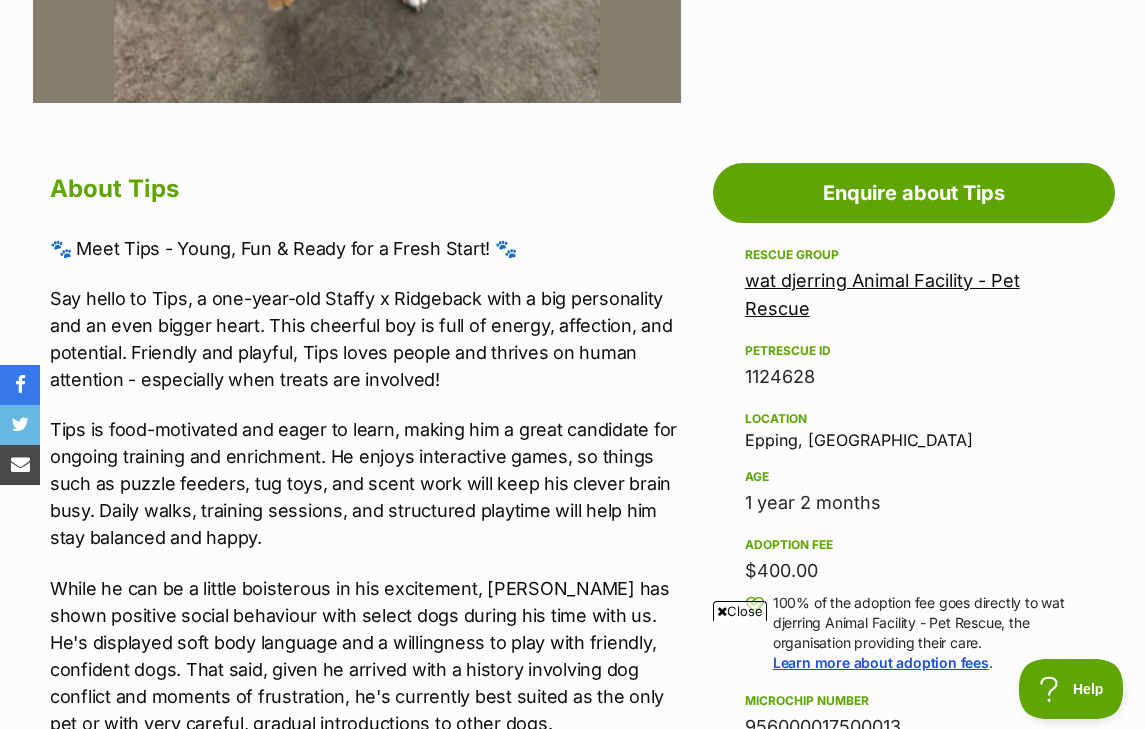 scroll, scrollTop: 990, scrollLeft: 0, axis: vertical 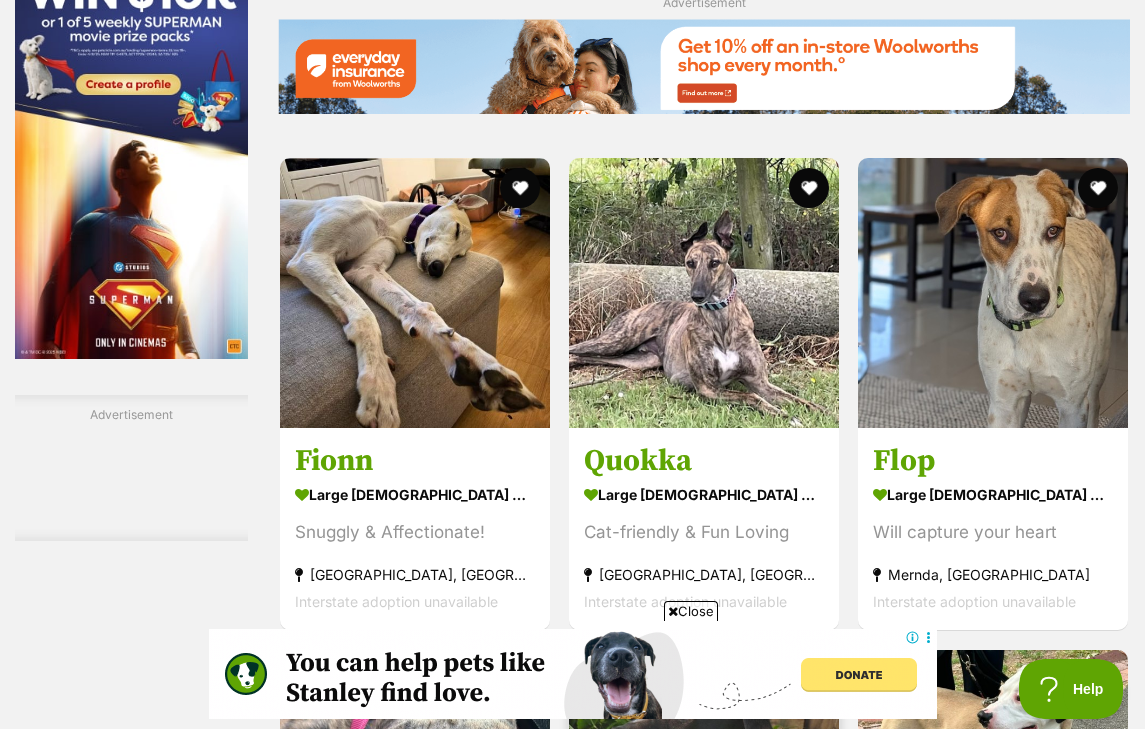 click on "medium [DEMOGRAPHIC_DATA] Dog" at bounding box center (704, 982) 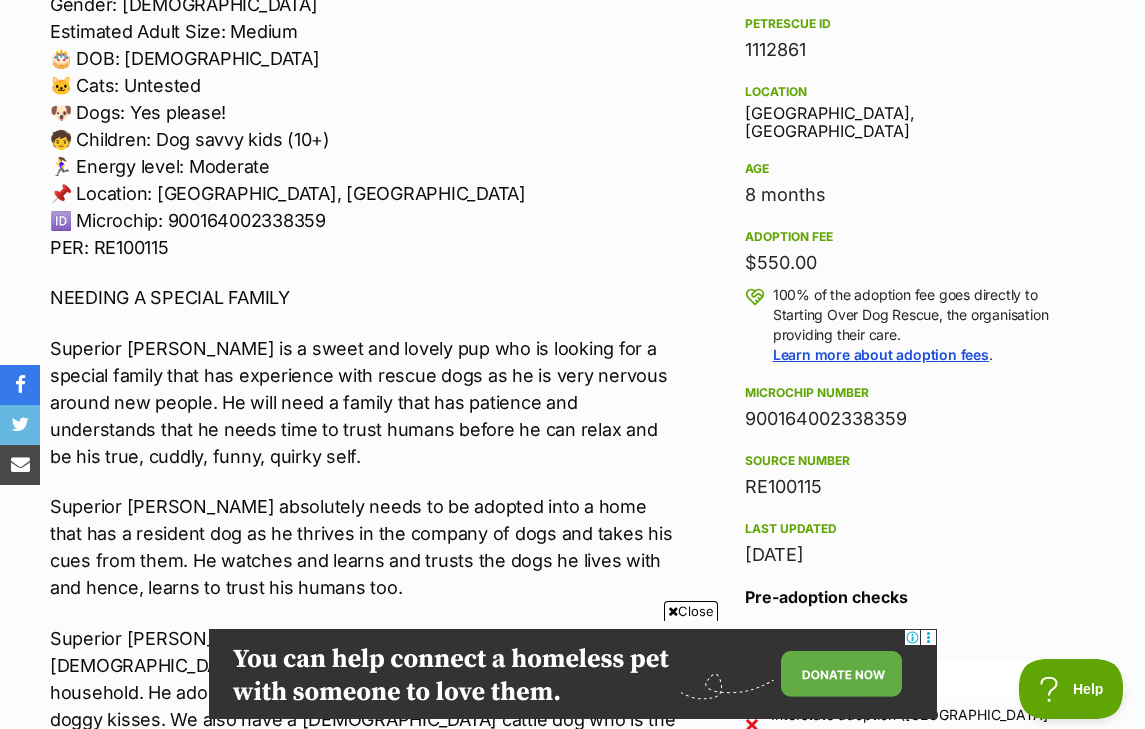 scroll, scrollTop: 0, scrollLeft: 0, axis: both 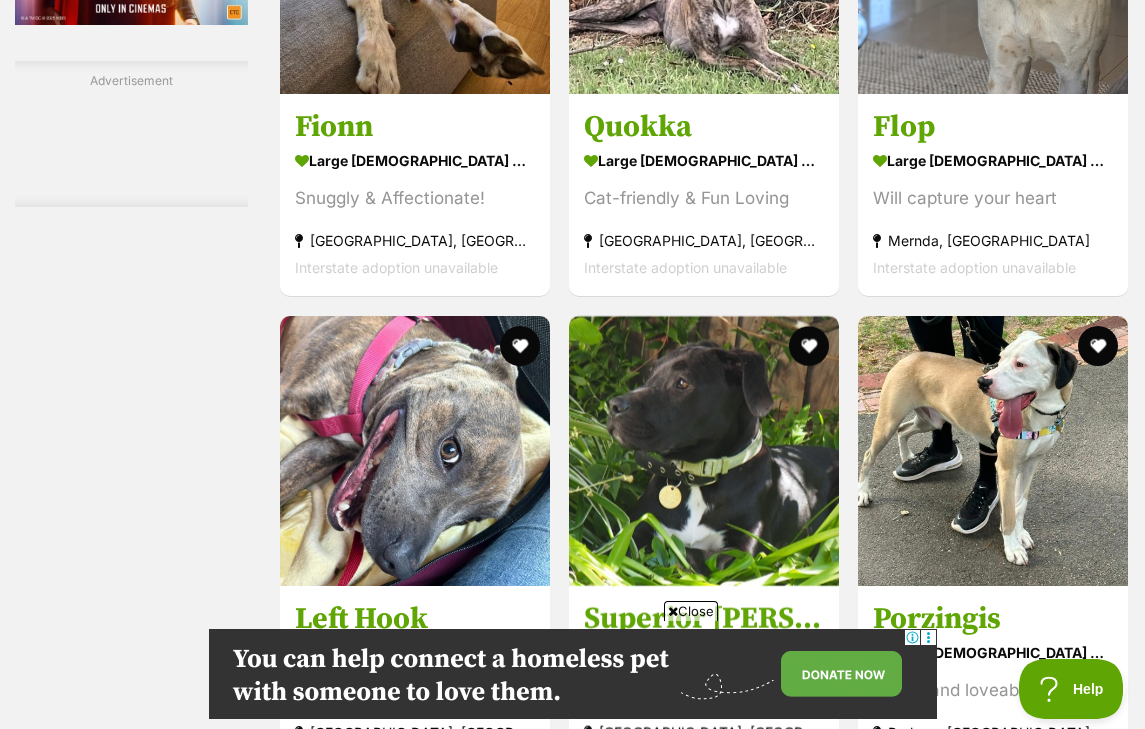 click at bounding box center [808, 1515] 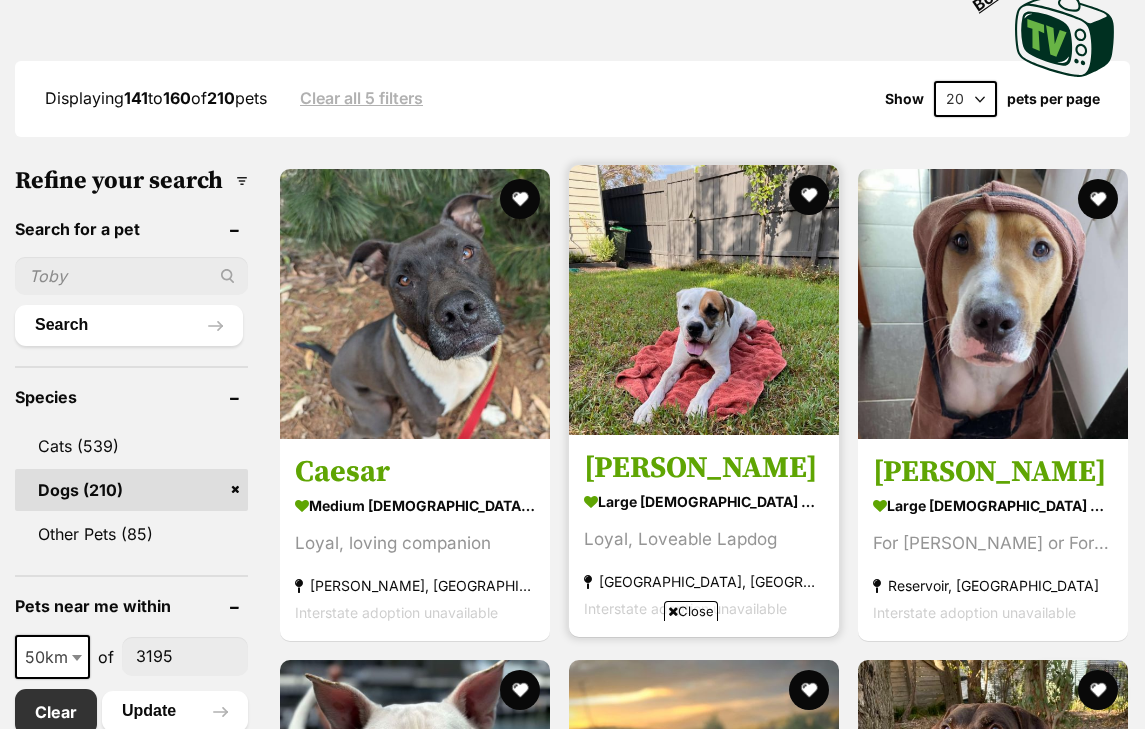 scroll, scrollTop: 532, scrollLeft: 0, axis: vertical 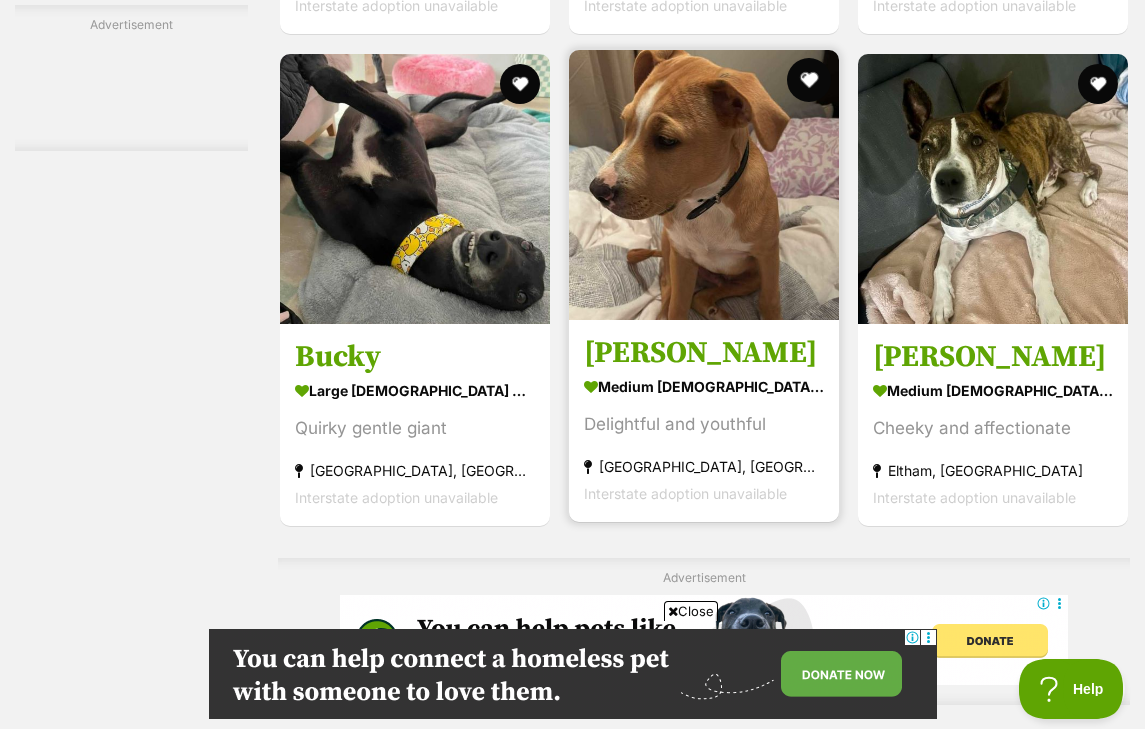 click at bounding box center (809, 80) 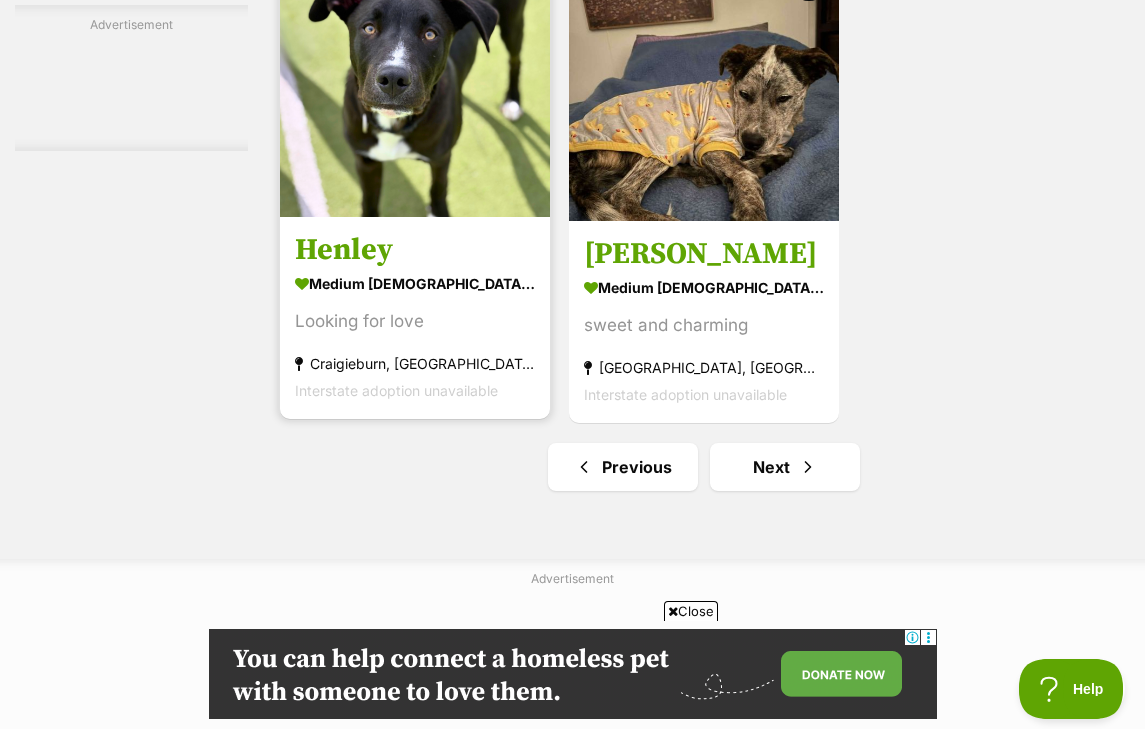 click on "Henley" at bounding box center [415, 250] 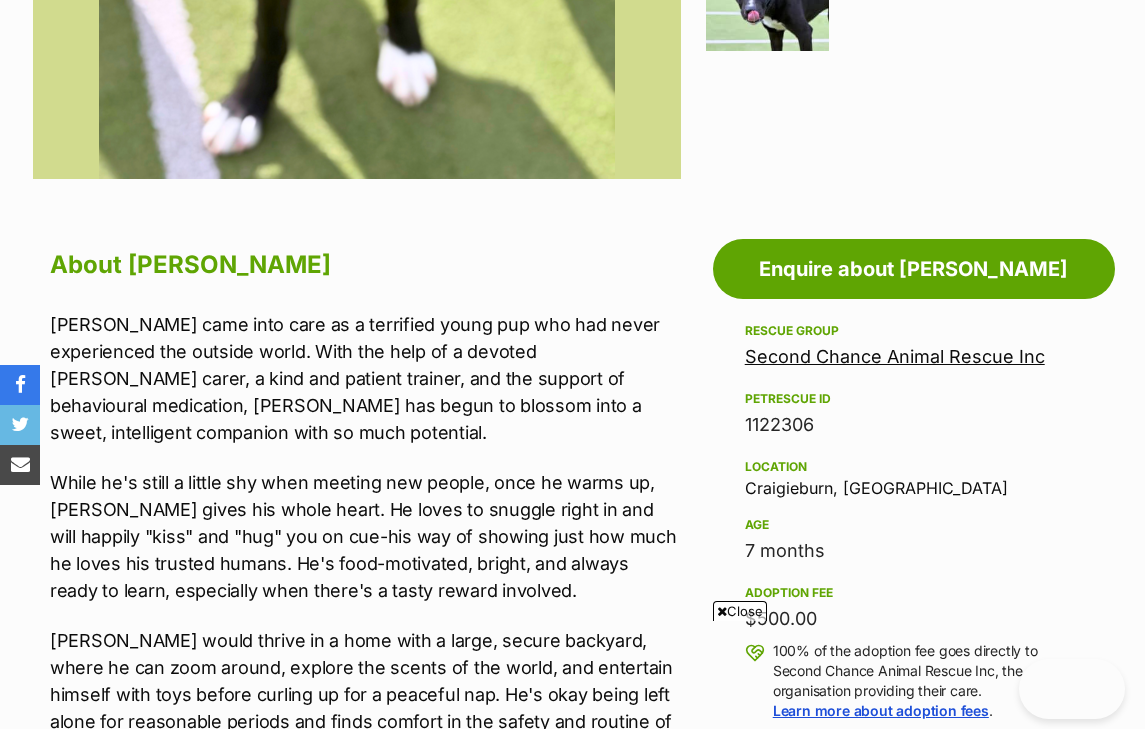 scroll, scrollTop: 885, scrollLeft: 0, axis: vertical 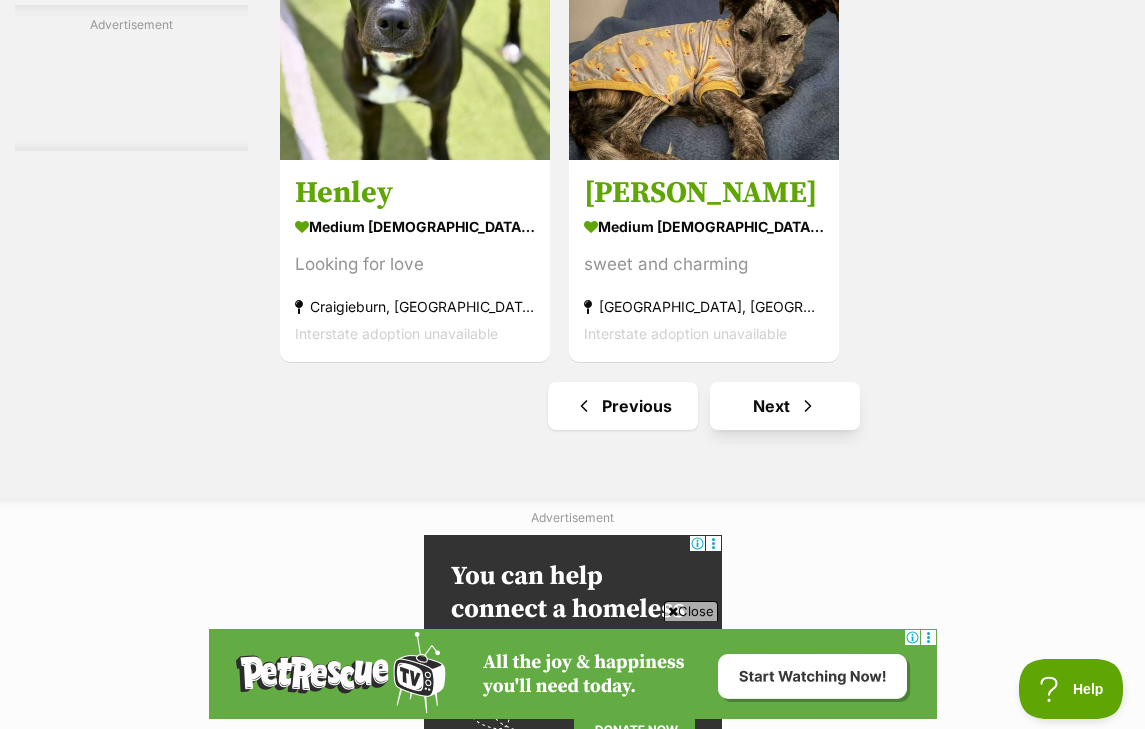 click on "Next" at bounding box center [785, 406] 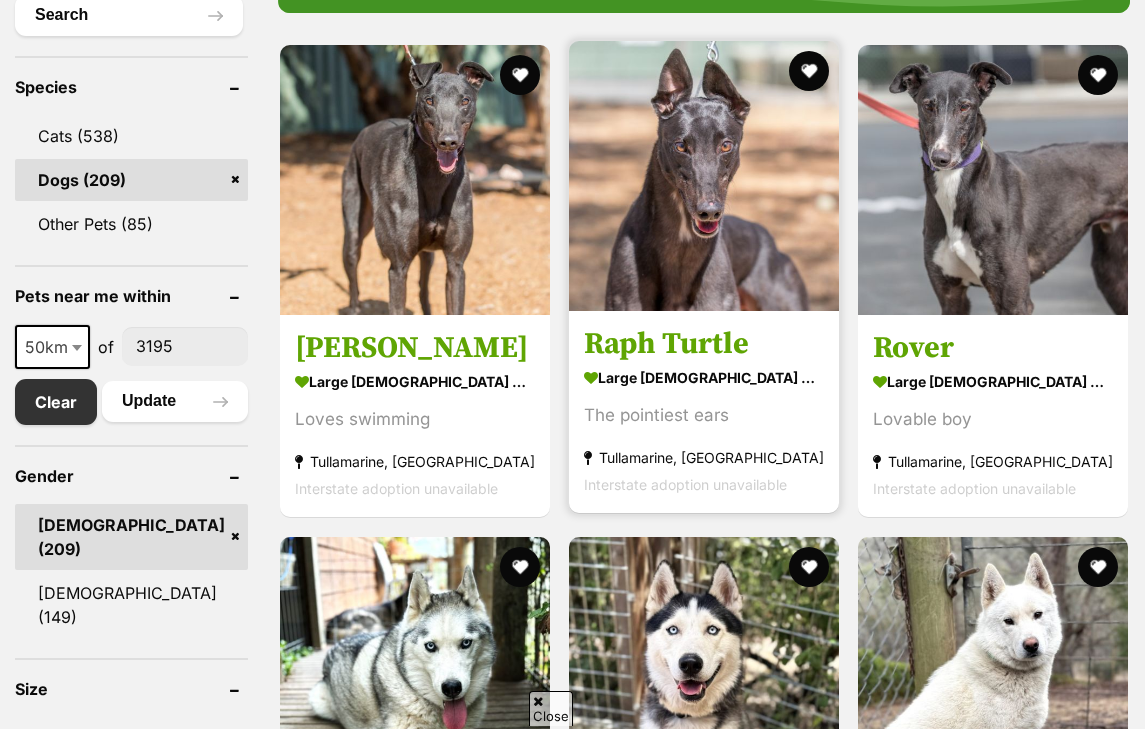 scroll, scrollTop: 842, scrollLeft: 0, axis: vertical 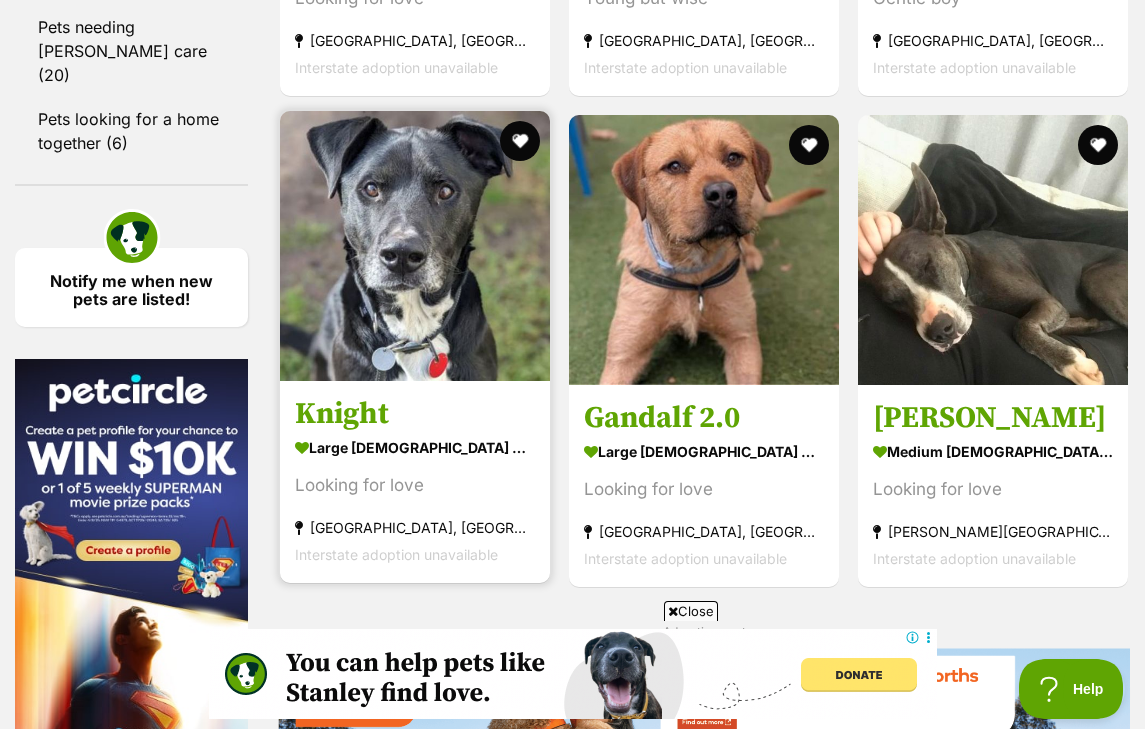 click on "large male Dog
Looking for love
North Melbourne, VIC
Interstate adoption unavailable" at bounding box center (415, 501) 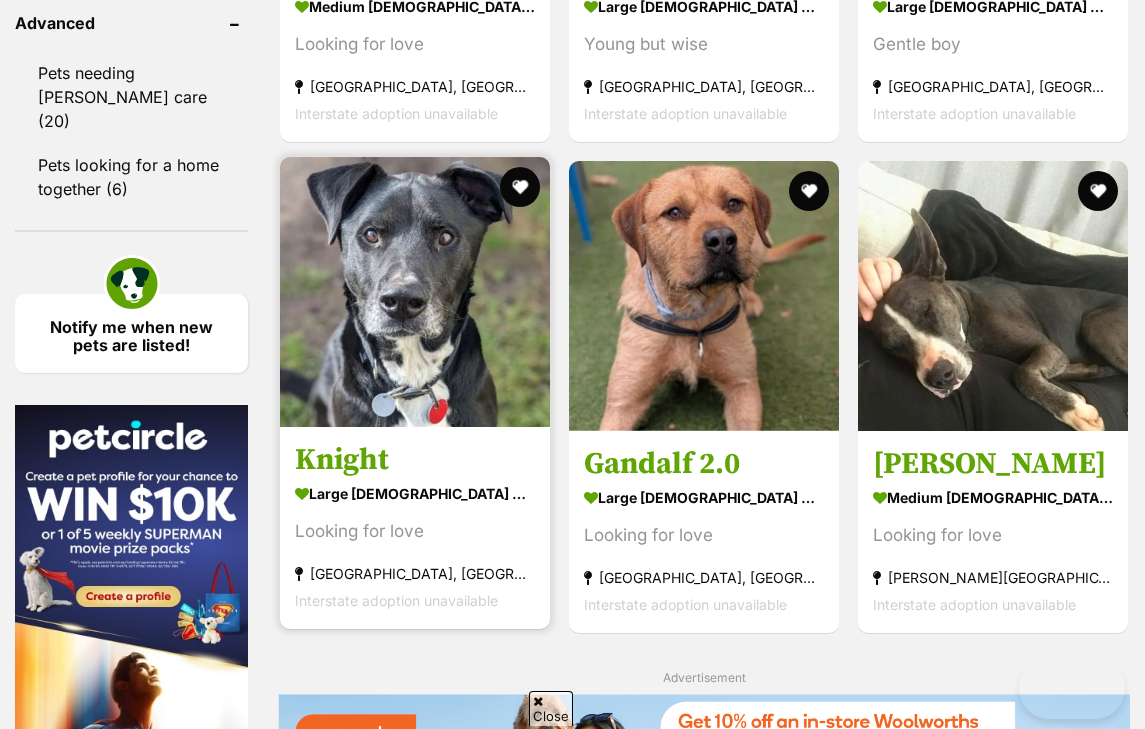 scroll, scrollTop: 2836, scrollLeft: 0, axis: vertical 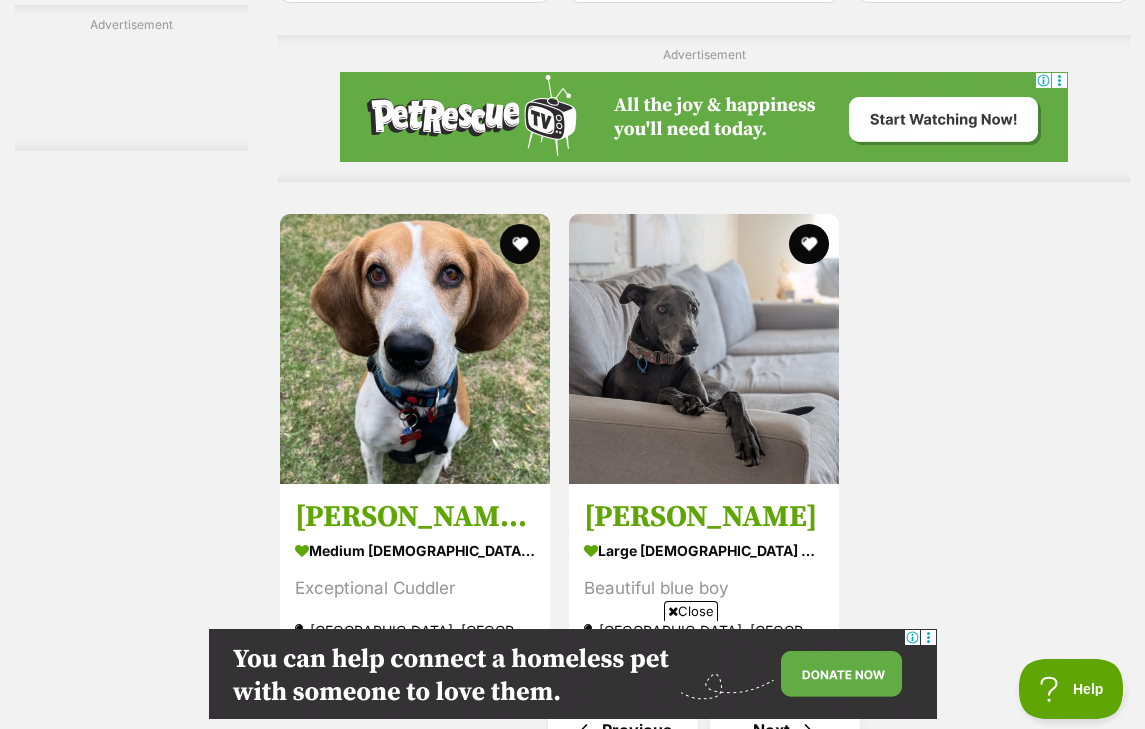 click at bounding box center [808, 730] 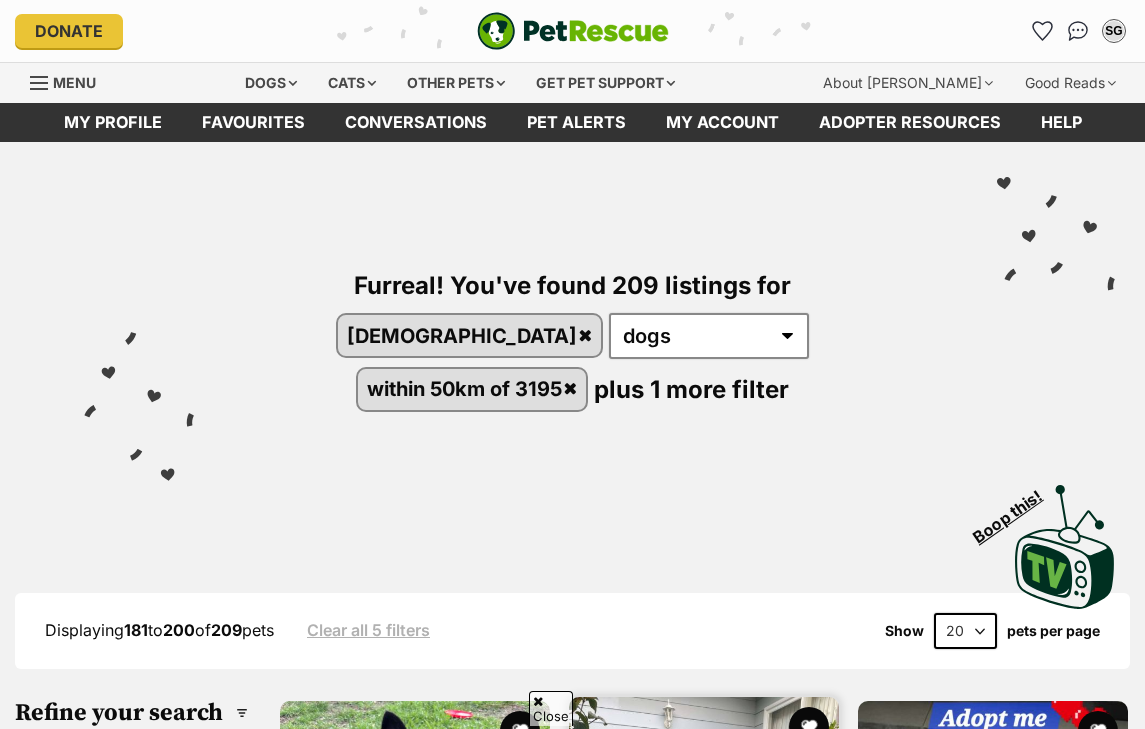 click on "medium [DEMOGRAPHIC_DATA] Dog" at bounding box center [704, 1033] 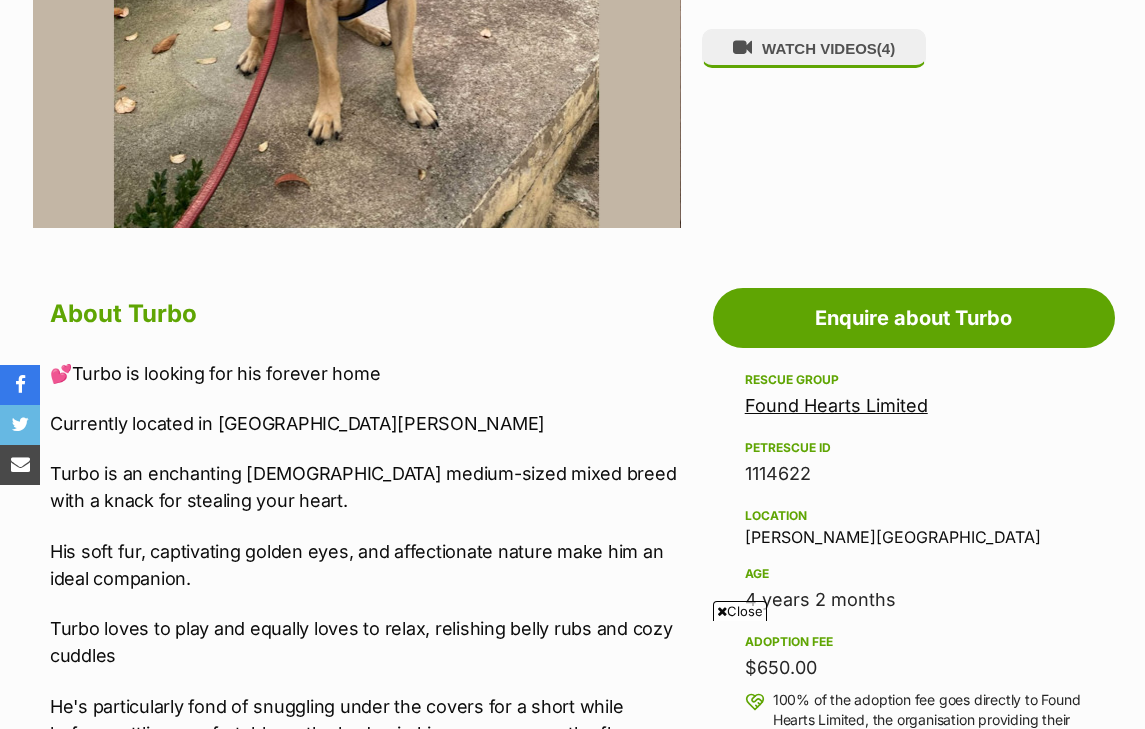 scroll, scrollTop: 1077, scrollLeft: 1, axis: both 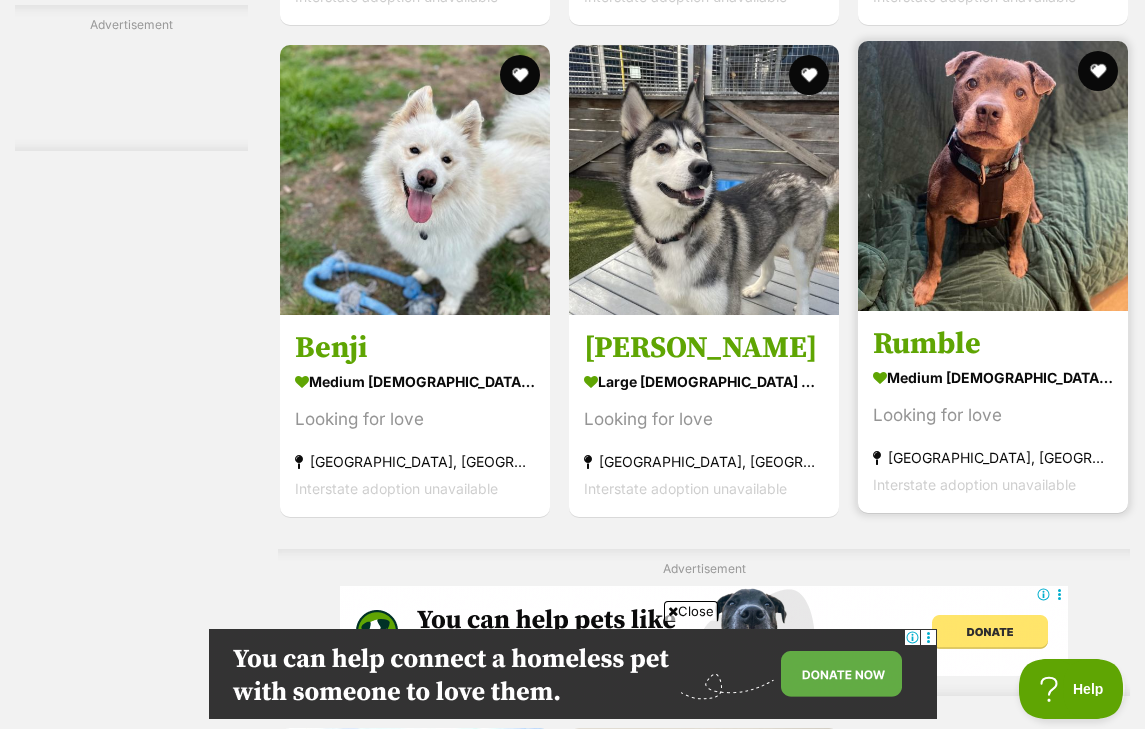 click on "medium male Dog
Looking for love
Burwood East, VIC
Interstate adoption unavailable" at bounding box center [993, 430] 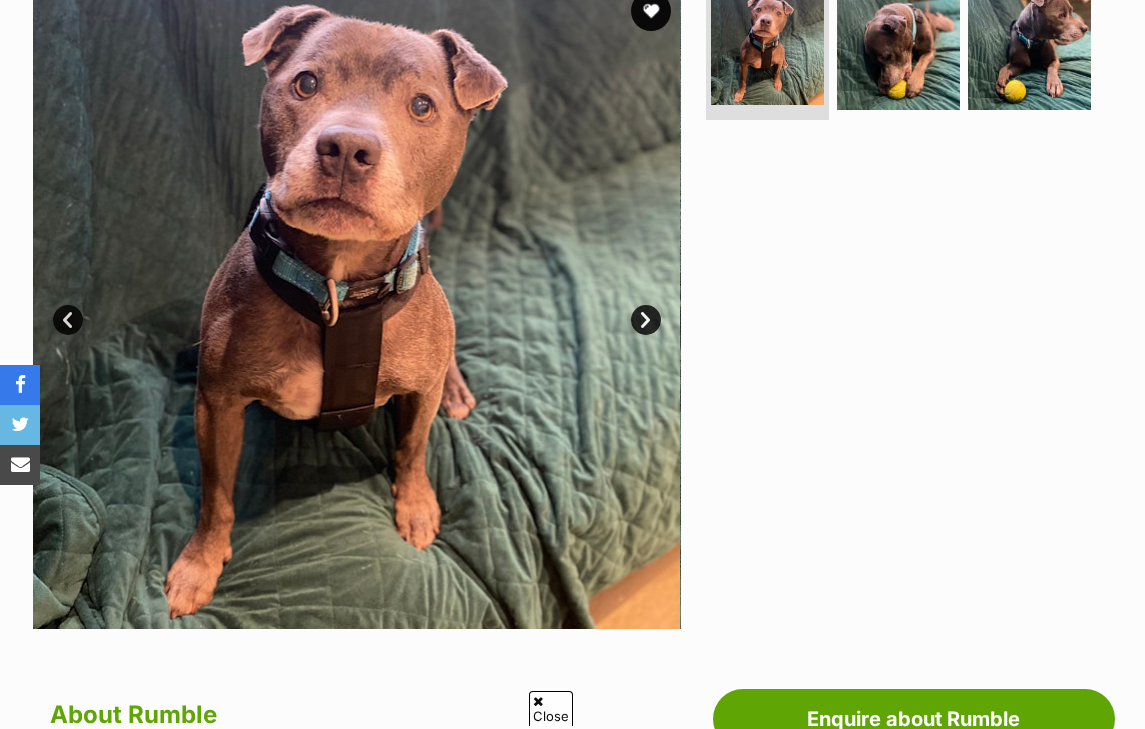 scroll, scrollTop: 0, scrollLeft: 0, axis: both 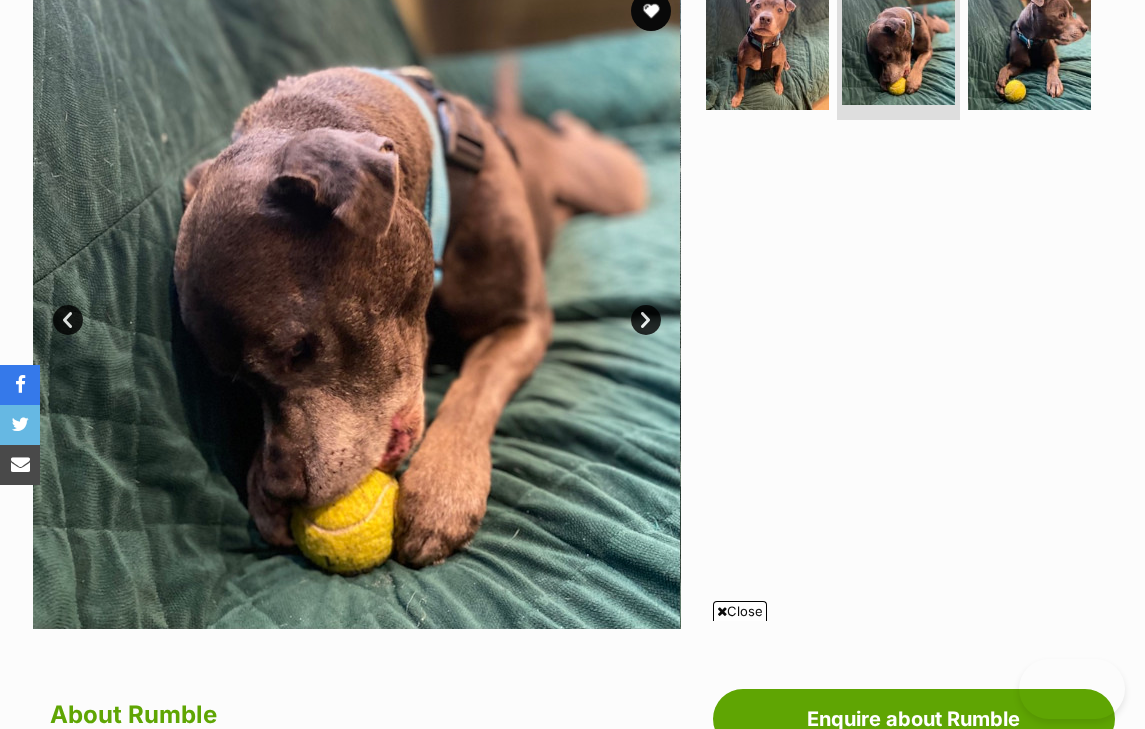 click on "Next" at bounding box center (646, 320) 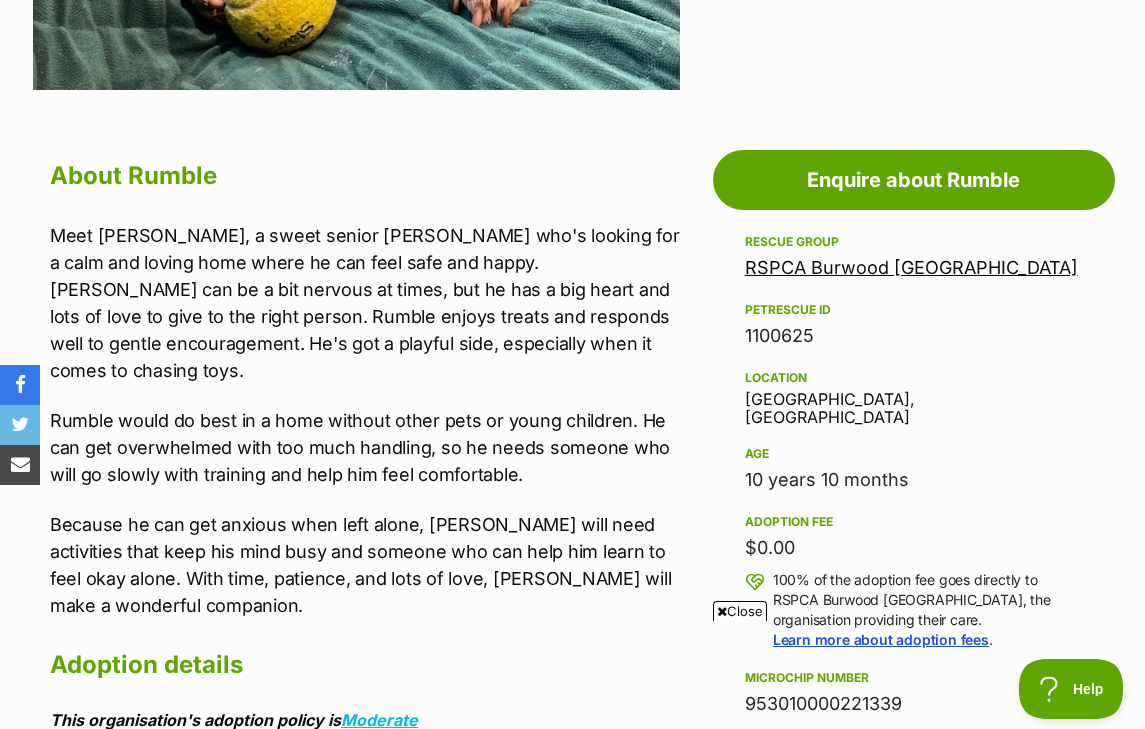 scroll, scrollTop: 984, scrollLeft: 0, axis: vertical 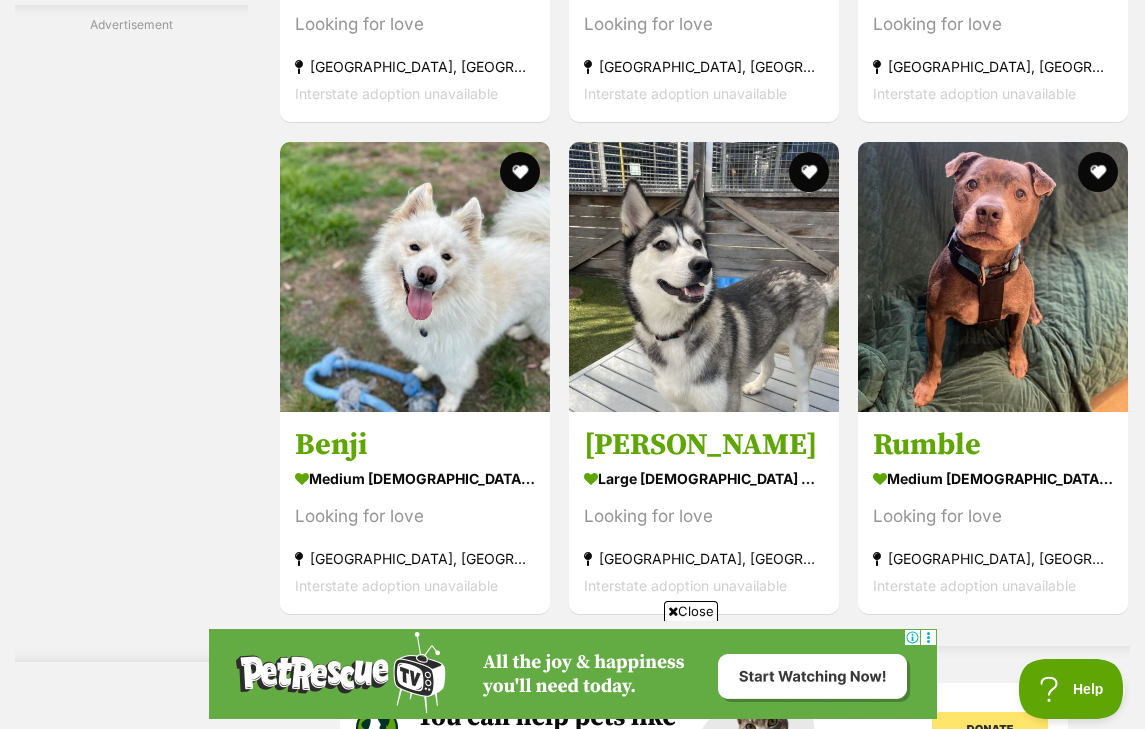 click on "large male Dog
Looking for love
Burwood East, VIC
Interstate adoption unavailable" at bounding box center [415, 1210] 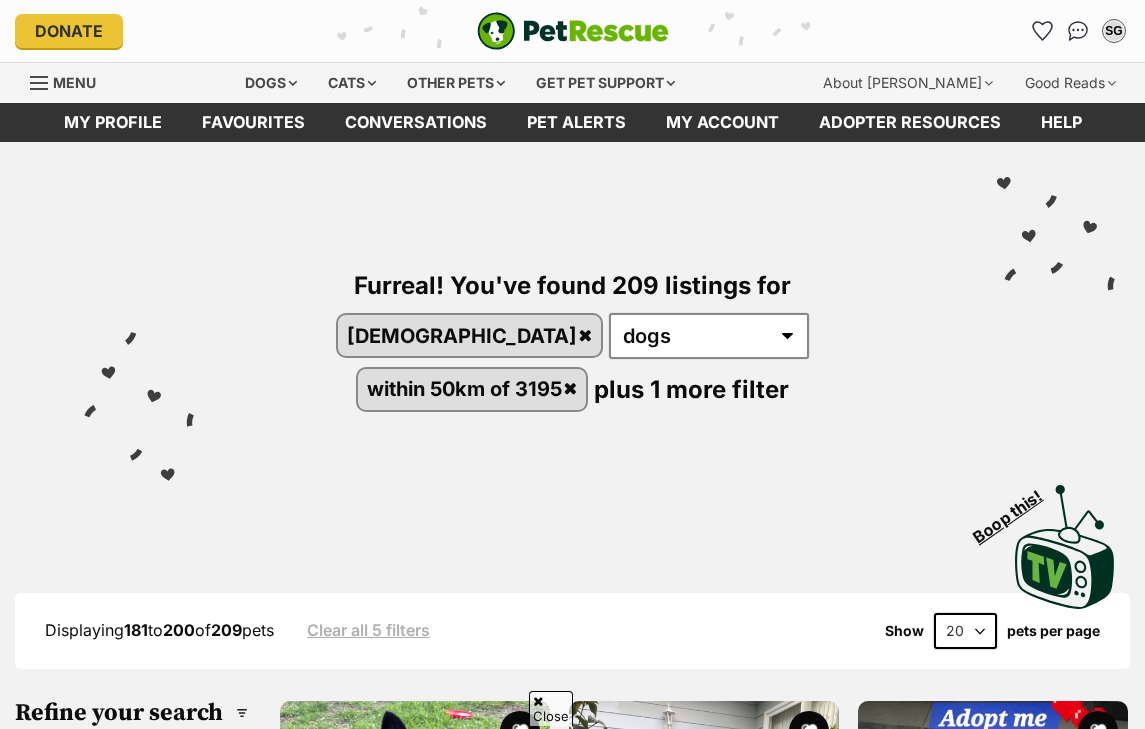 click on "Next" at bounding box center (785, 4728) 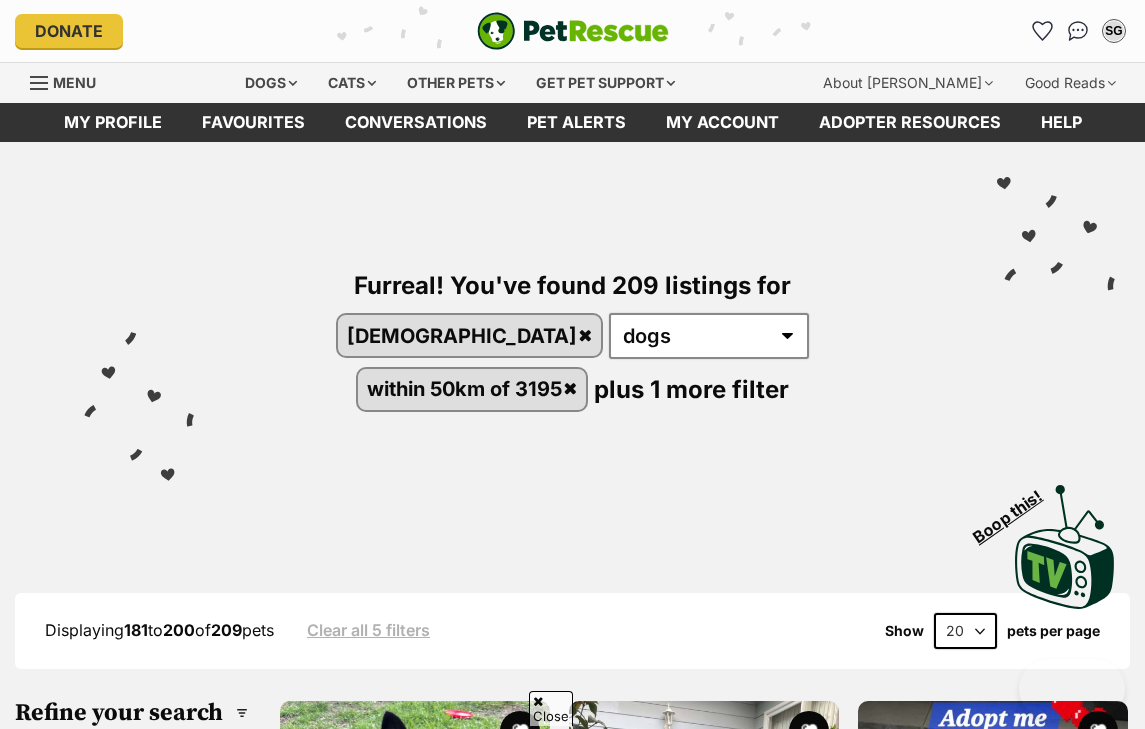 scroll, scrollTop: 3160, scrollLeft: 0, axis: vertical 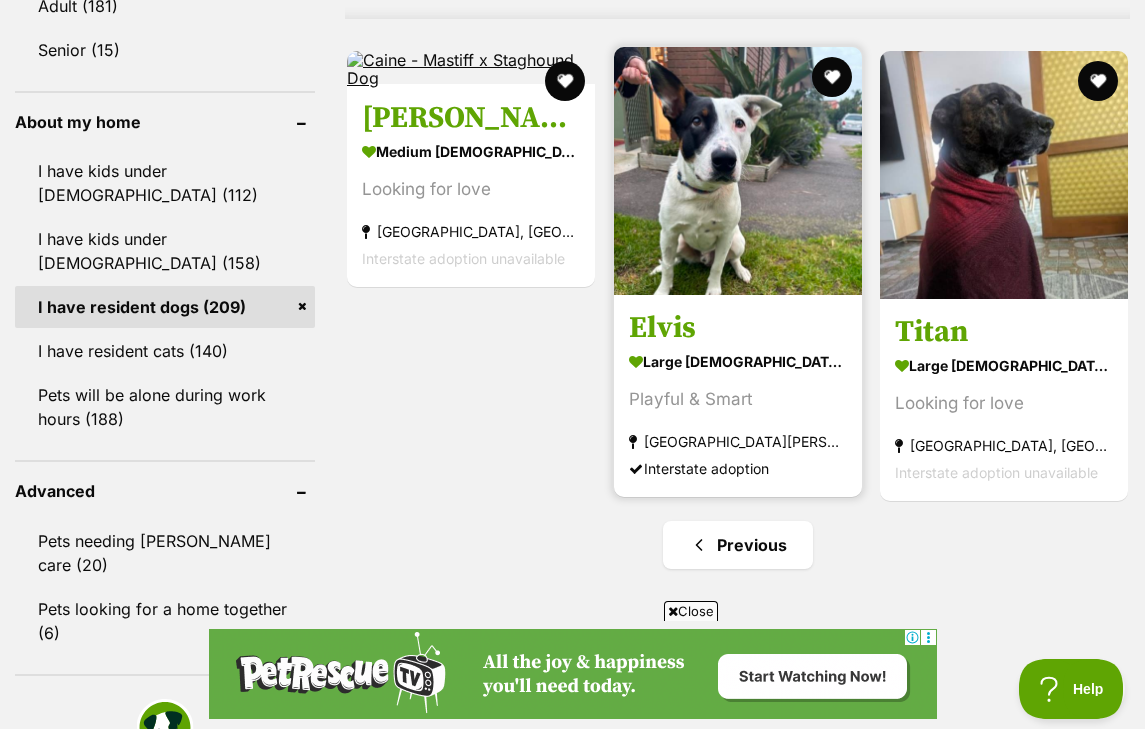 click on "large male Dog" at bounding box center (738, 361) 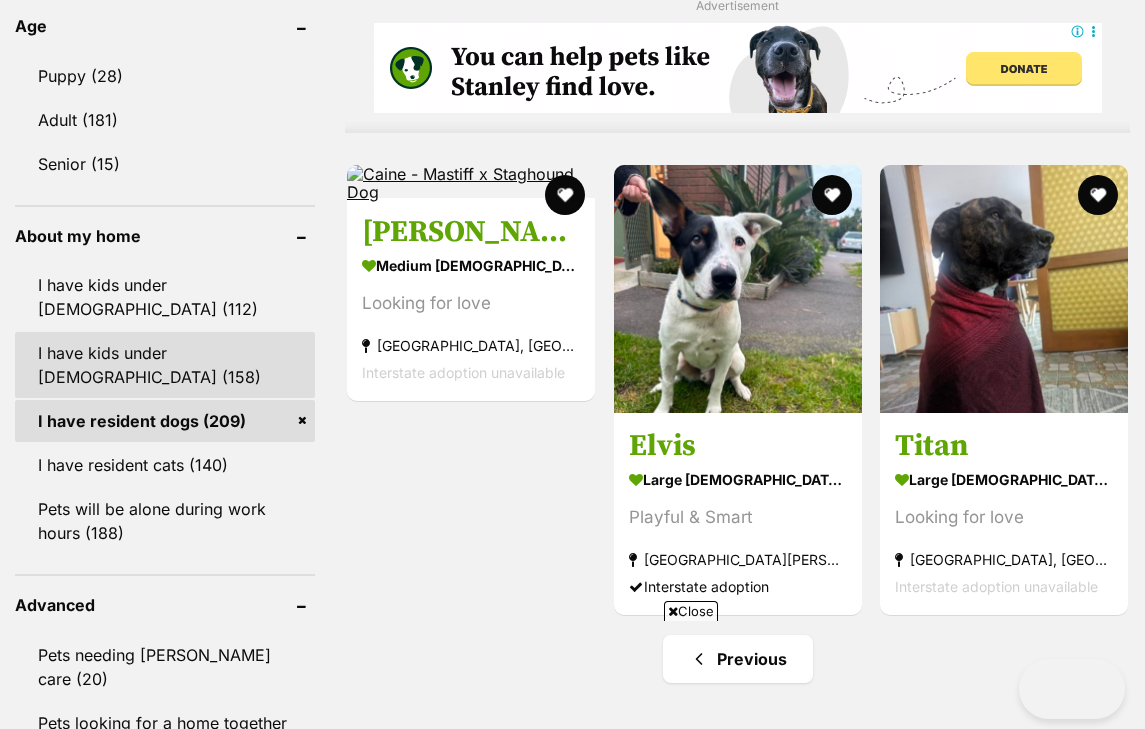 scroll, scrollTop: 1497, scrollLeft: 0, axis: vertical 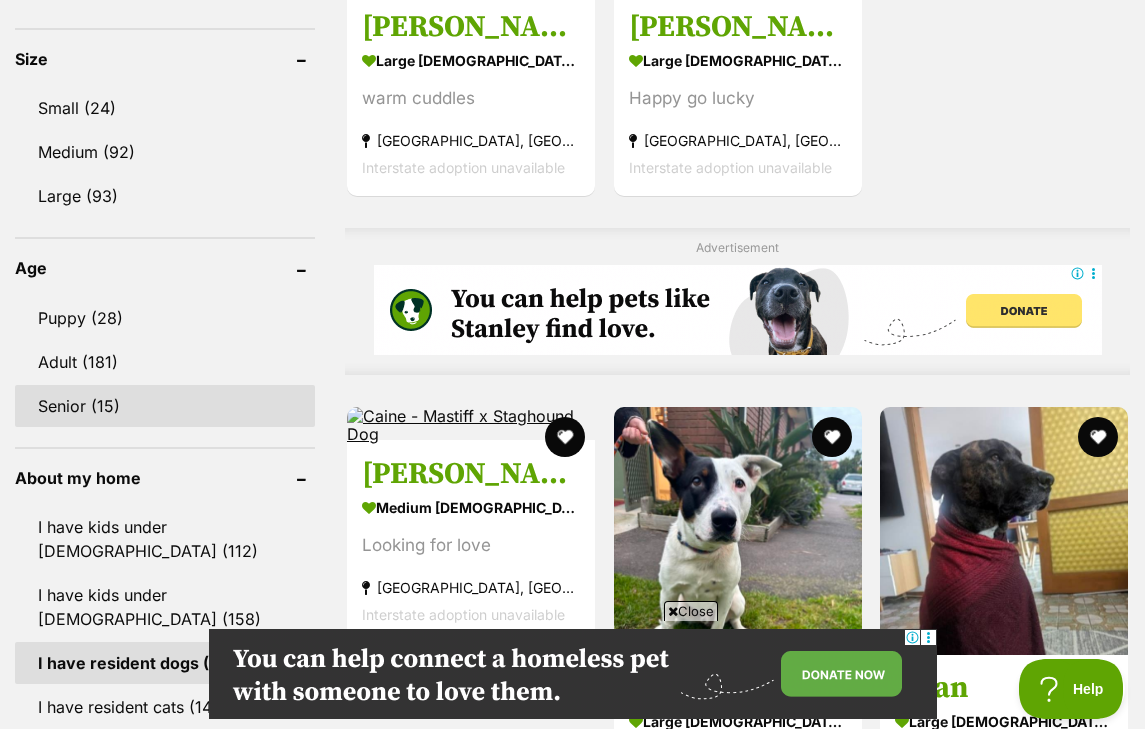 click on "Senior (15)" at bounding box center (165, 406) 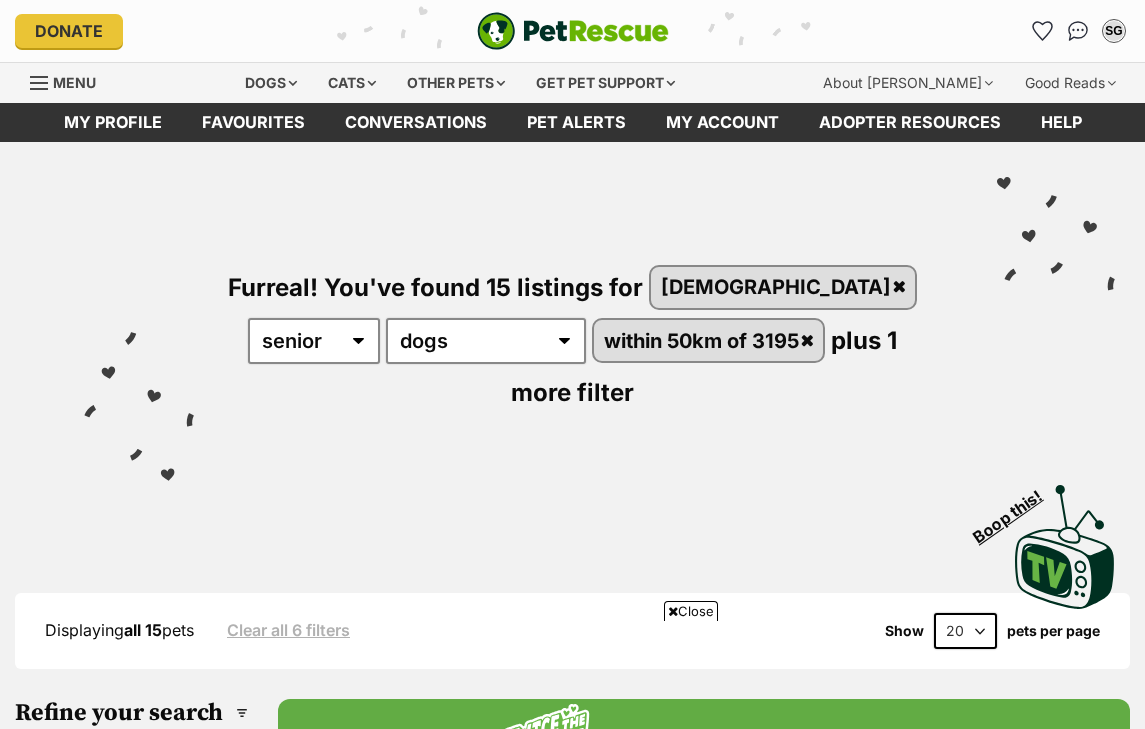 scroll, scrollTop: 772, scrollLeft: 0, axis: vertical 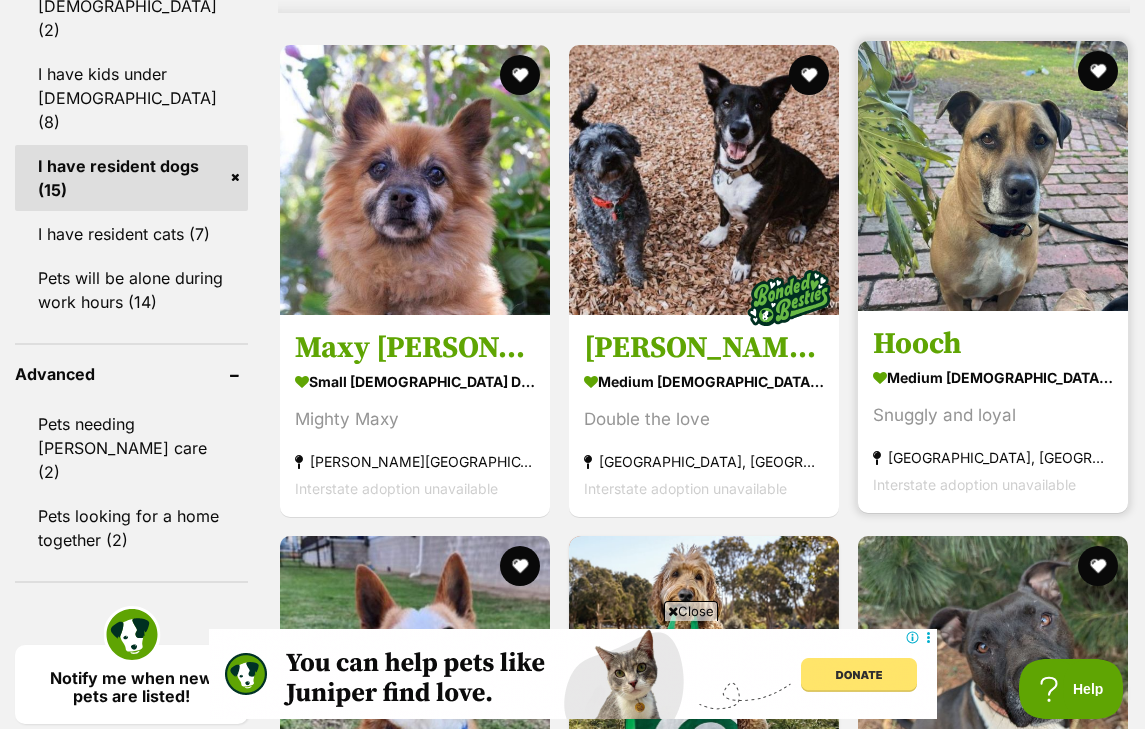 click on "Snuggly and loyal" at bounding box center [993, 415] 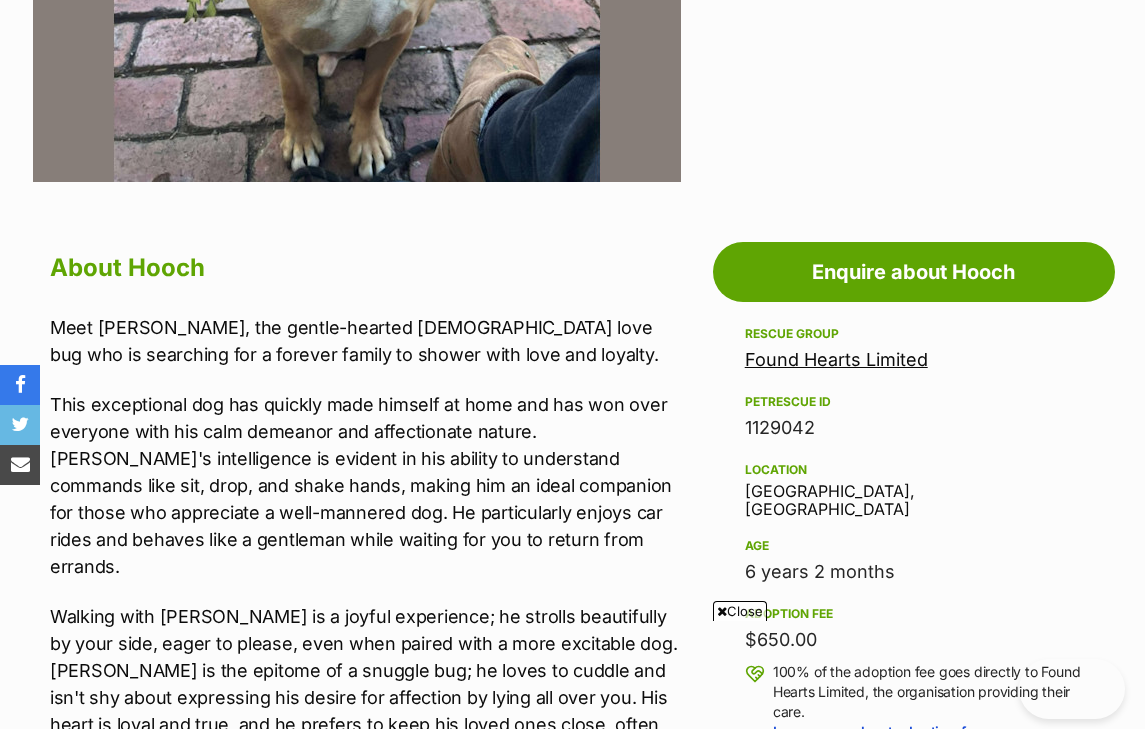 scroll, scrollTop: 955, scrollLeft: 0, axis: vertical 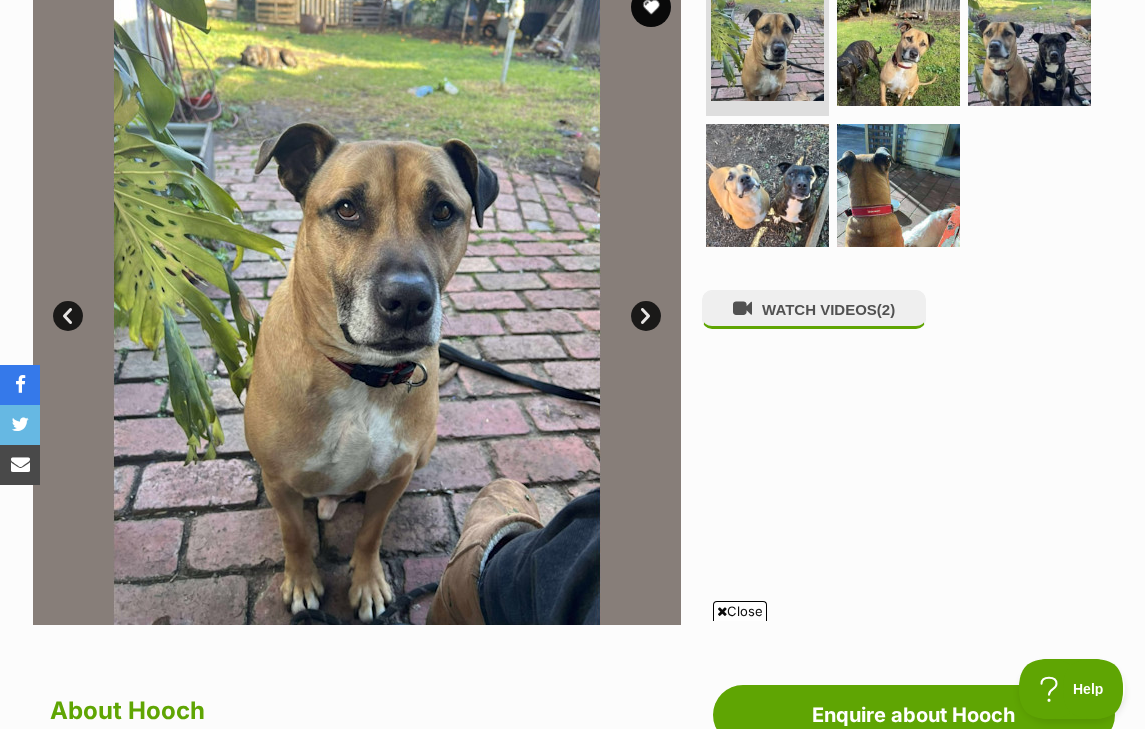 click on "Next" at bounding box center [646, 316] 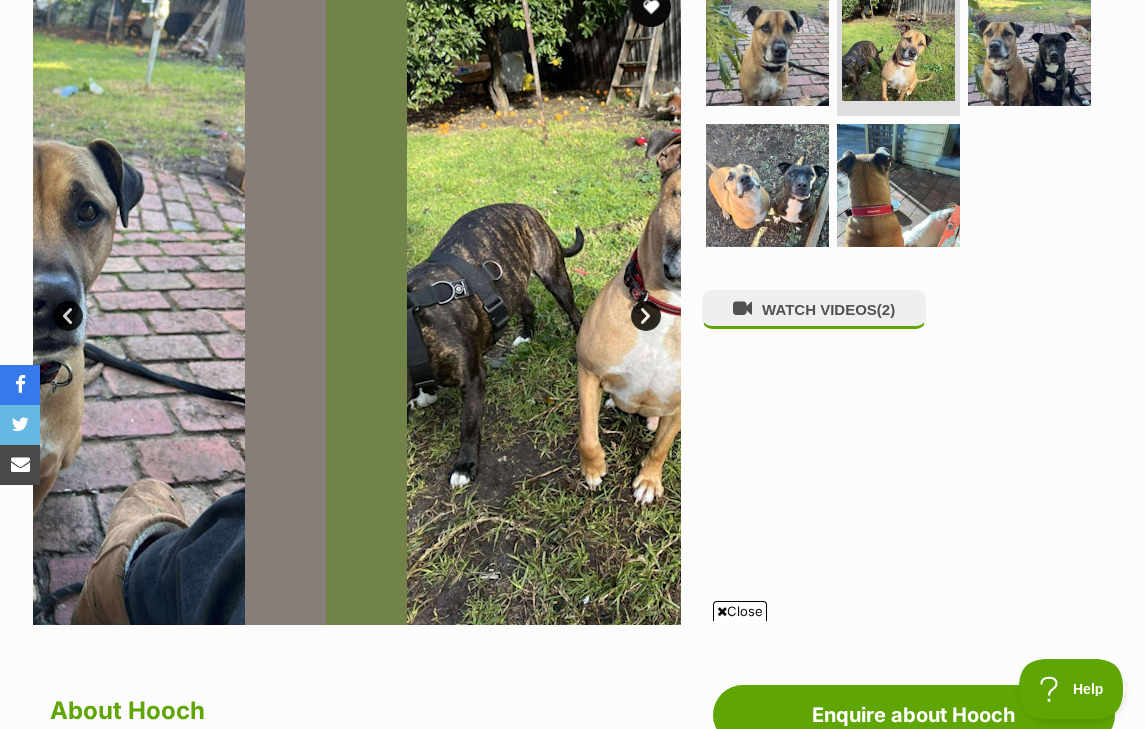 scroll, scrollTop: 0, scrollLeft: 0, axis: both 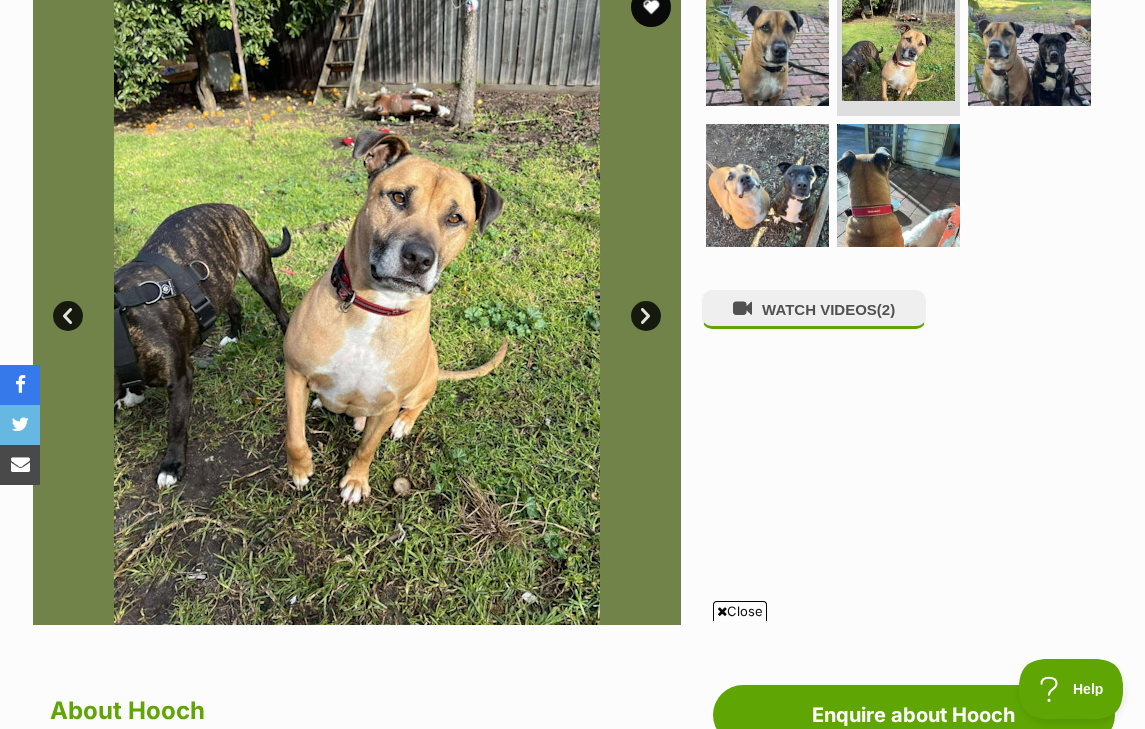 click on "Next" at bounding box center (646, 316) 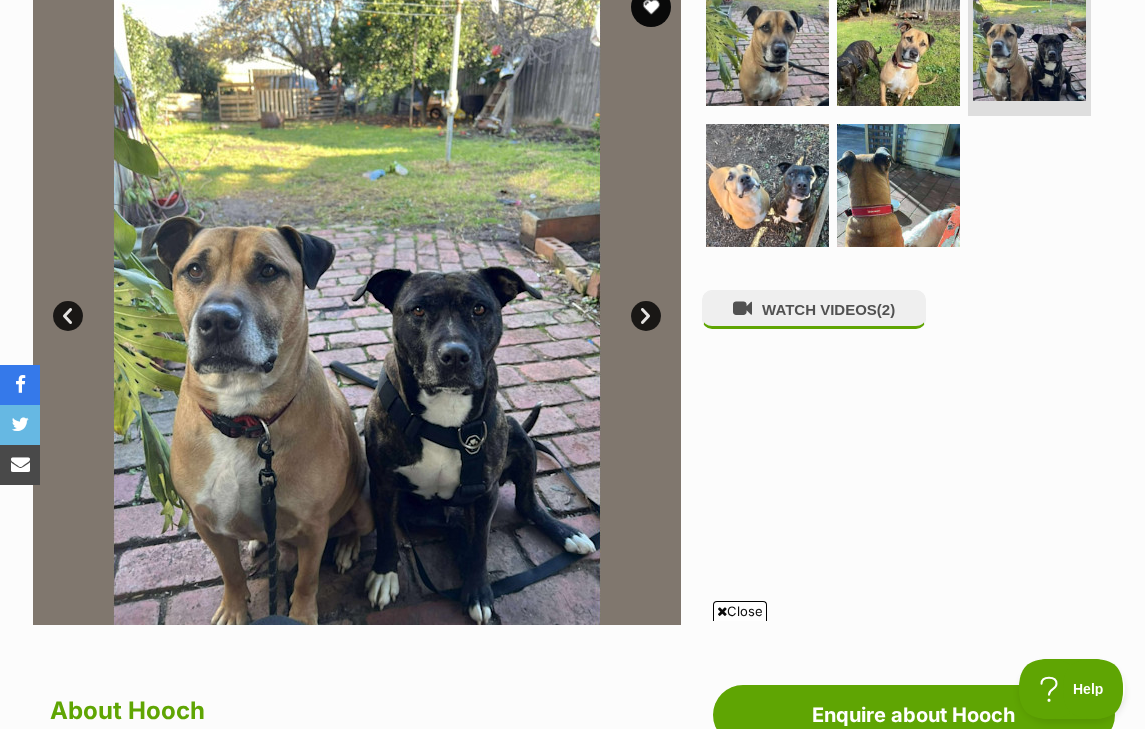 click on "Next" at bounding box center [646, 316] 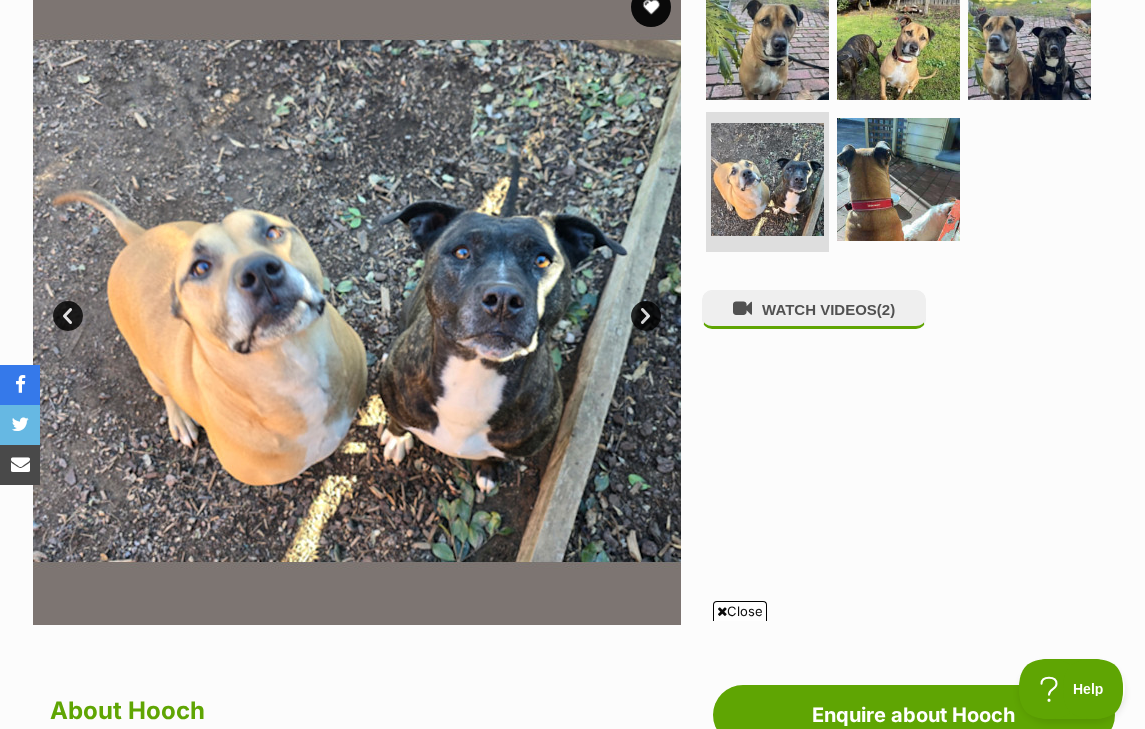 click on "Next" at bounding box center (646, 316) 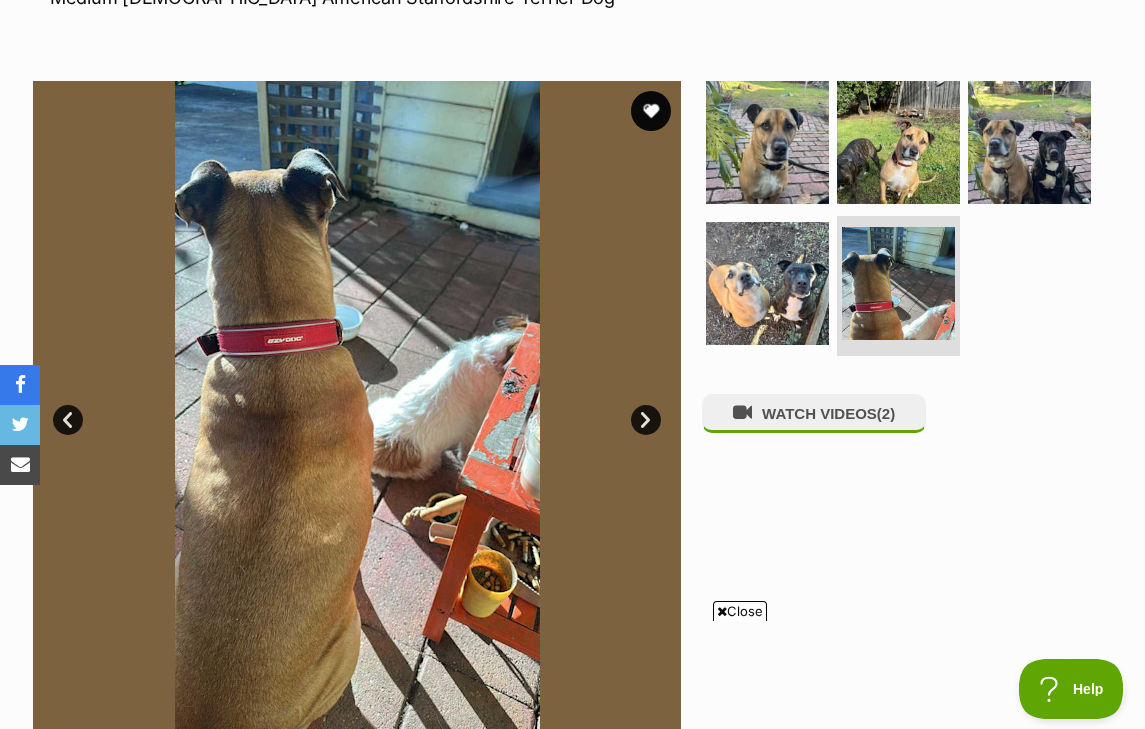 scroll, scrollTop: 303, scrollLeft: 0, axis: vertical 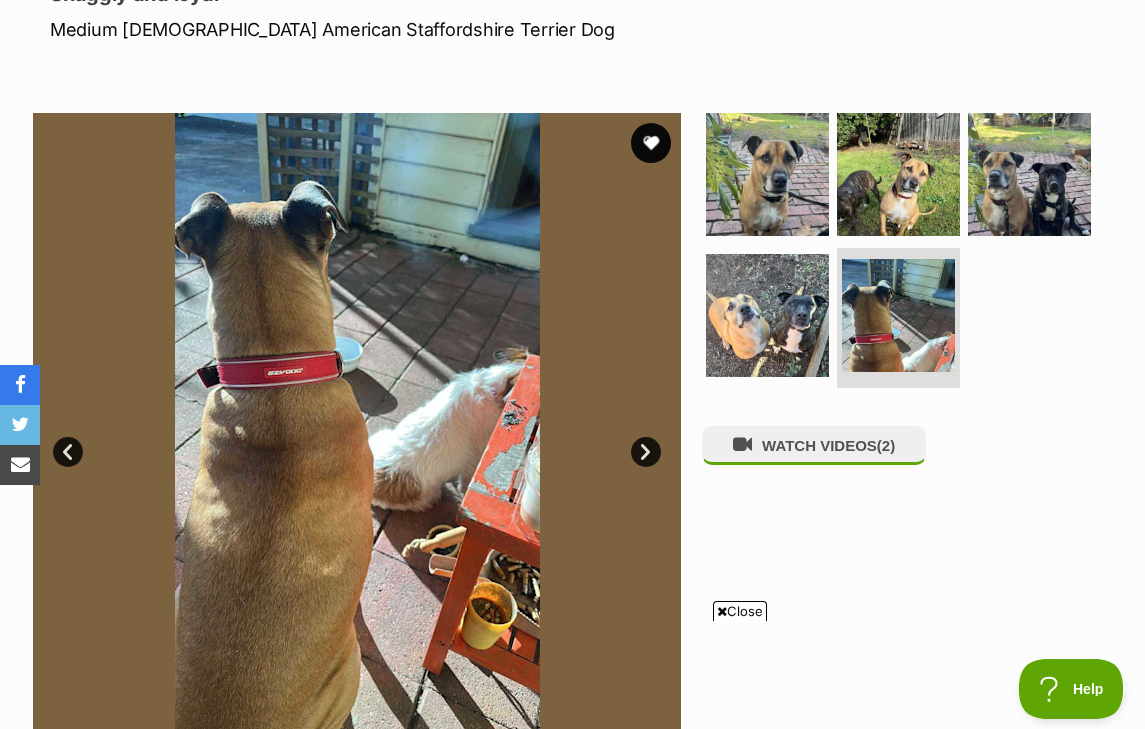 click on "Next" at bounding box center [646, 452] 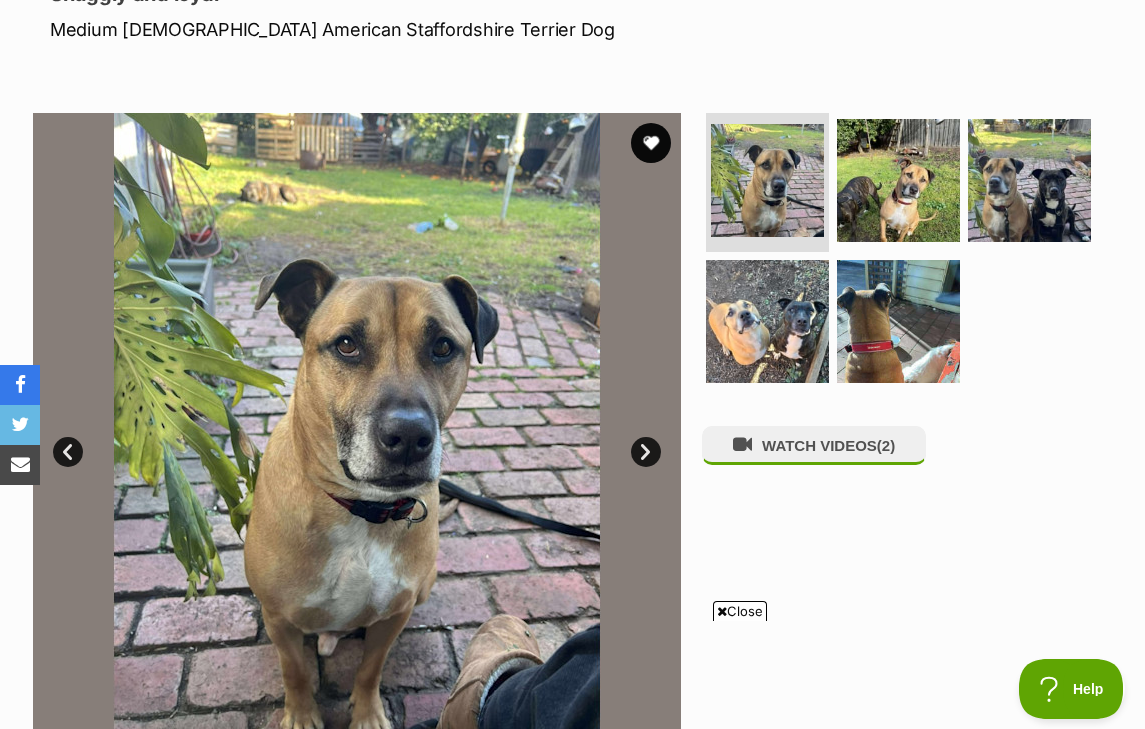 click on "Next" at bounding box center [646, 452] 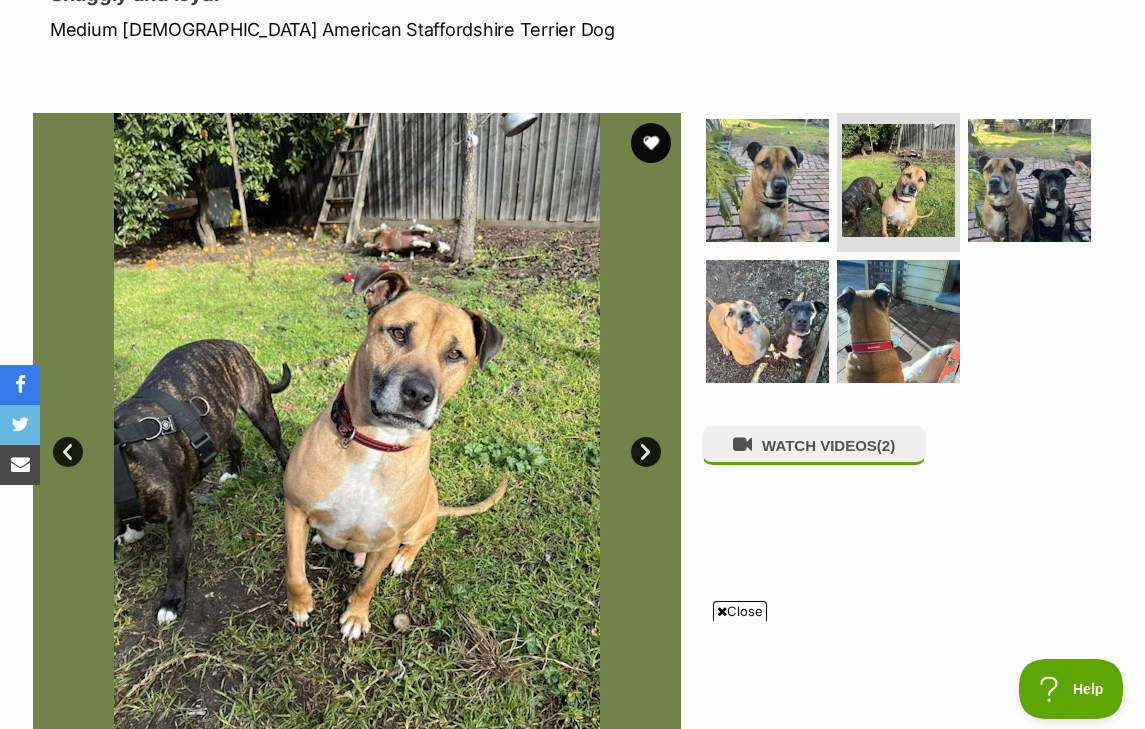click on "Next" at bounding box center (646, 452) 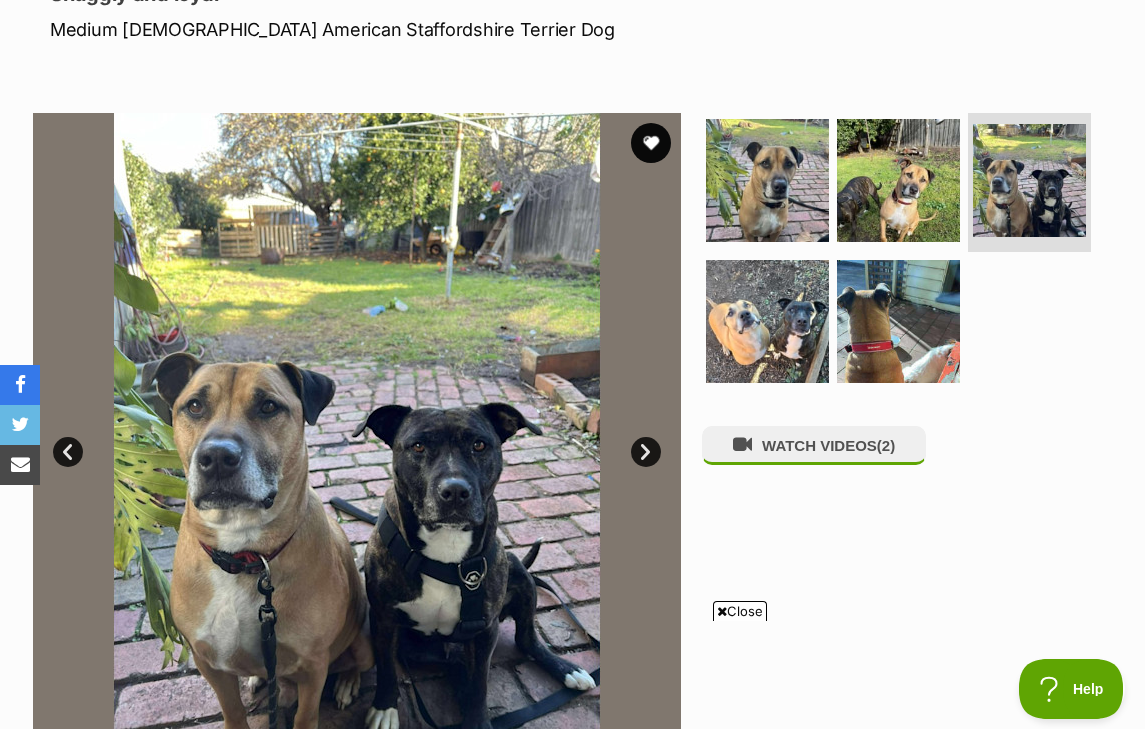 click on "Next" at bounding box center [646, 452] 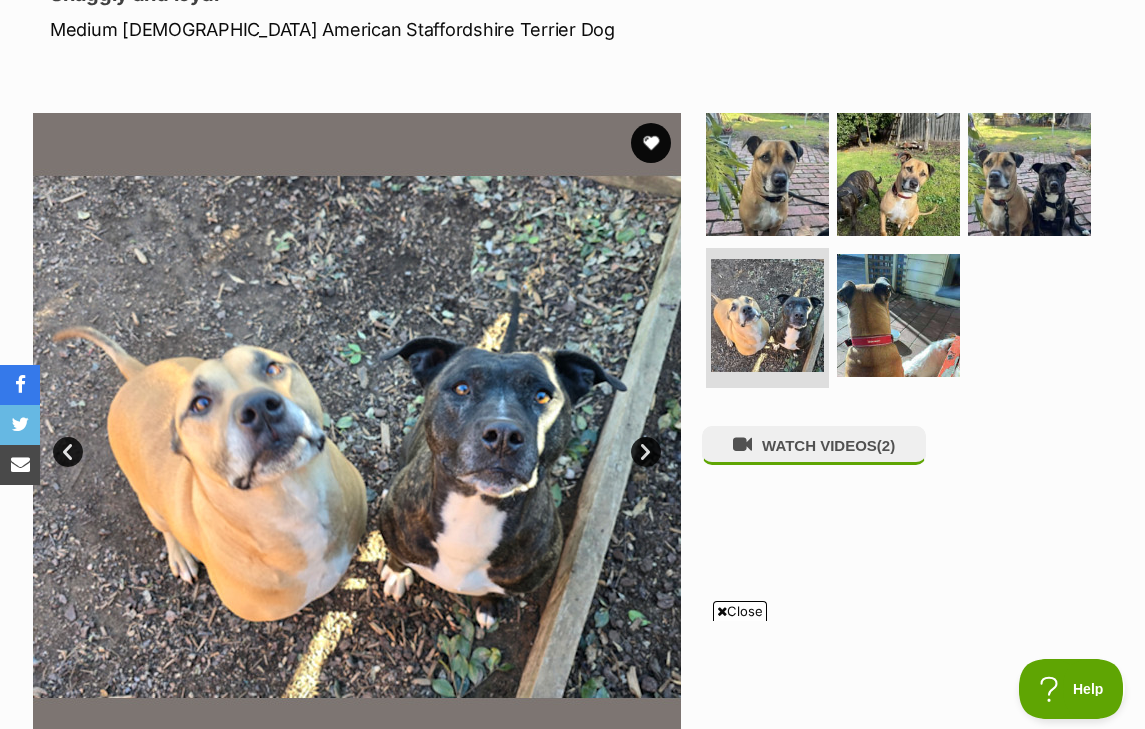 click on "Next" at bounding box center (646, 452) 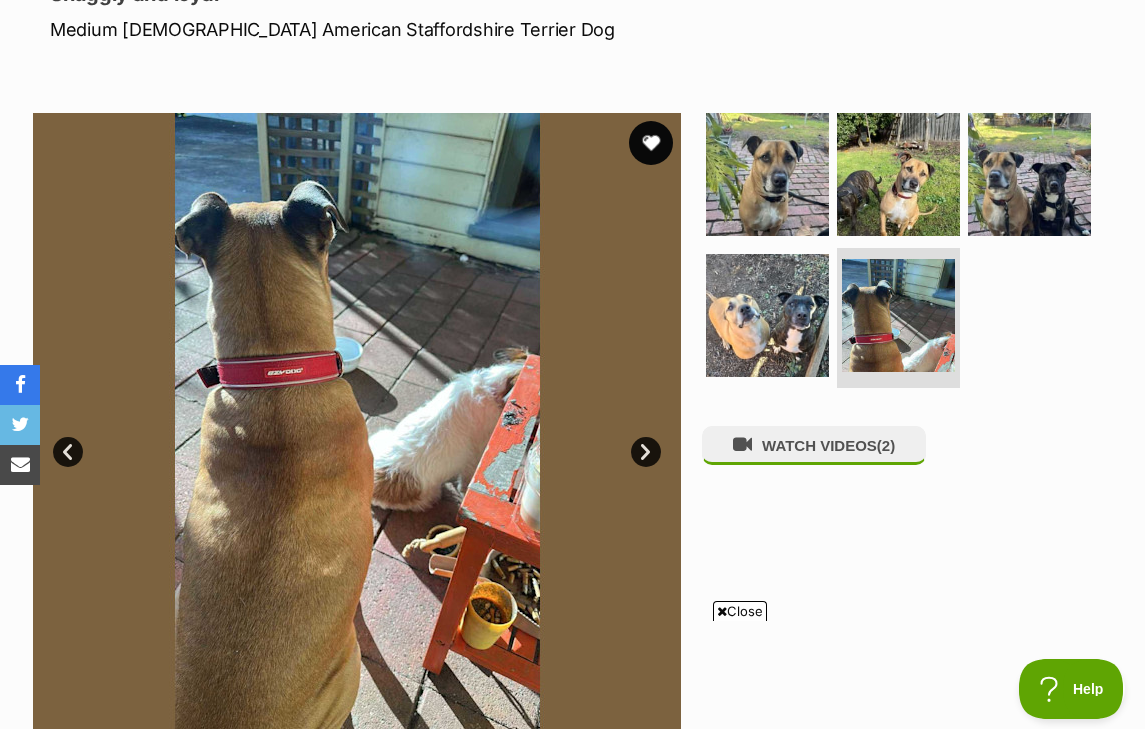 click at bounding box center [651, 143] 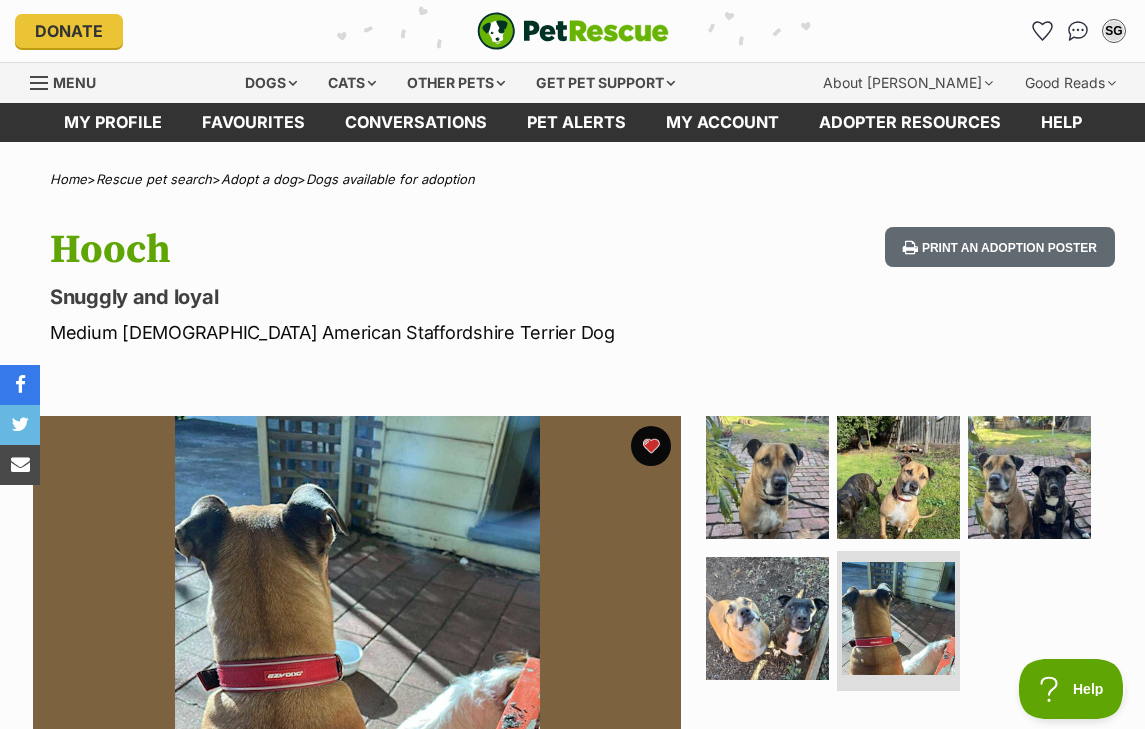 scroll, scrollTop: 0, scrollLeft: 0, axis: both 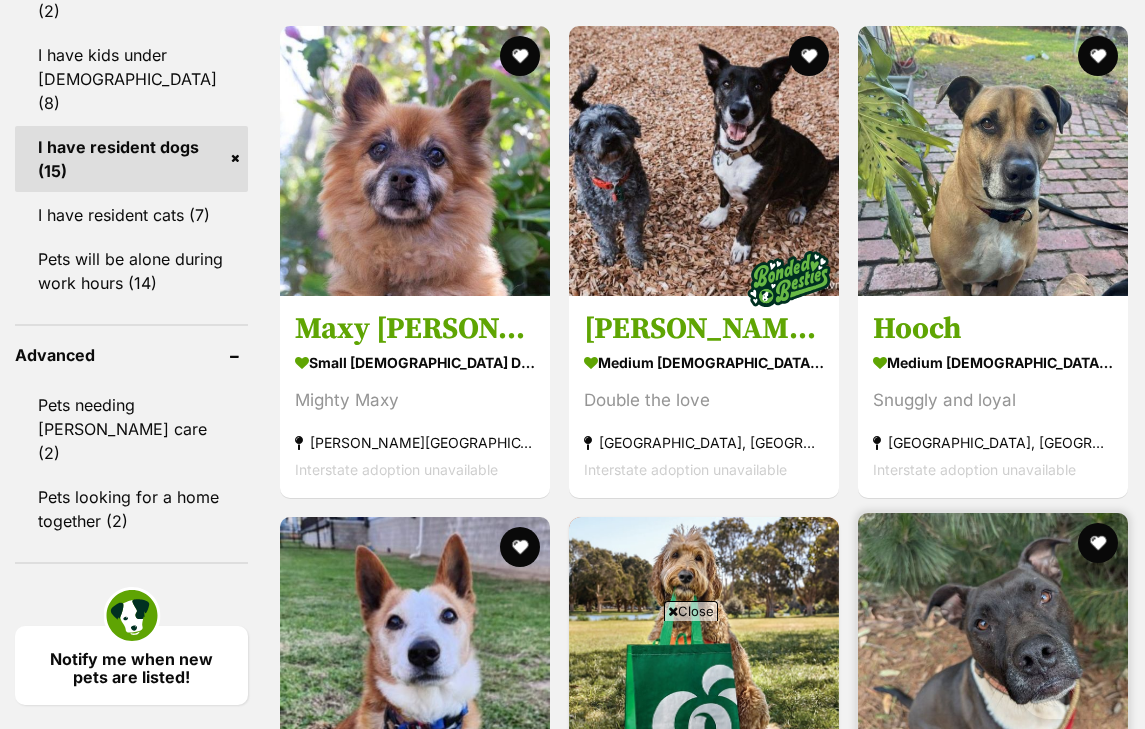 click at bounding box center (993, 648) 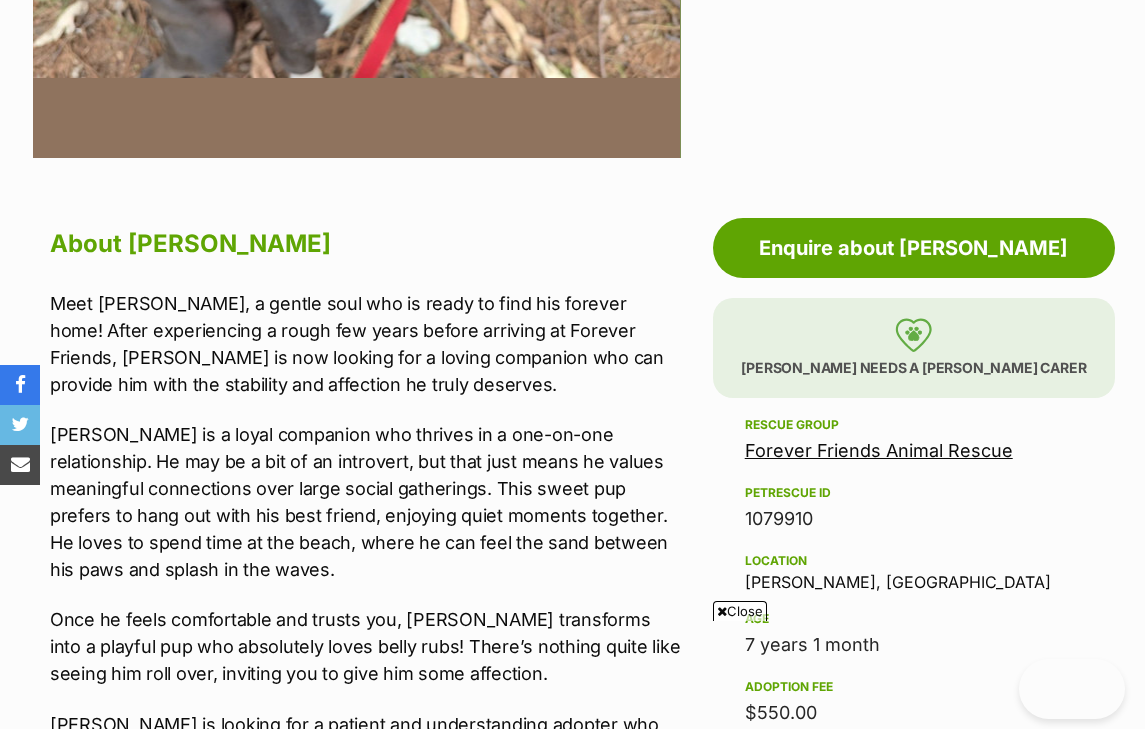 scroll, scrollTop: 906, scrollLeft: 0, axis: vertical 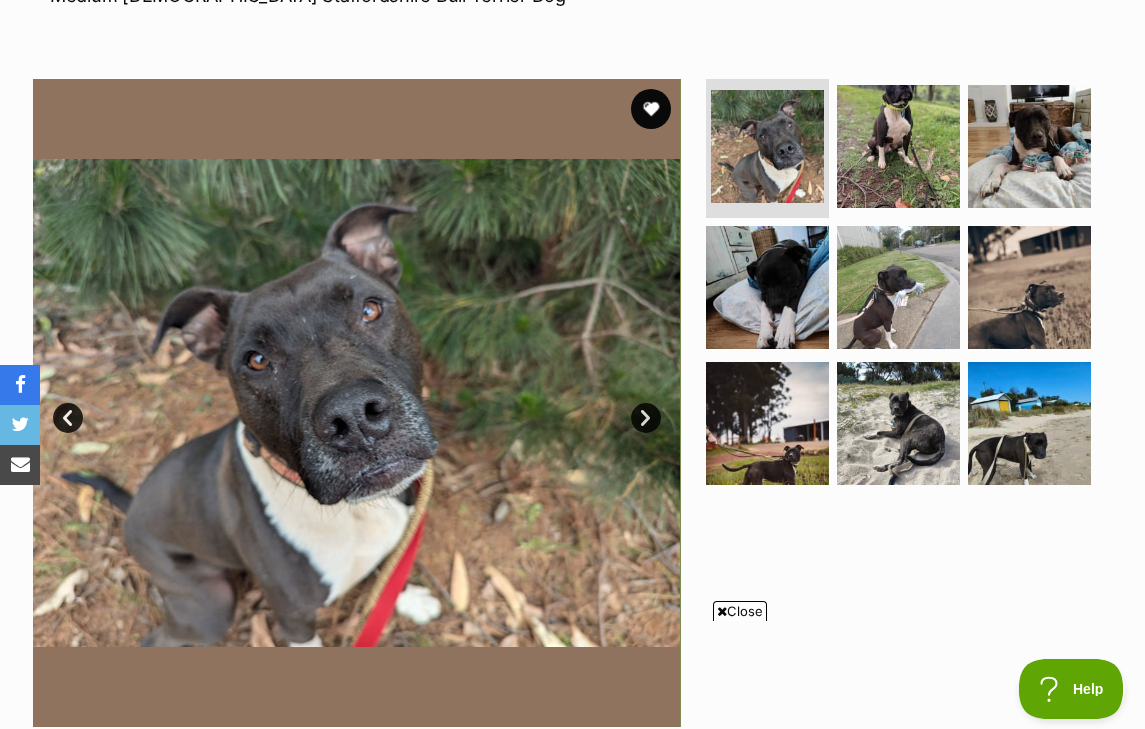 click on "Next" at bounding box center (646, 418) 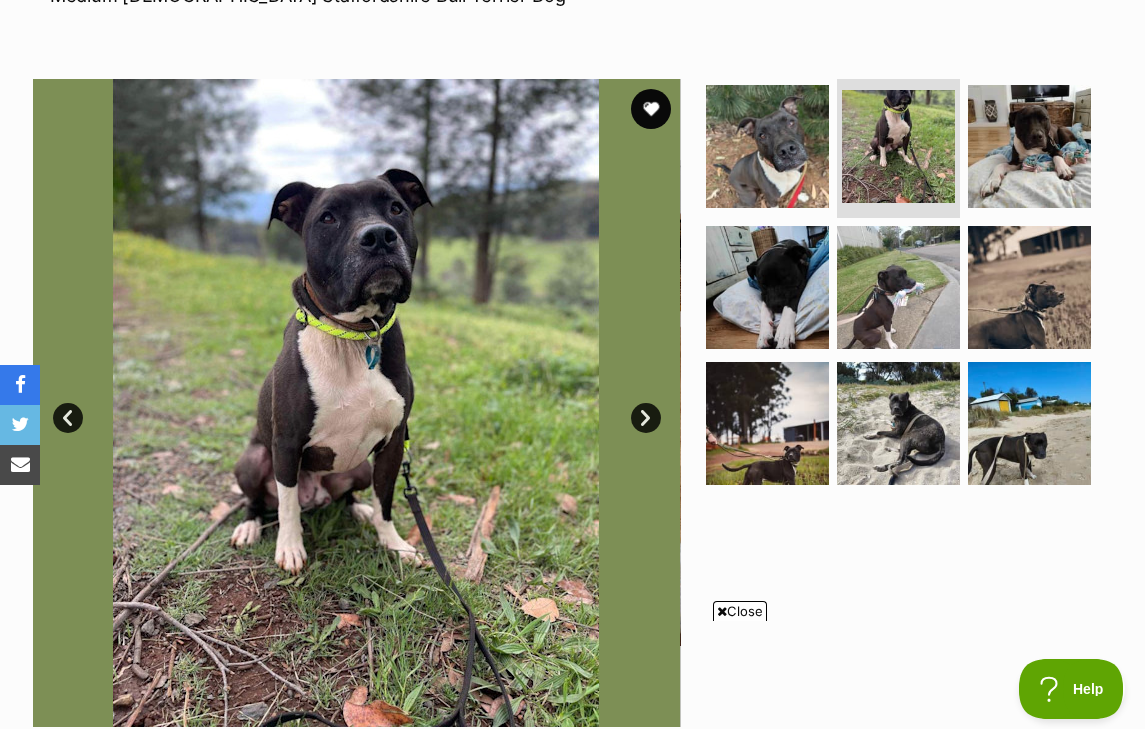 click on "Next" at bounding box center (646, 418) 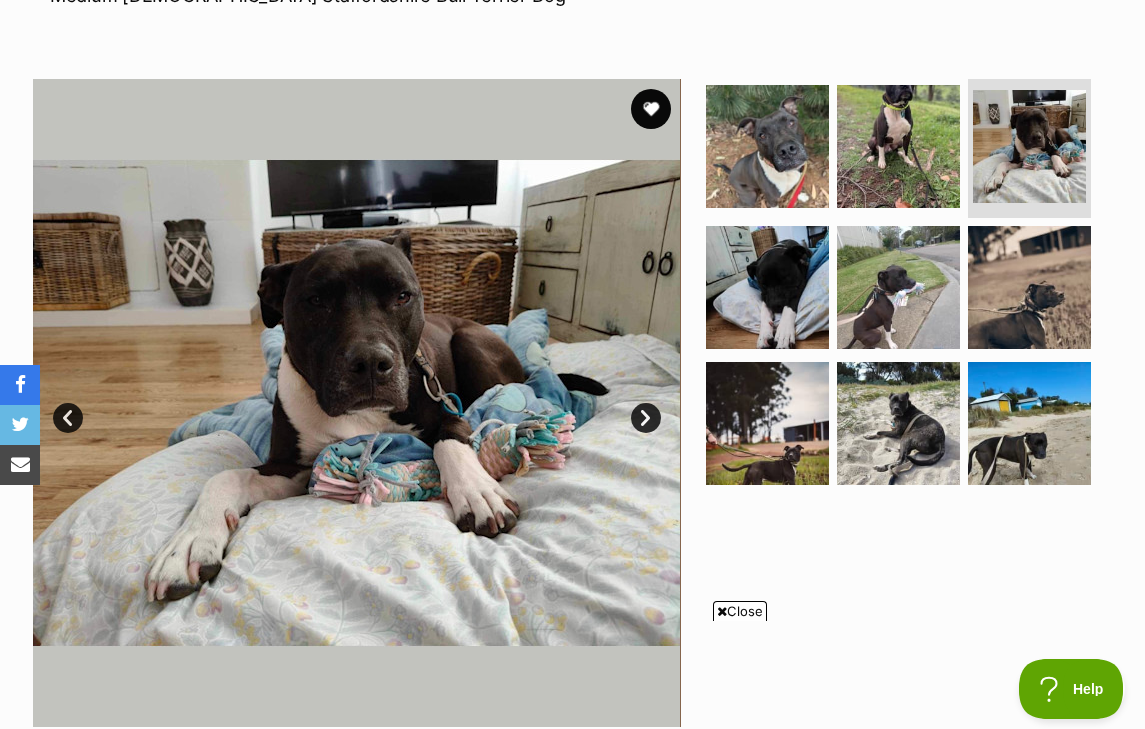 click on "Next" at bounding box center [646, 418] 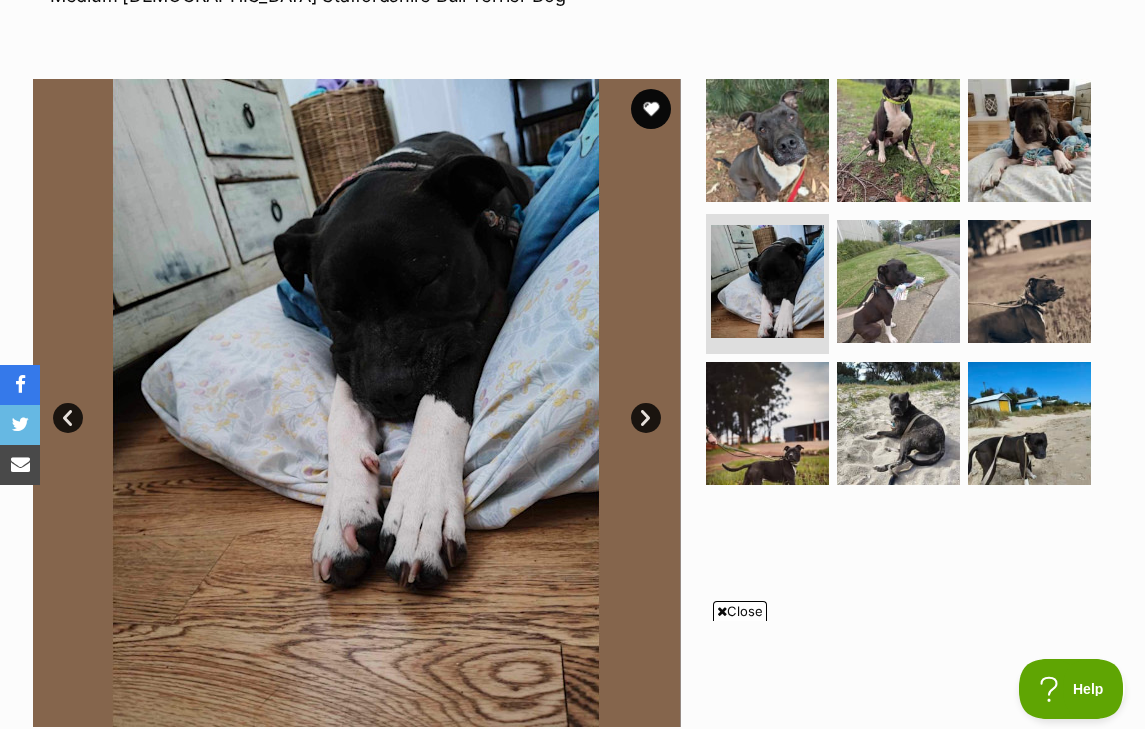 click on "Next" at bounding box center [646, 418] 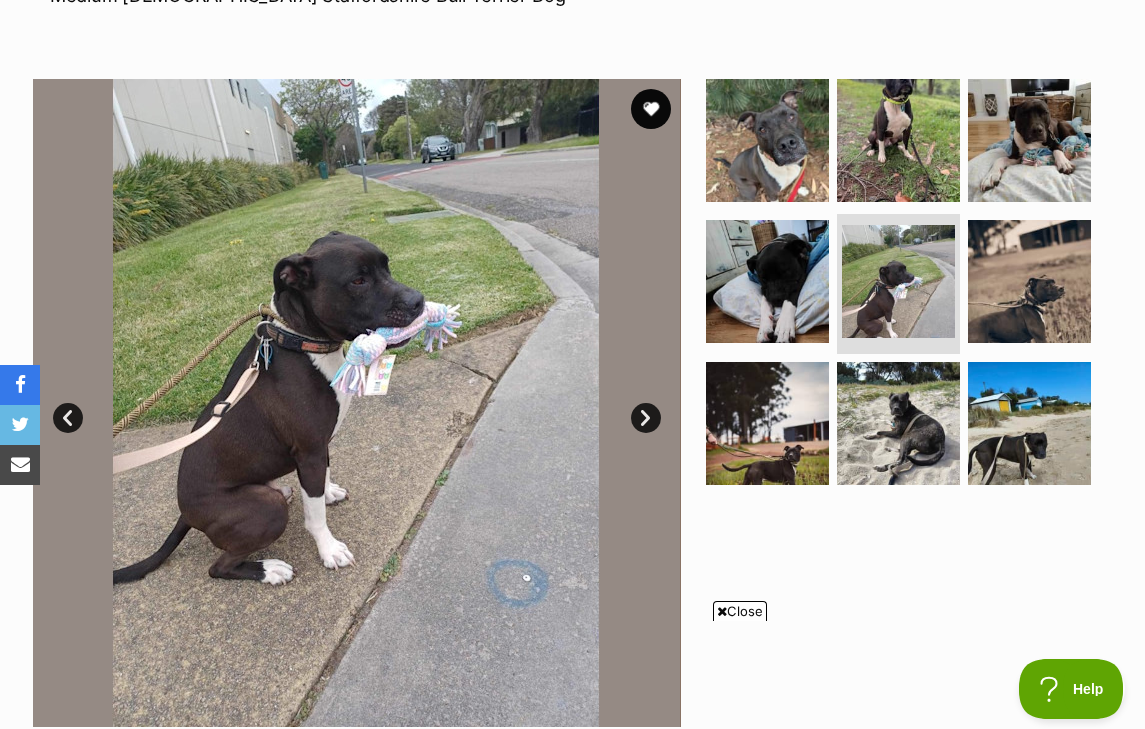 click on "Next" at bounding box center (646, 418) 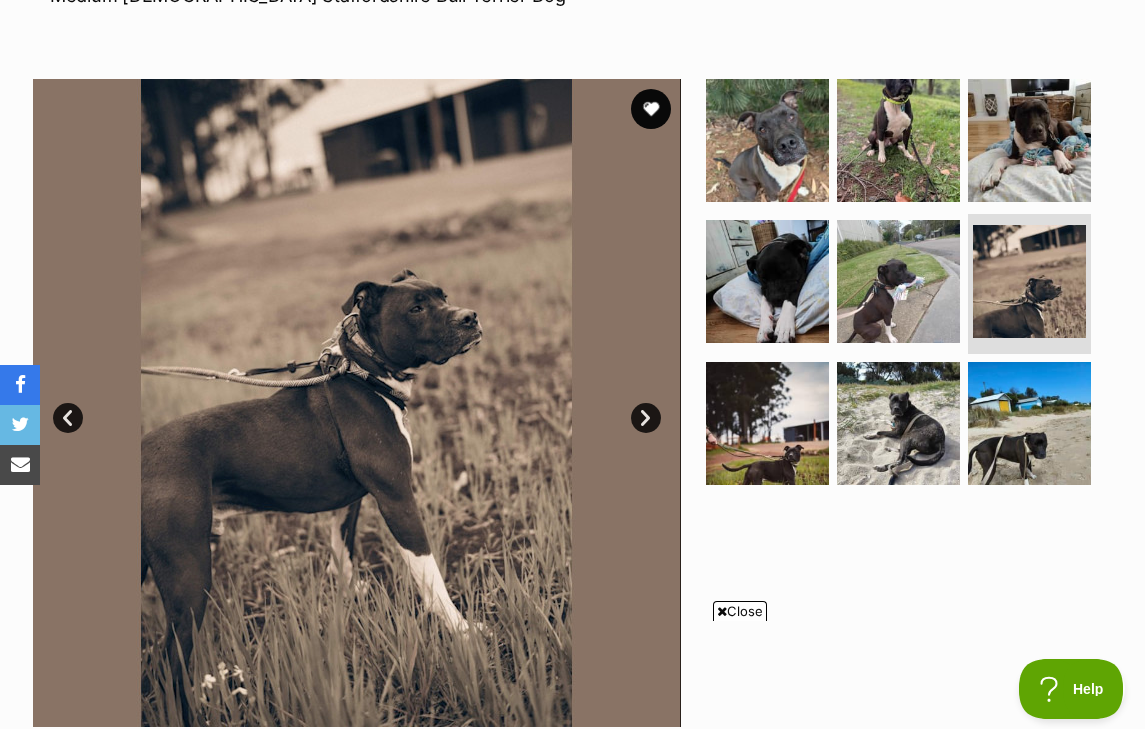 click on "Next" at bounding box center (646, 418) 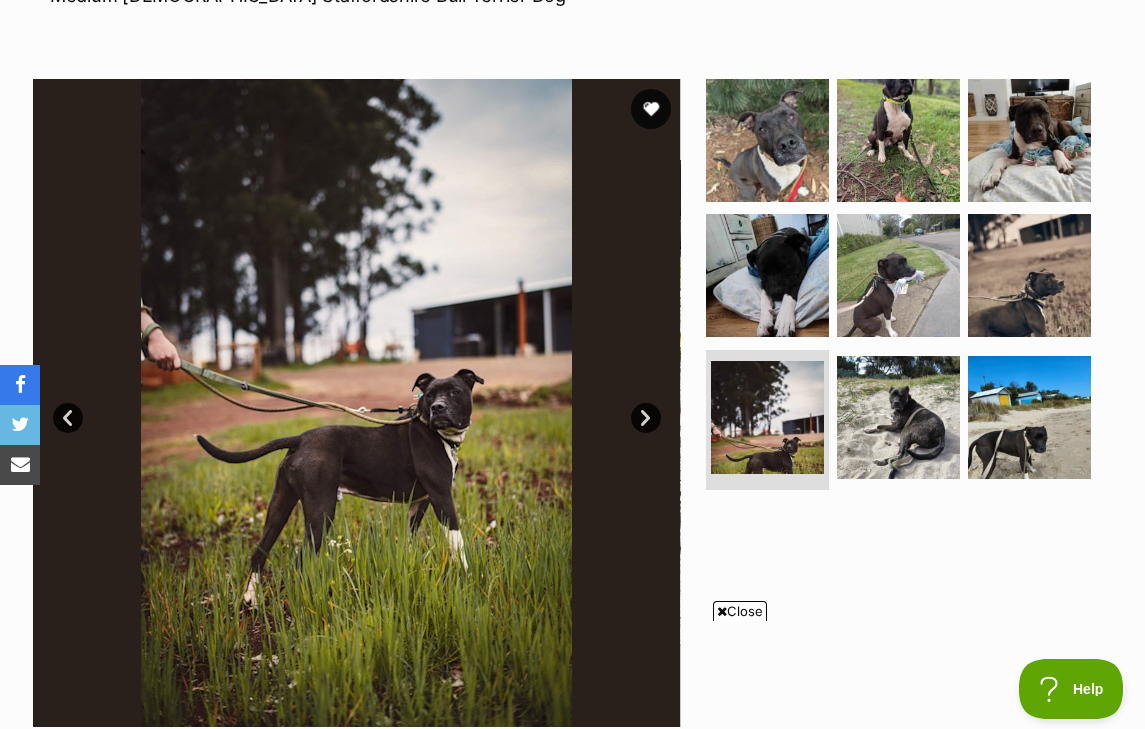 click on "Next" at bounding box center [646, 418] 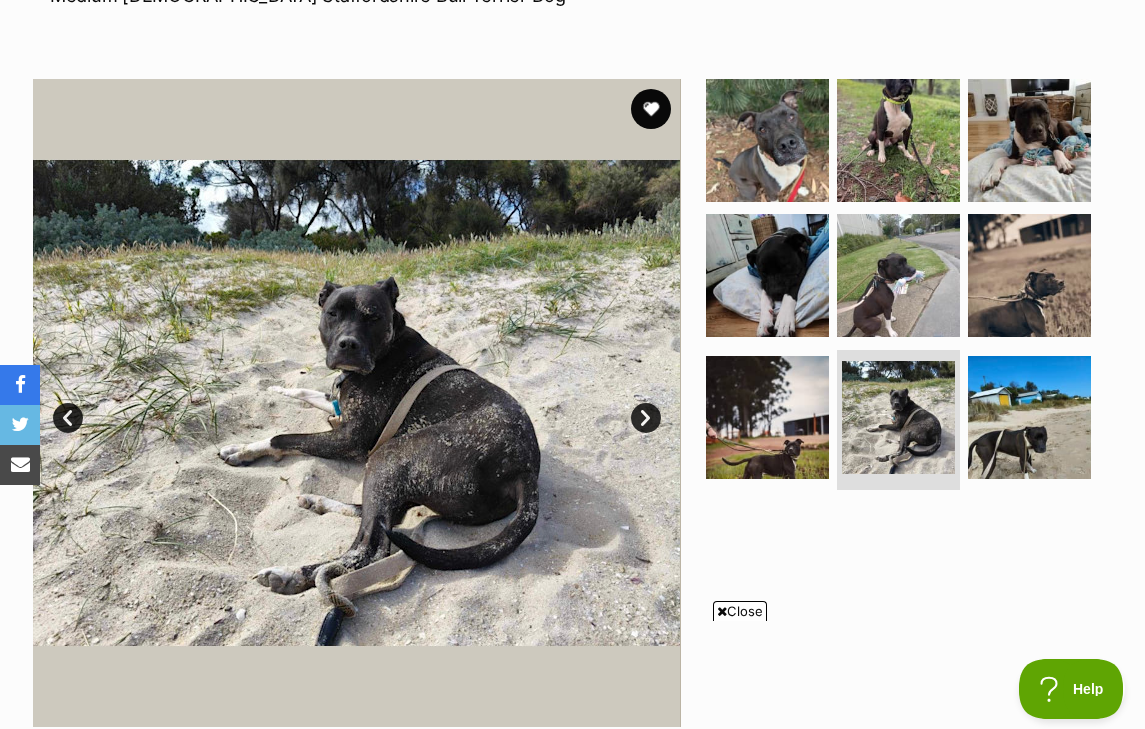click on "Next" at bounding box center (646, 418) 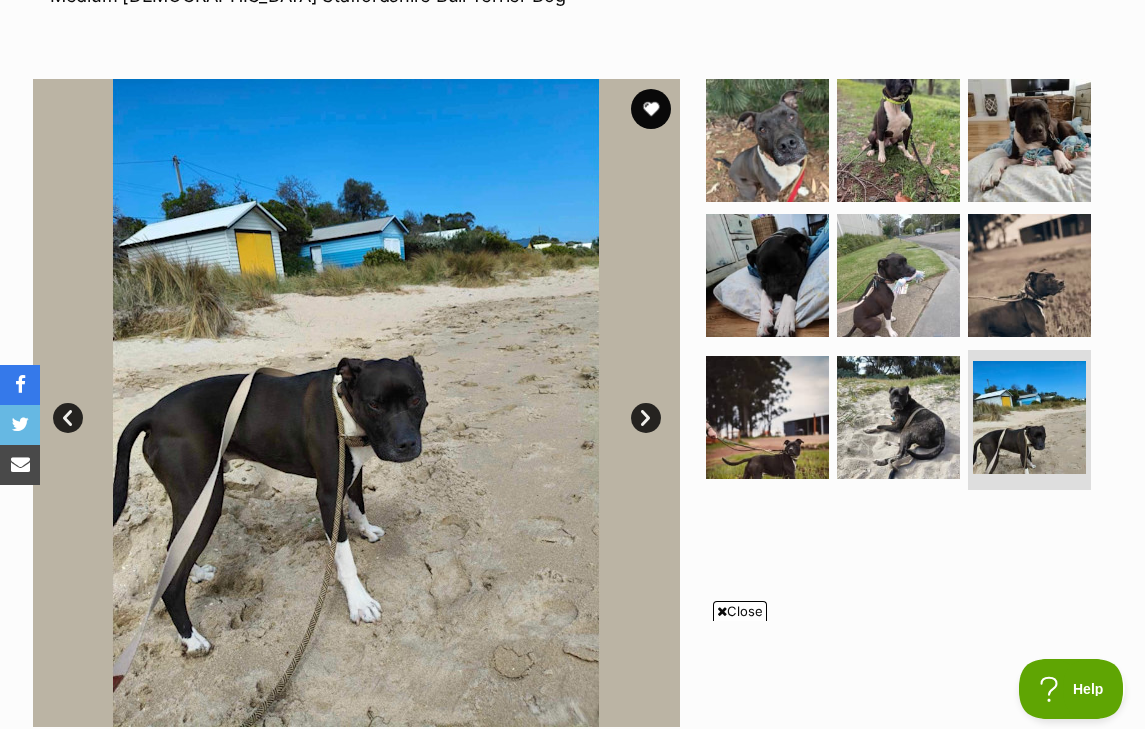 click on "Next" at bounding box center (646, 418) 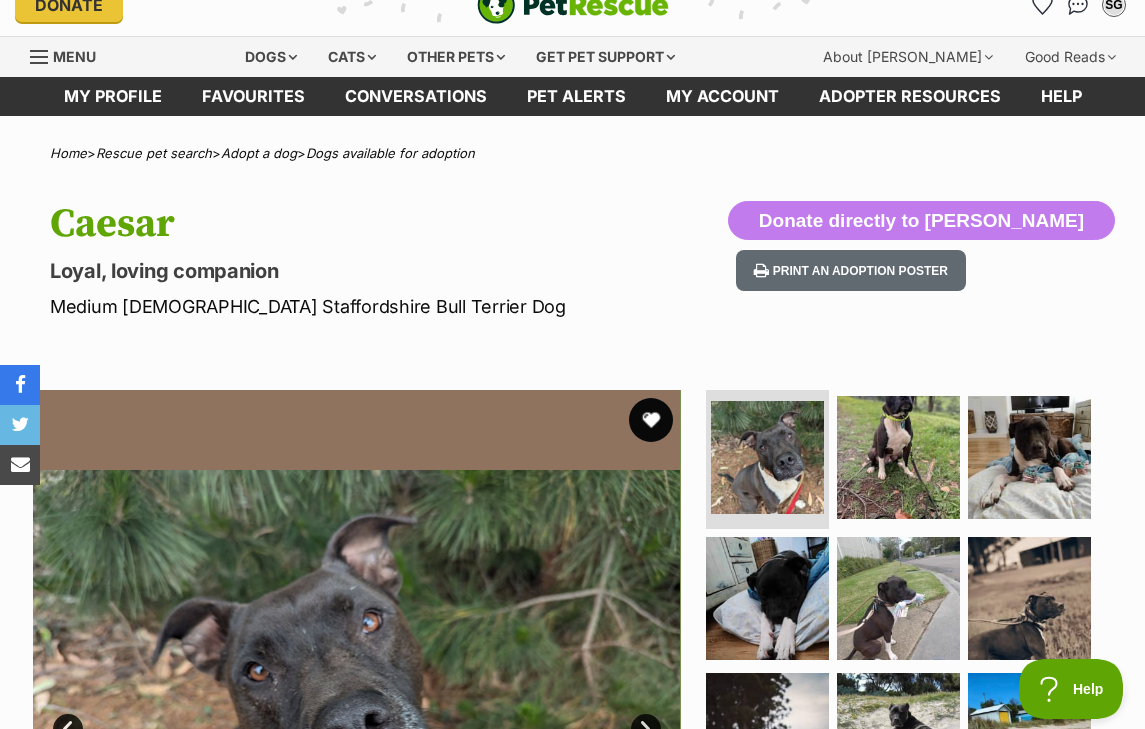 scroll, scrollTop: 0, scrollLeft: 0, axis: both 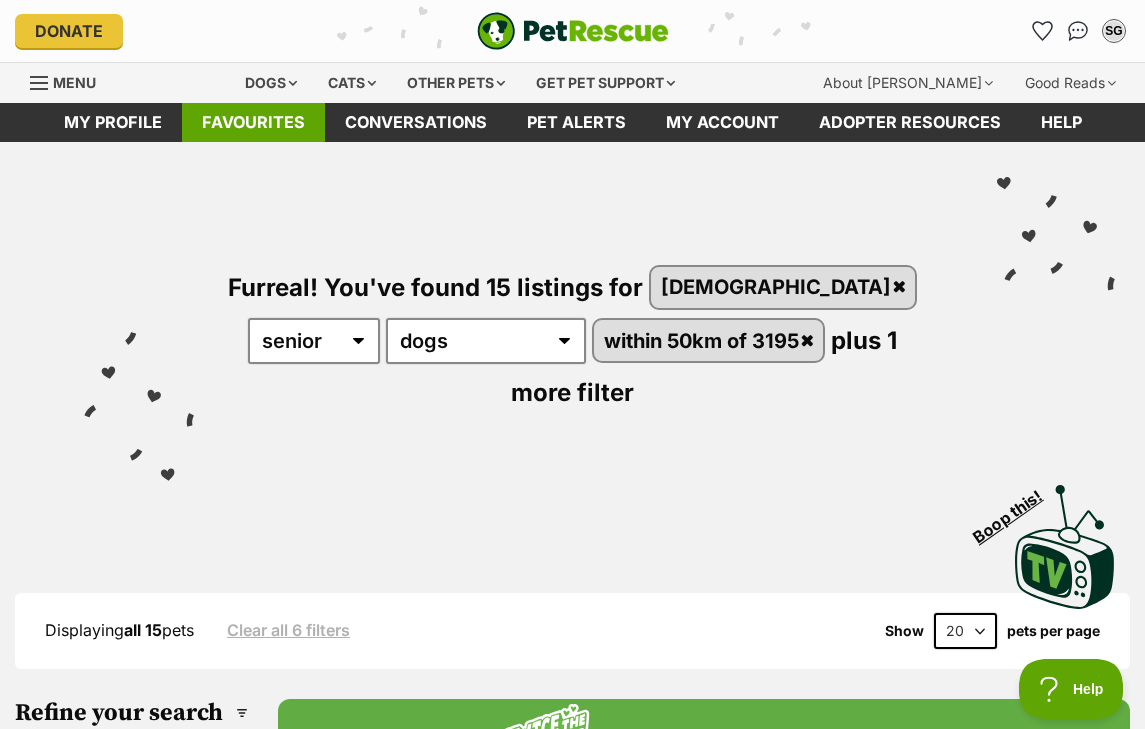 click on "Favourites" at bounding box center (253, 122) 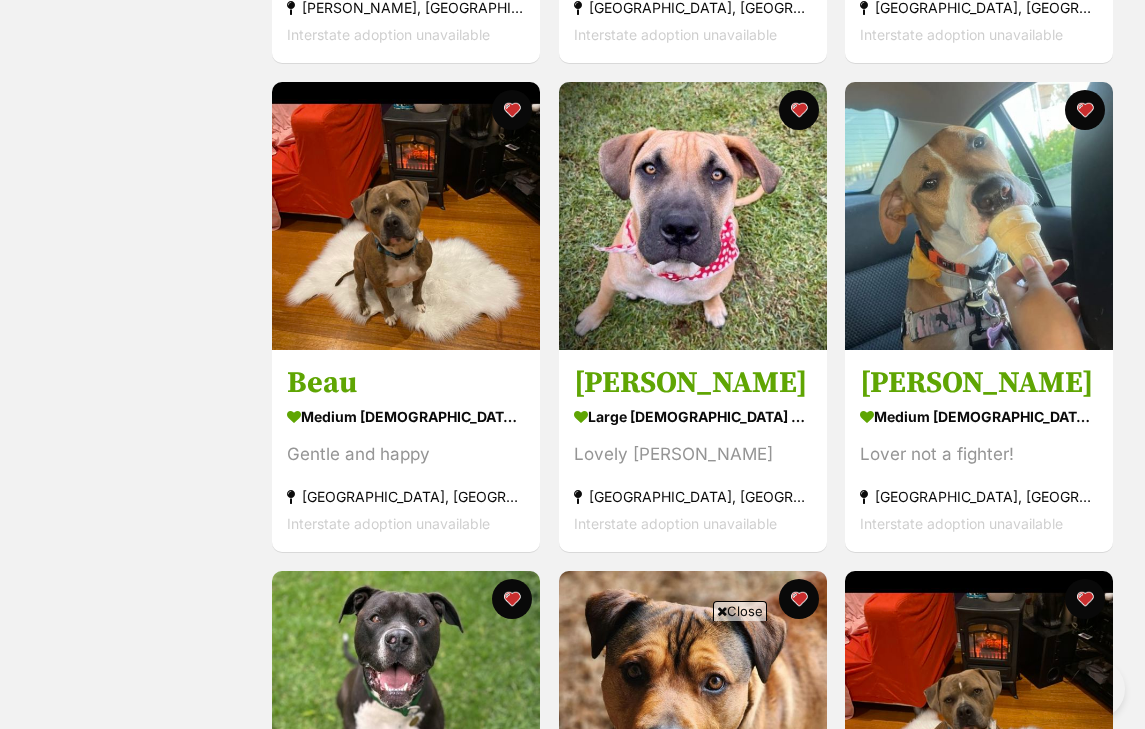 scroll, scrollTop: 952, scrollLeft: 0, axis: vertical 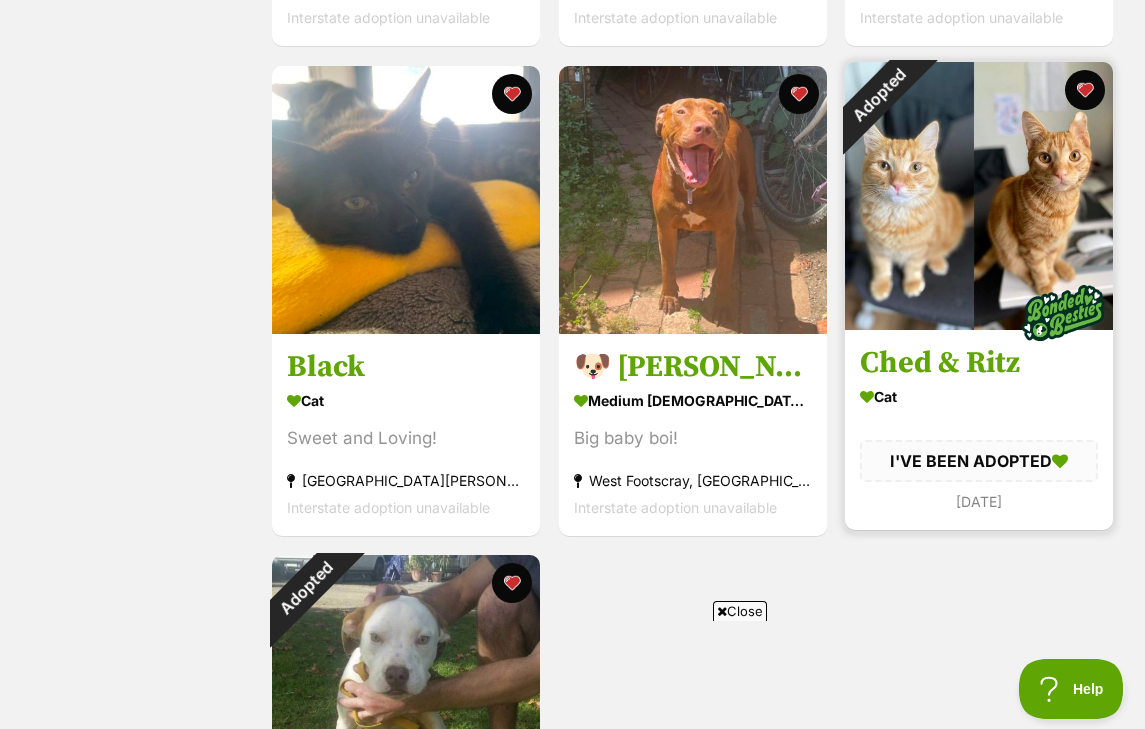 click on "Adopted" at bounding box center (878, 95) 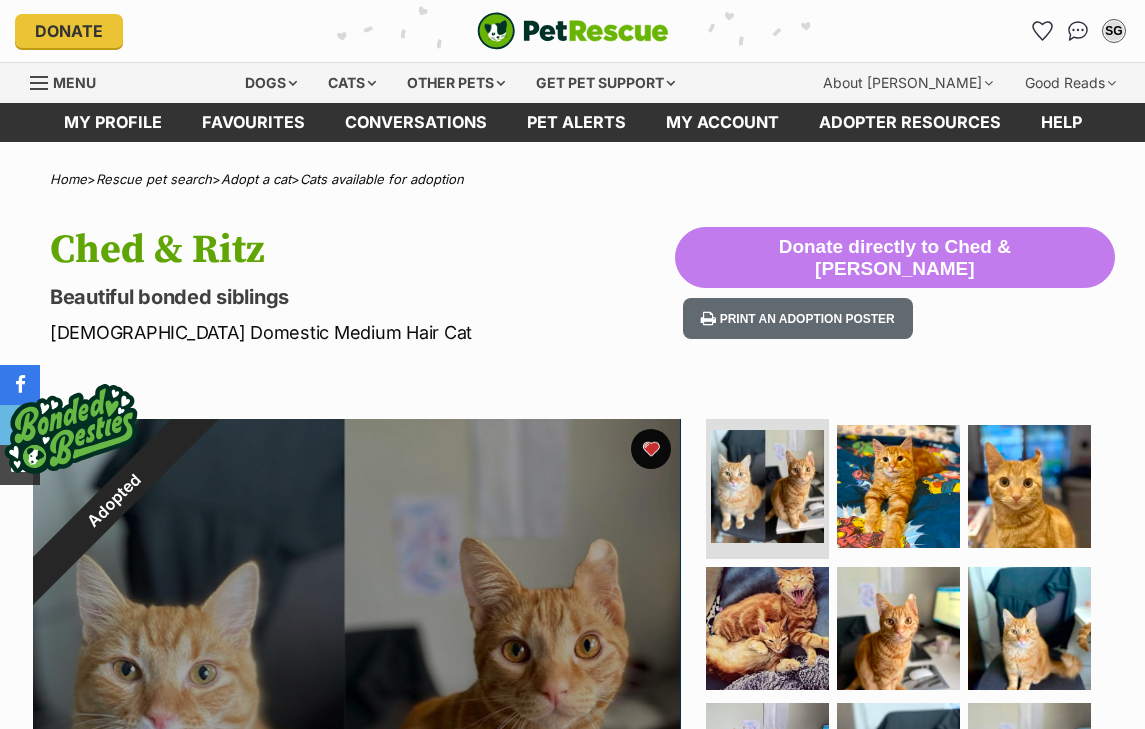 click at bounding box center (651, 449) 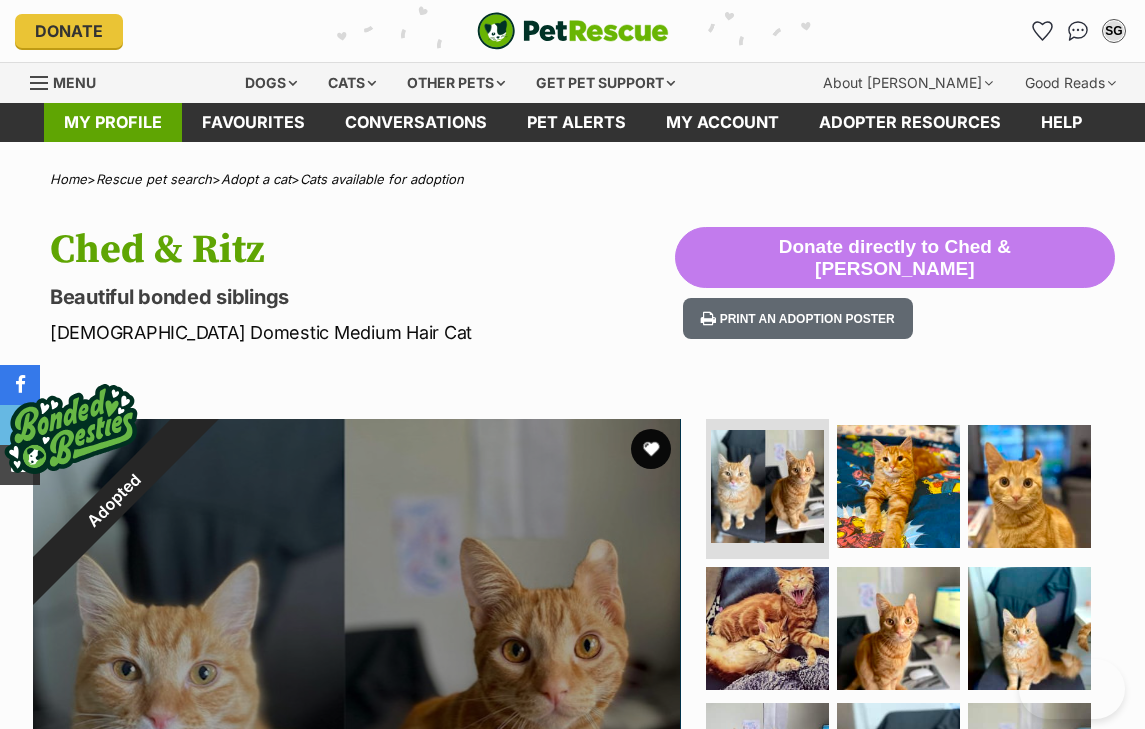 scroll, scrollTop: 0, scrollLeft: 0, axis: both 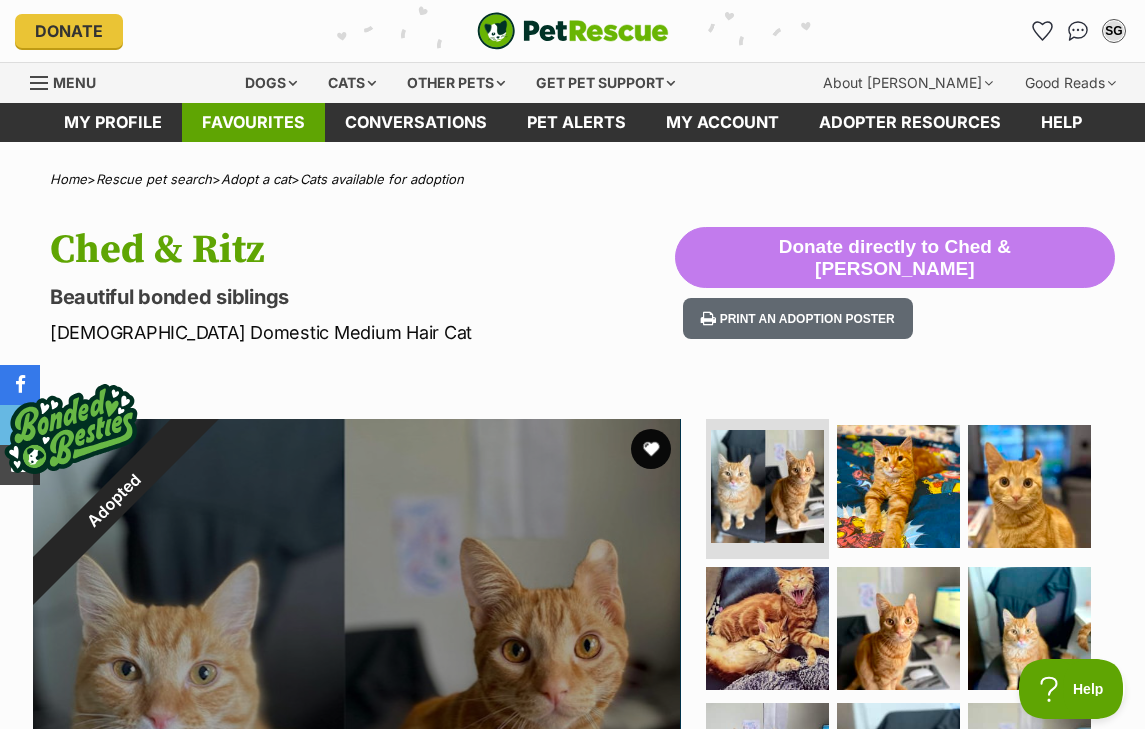 click on "Favourites" at bounding box center (253, 122) 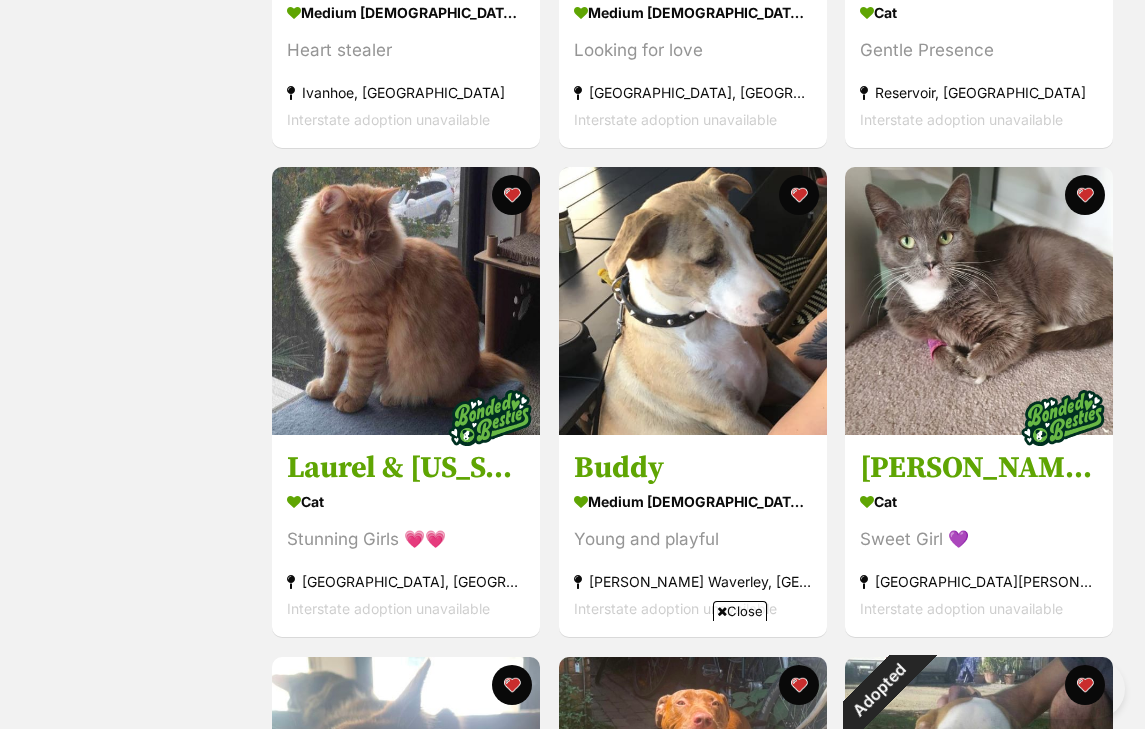 scroll, scrollTop: 2508, scrollLeft: 0, axis: vertical 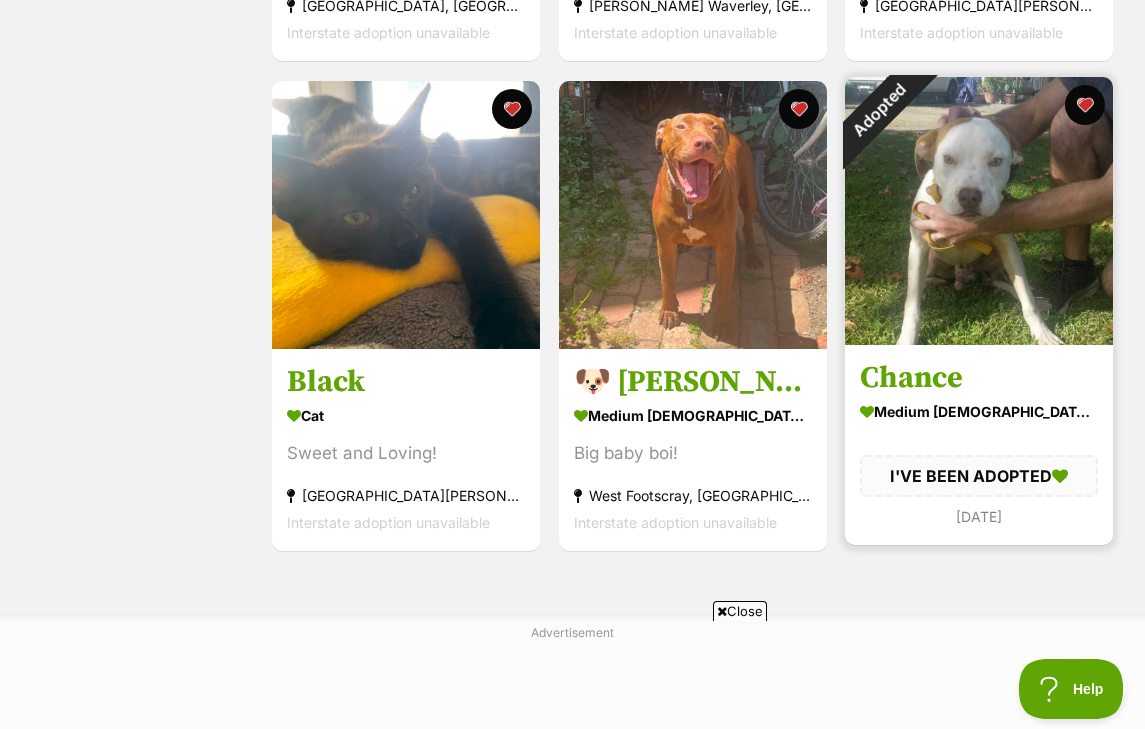 click on "Adopted" at bounding box center (878, 110) 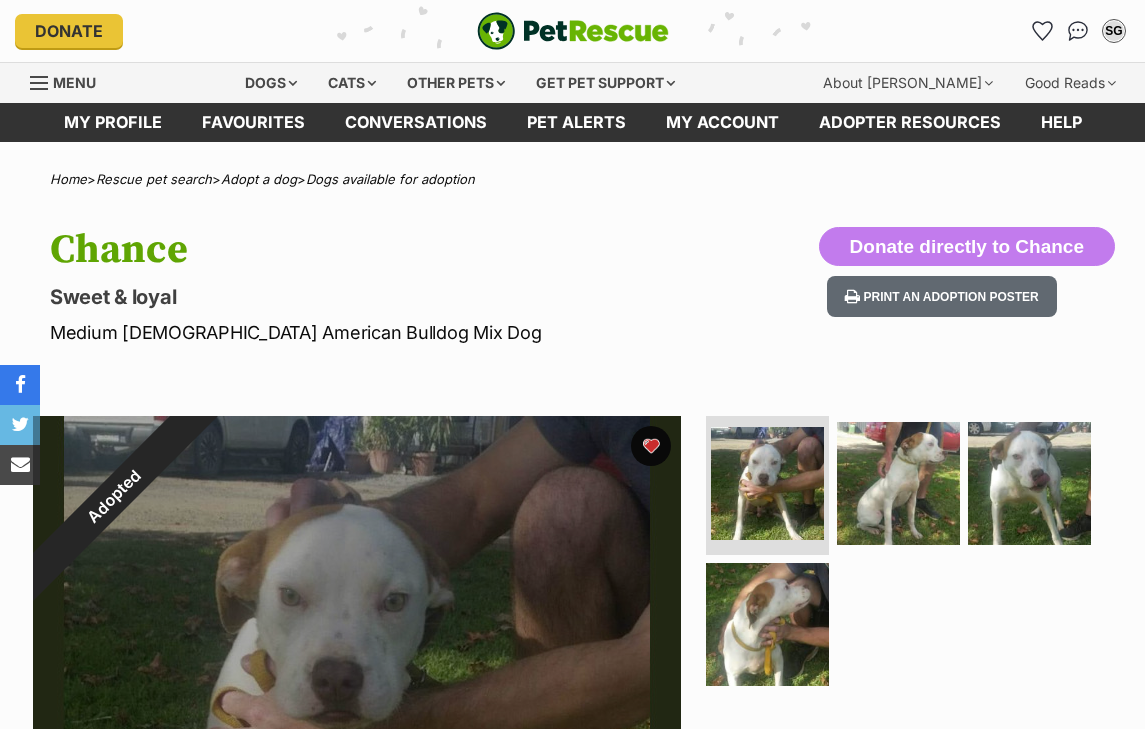 click at bounding box center [651, 446] 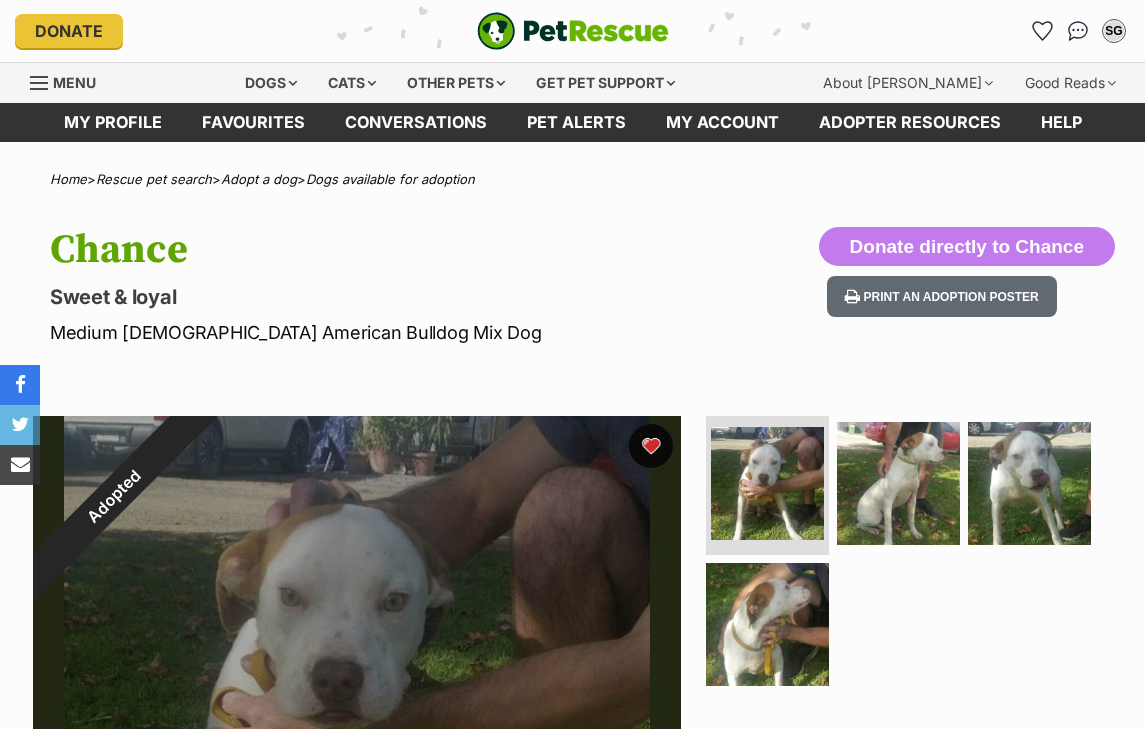 click at bounding box center (651, 446) 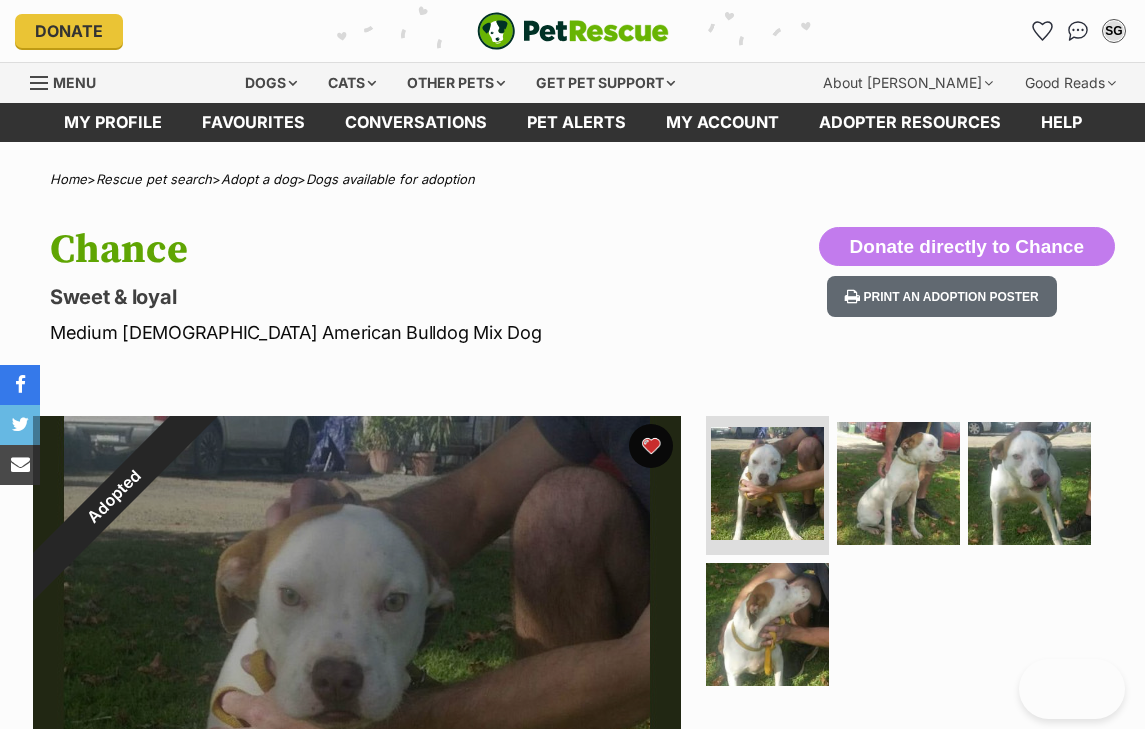 scroll, scrollTop: 0, scrollLeft: 0, axis: both 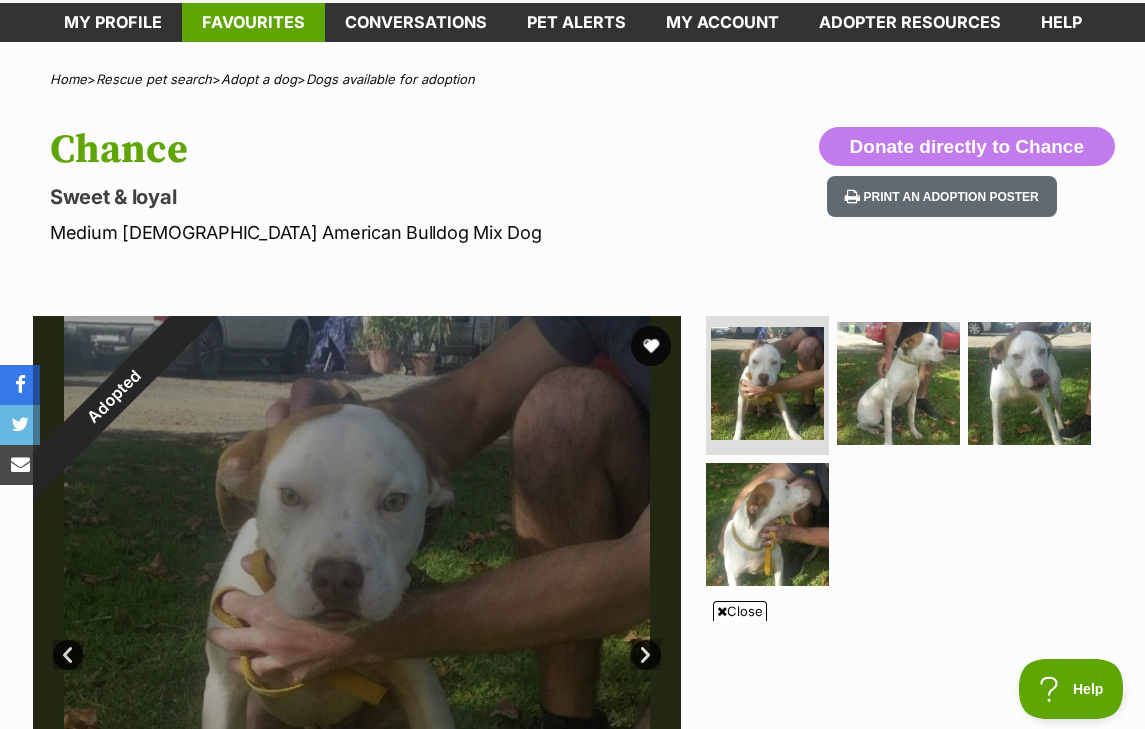 click on "Favourites" at bounding box center [253, 22] 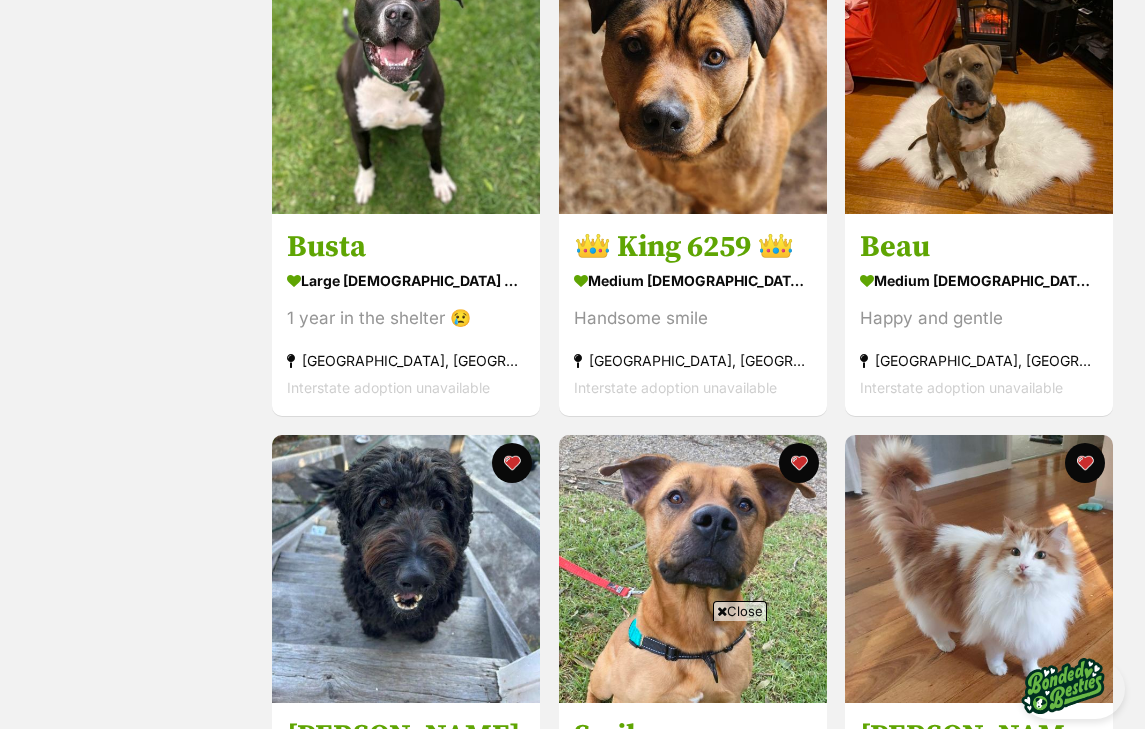 scroll, scrollTop: 2282, scrollLeft: 0, axis: vertical 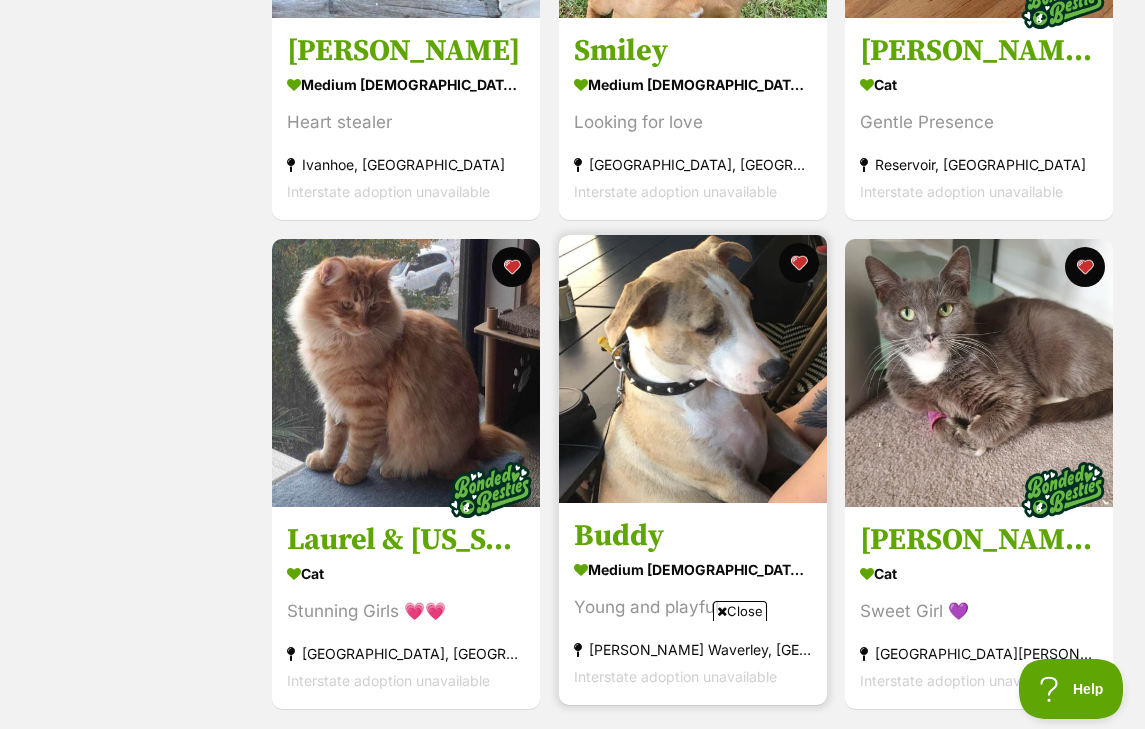 click at bounding box center (693, 369) 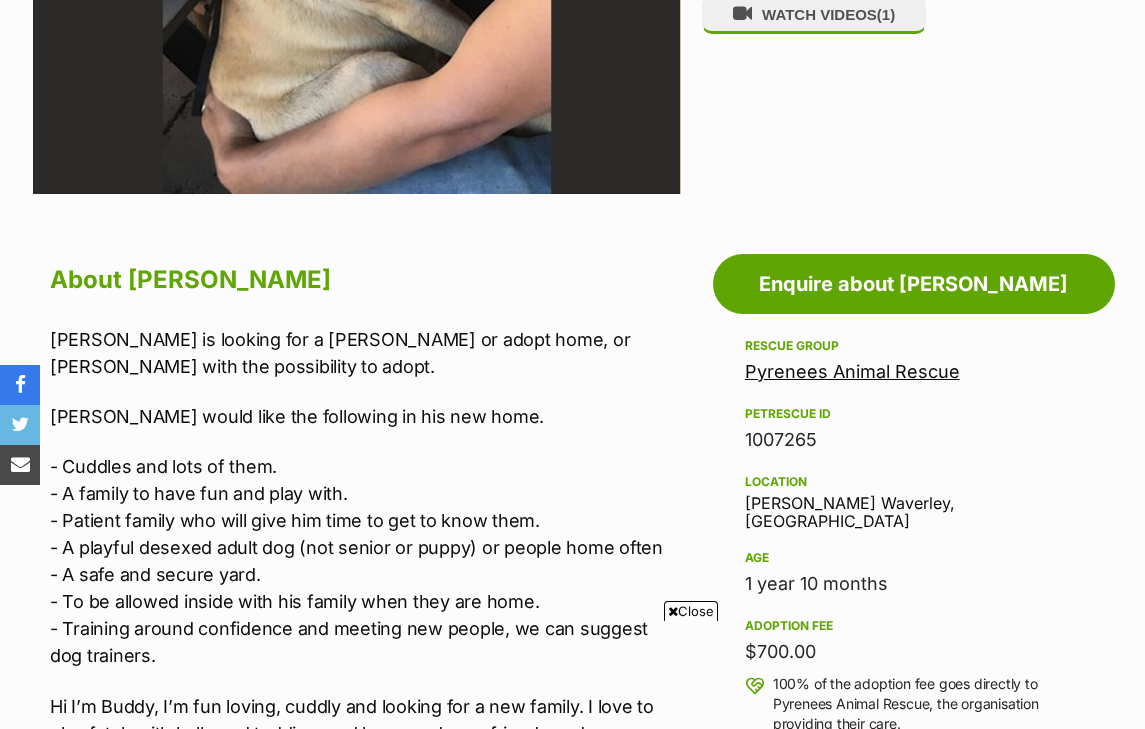 scroll, scrollTop: 938, scrollLeft: 0, axis: vertical 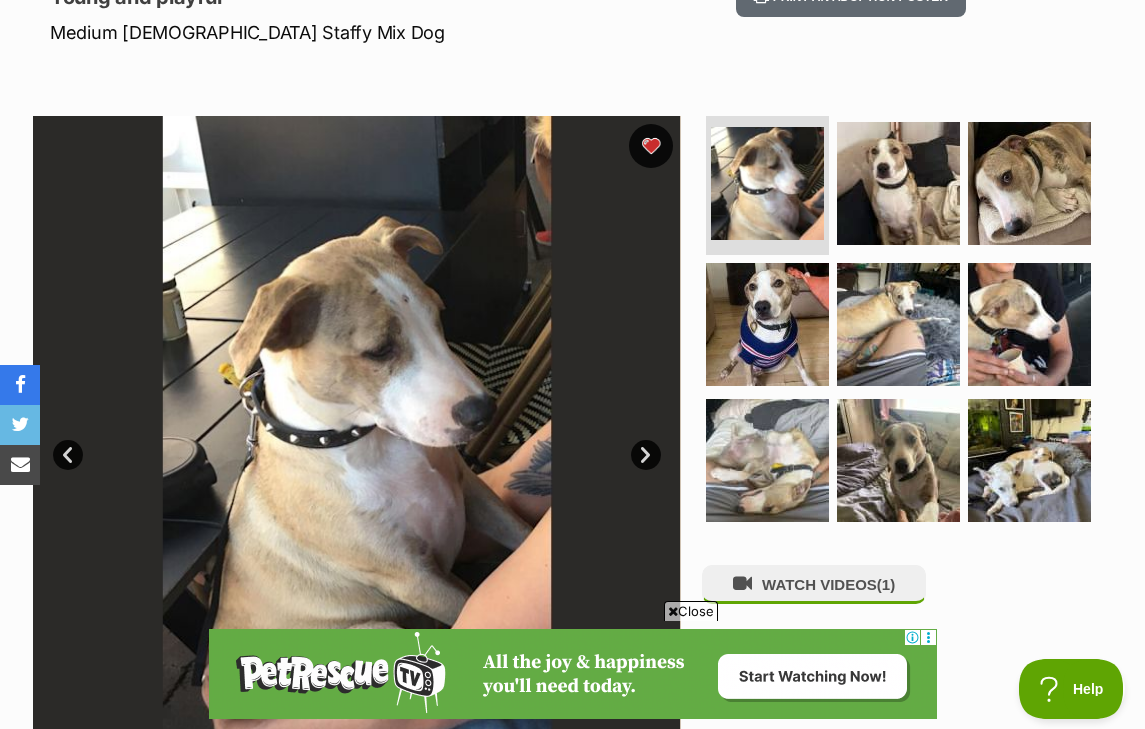 click at bounding box center (651, 146) 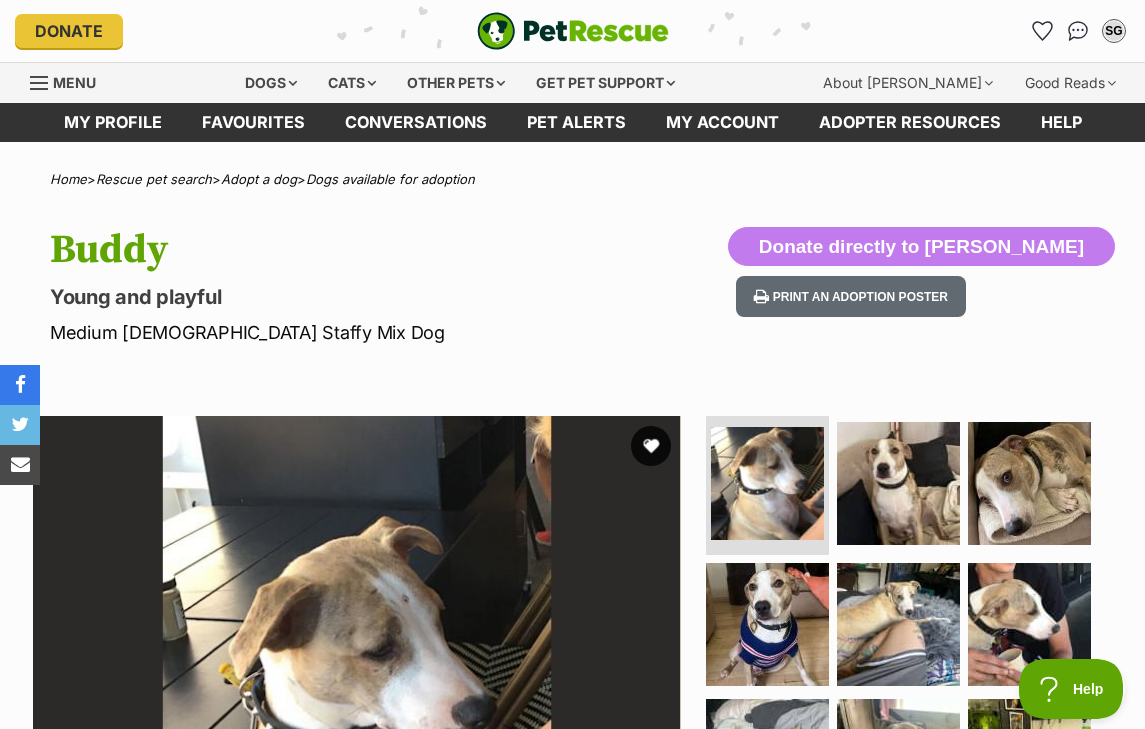 scroll, scrollTop: 0, scrollLeft: 0, axis: both 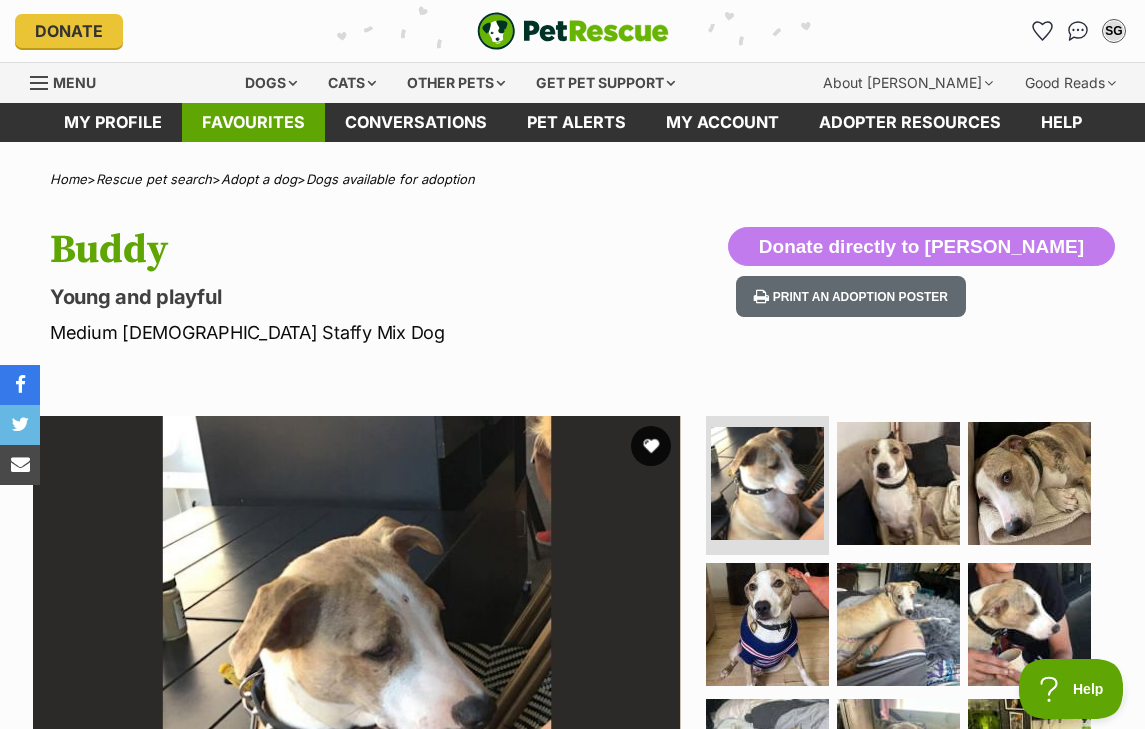 click on "Favourites" at bounding box center [253, 122] 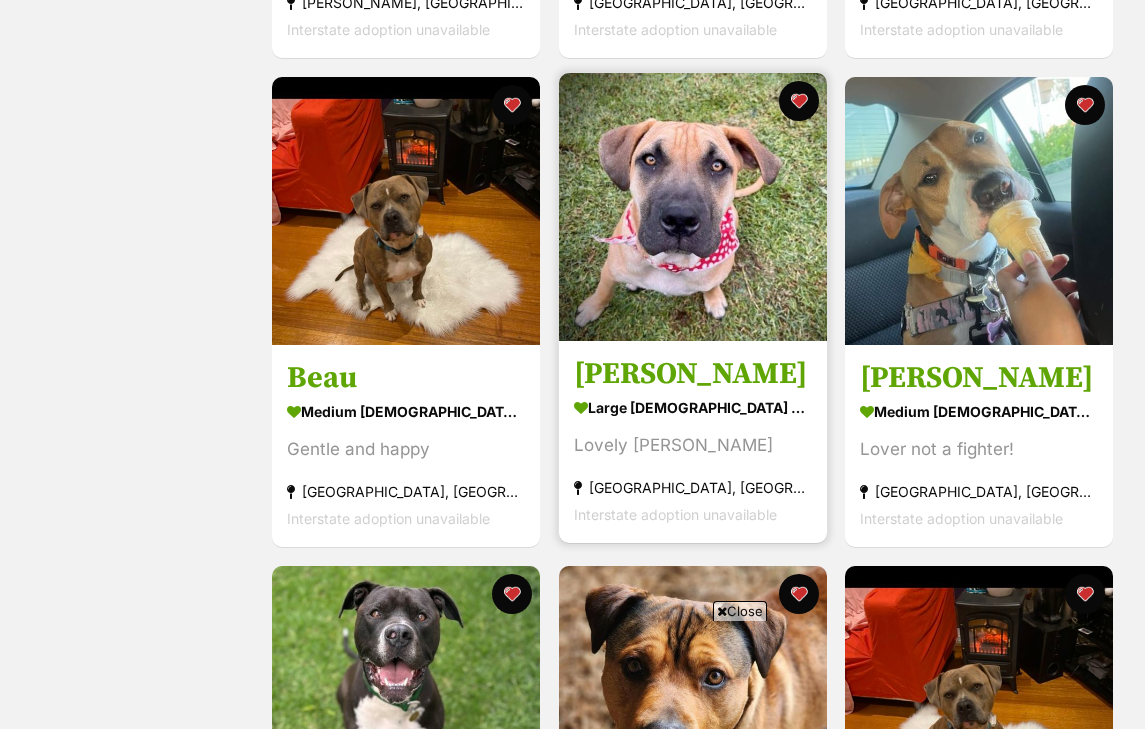 scroll, scrollTop: 900, scrollLeft: 0, axis: vertical 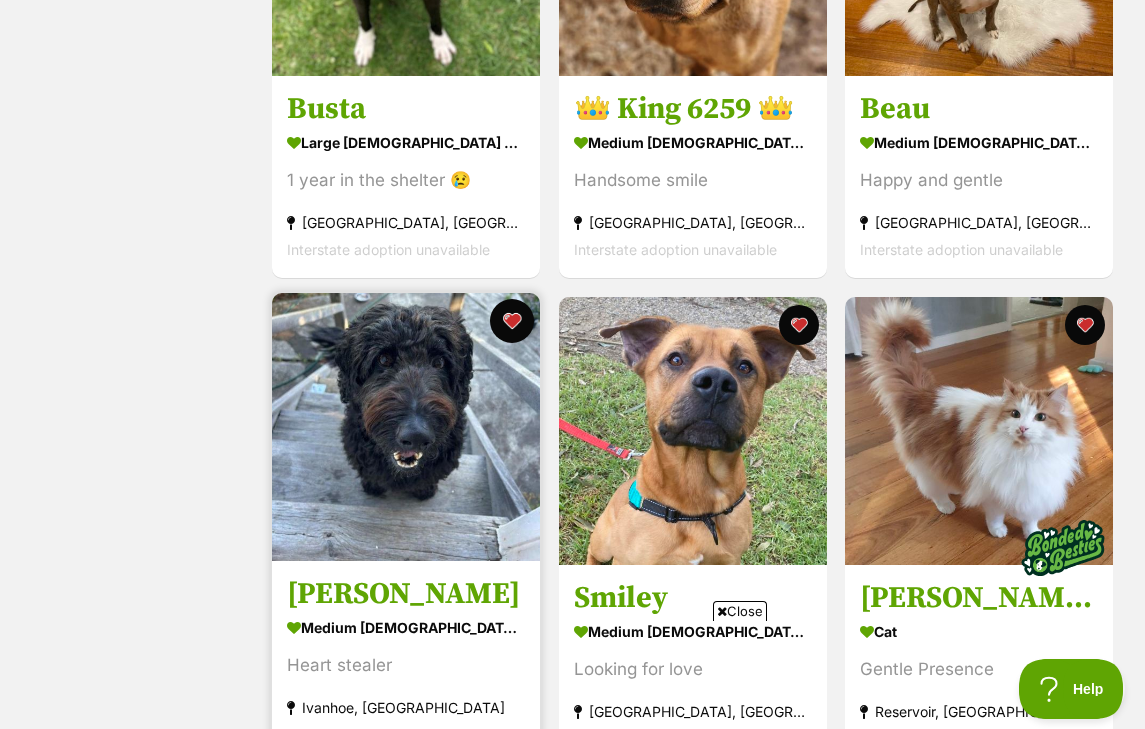 click at bounding box center (512, 321) 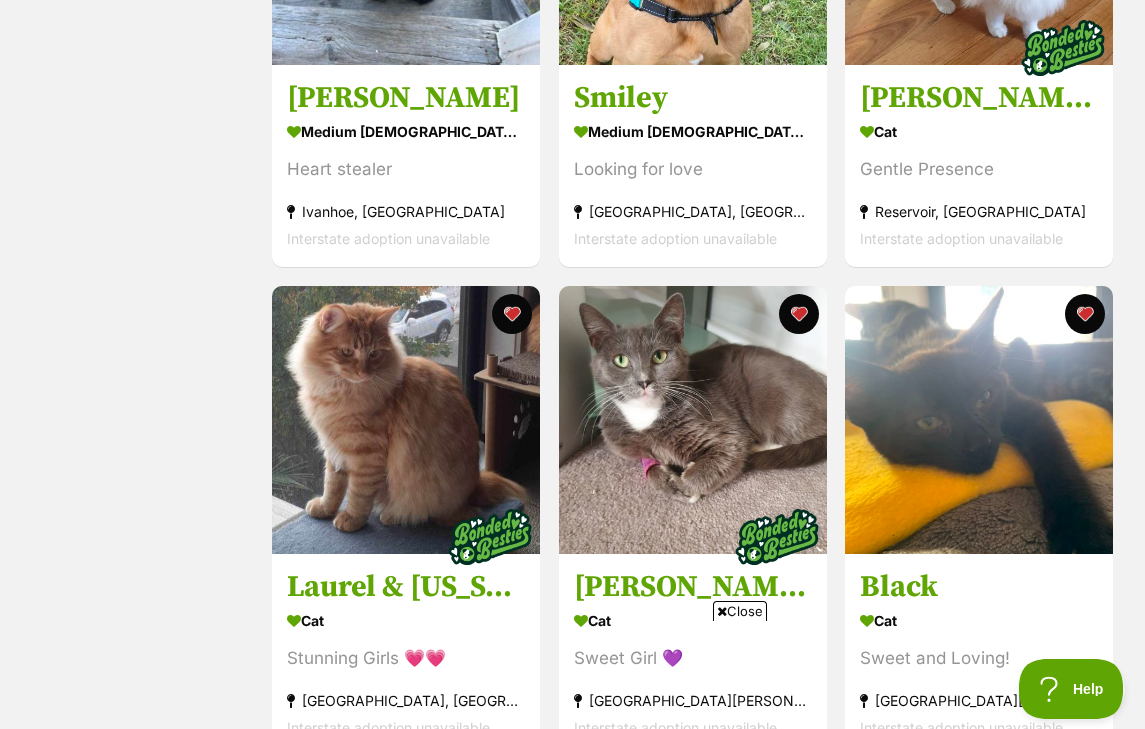 scroll, scrollTop: 2083, scrollLeft: 0, axis: vertical 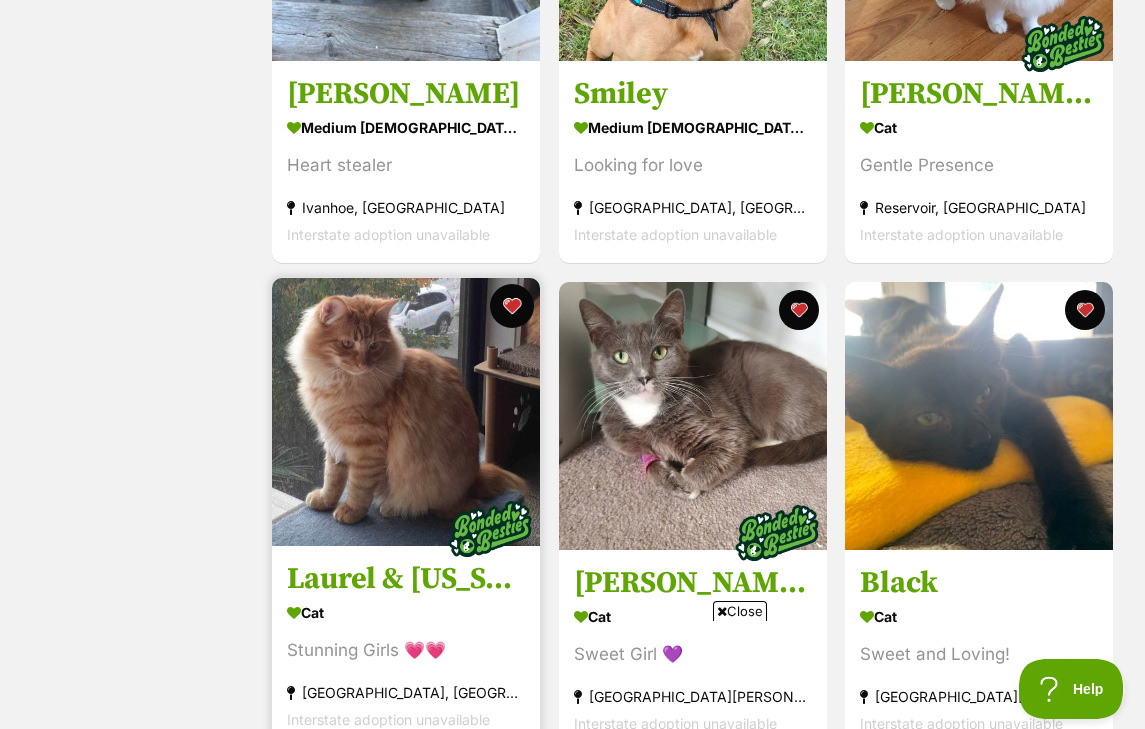 click at bounding box center (512, 306) 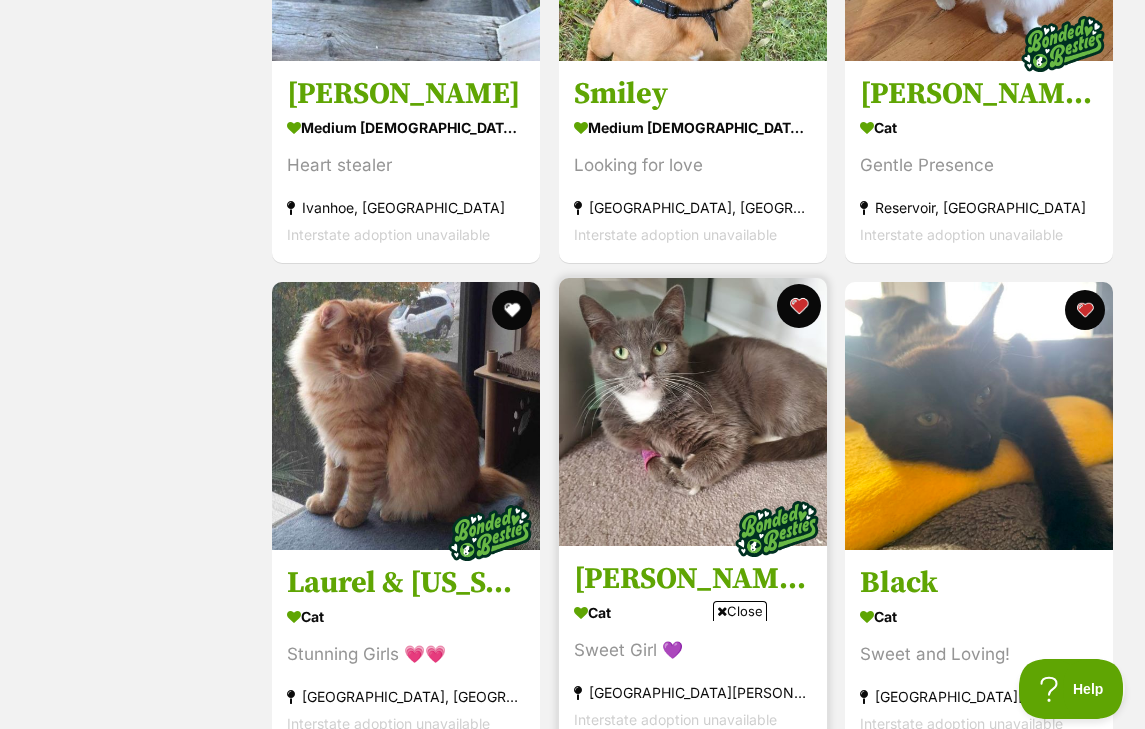 click at bounding box center [798, 306] 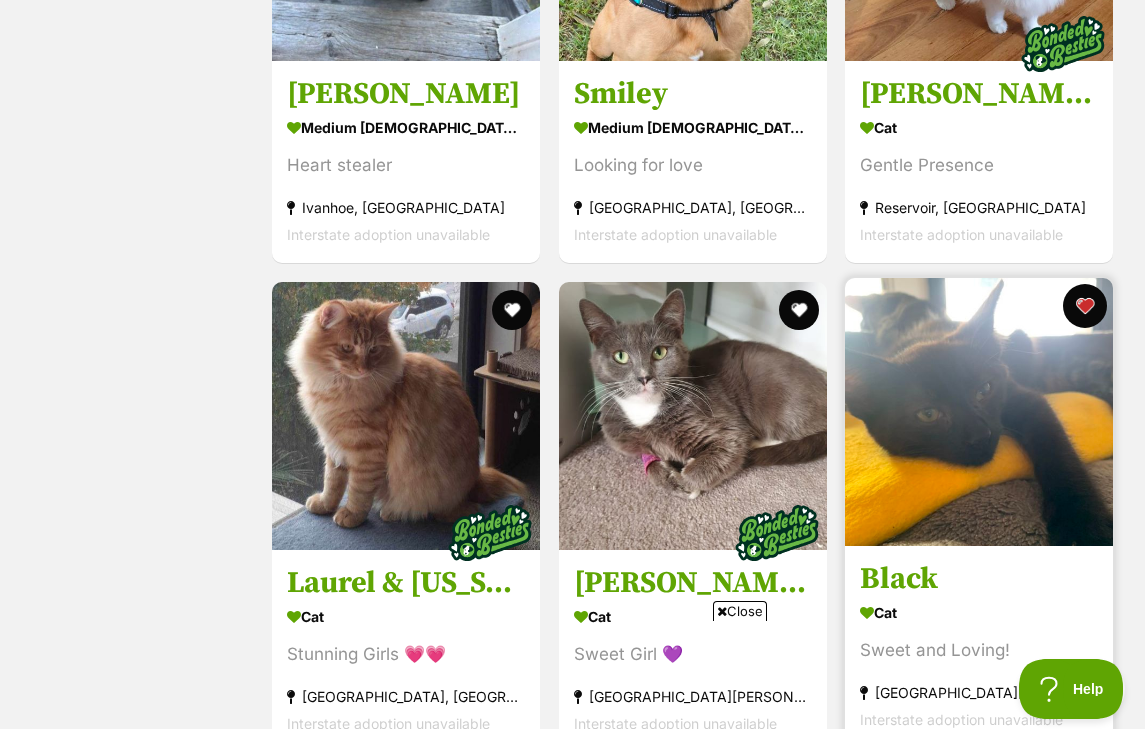 click at bounding box center (1085, 306) 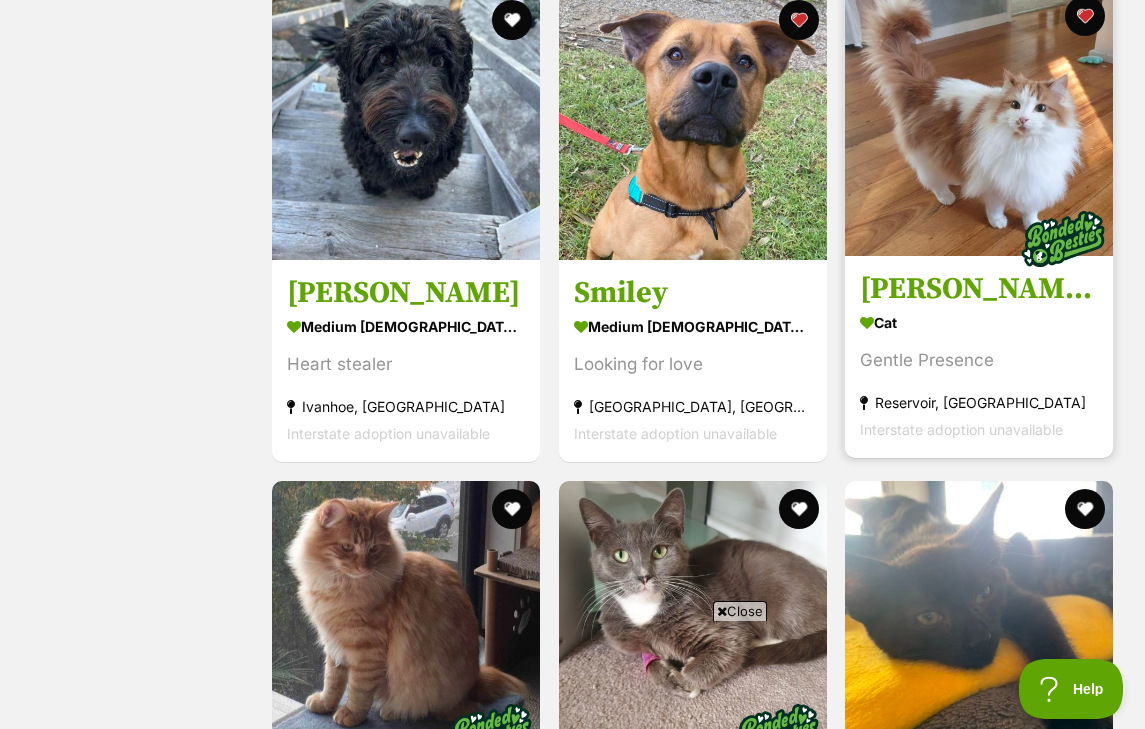 scroll, scrollTop: 1884, scrollLeft: 0, axis: vertical 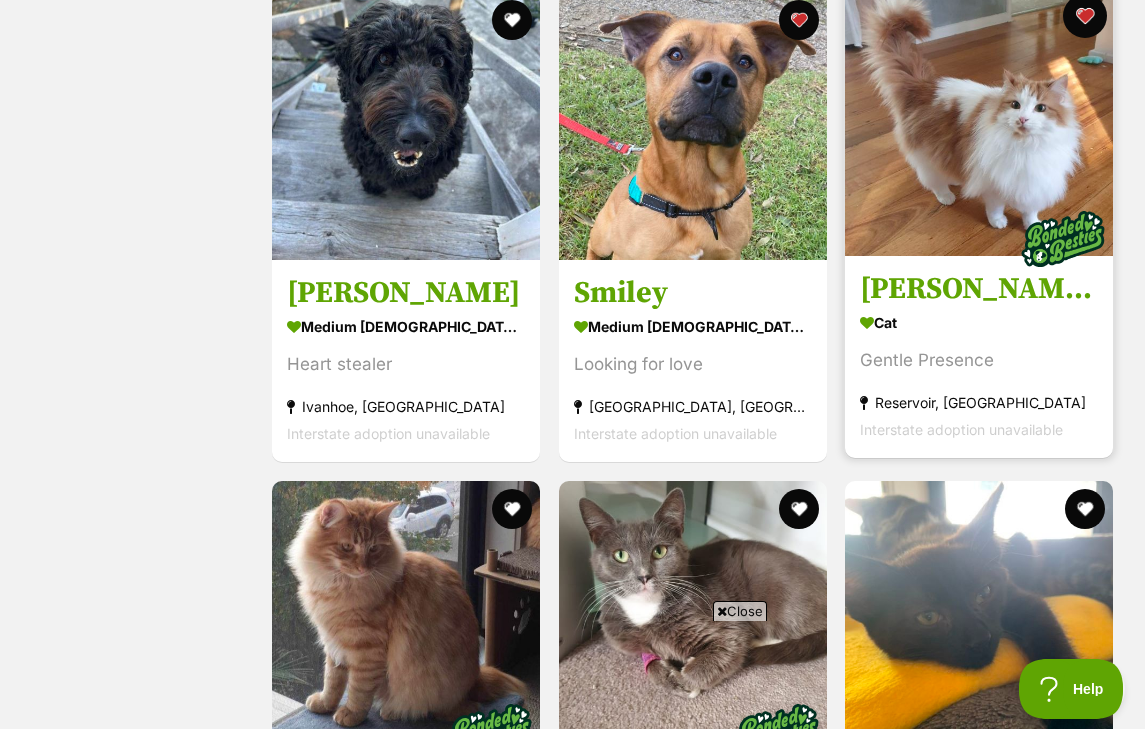 click at bounding box center [1085, 16] 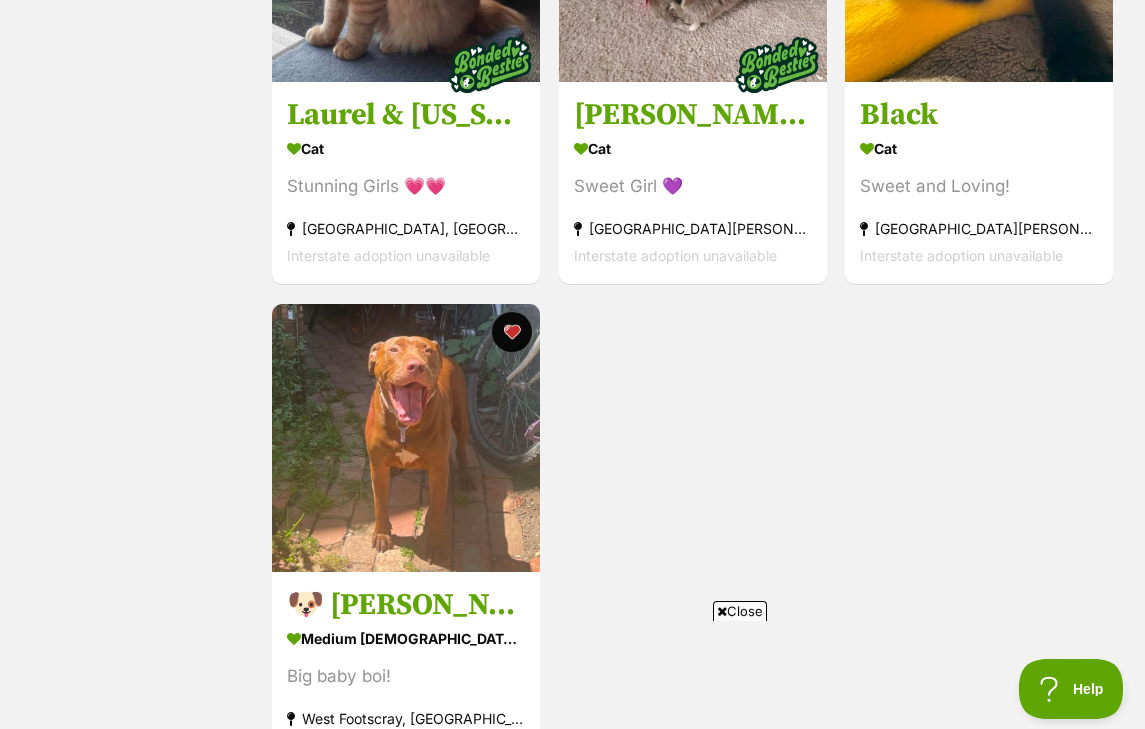 scroll, scrollTop: 2571, scrollLeft: 0, axis: vertical 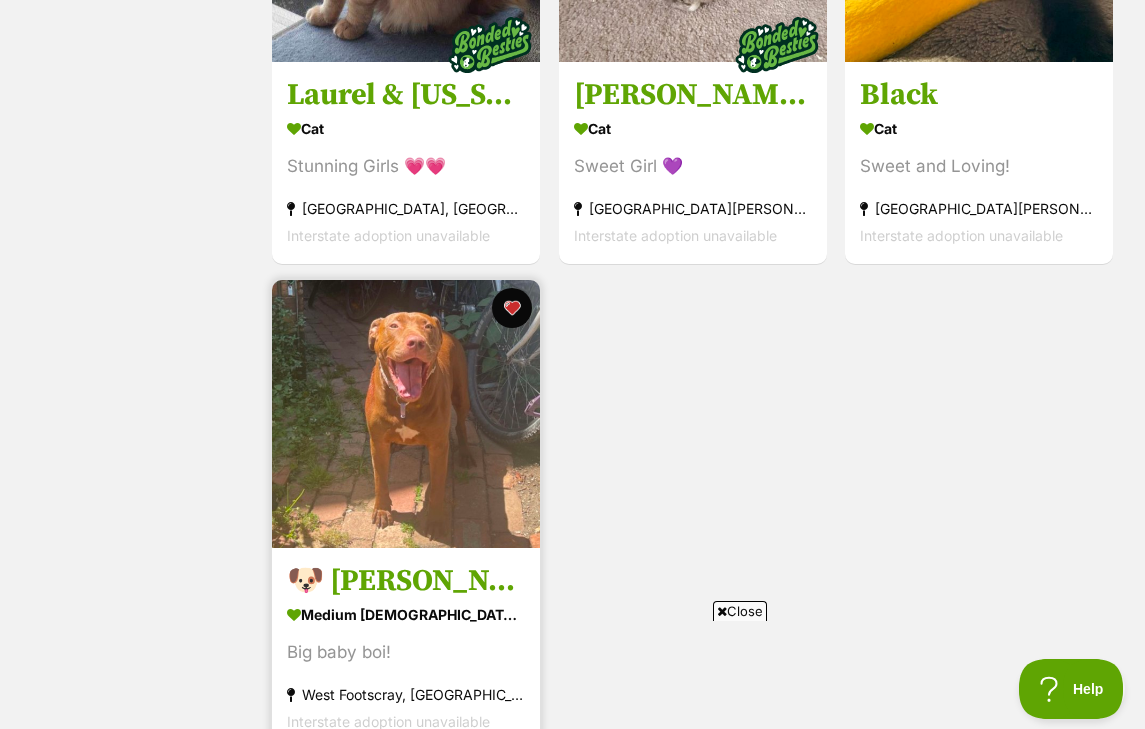 click at bounding box center [406, 414] 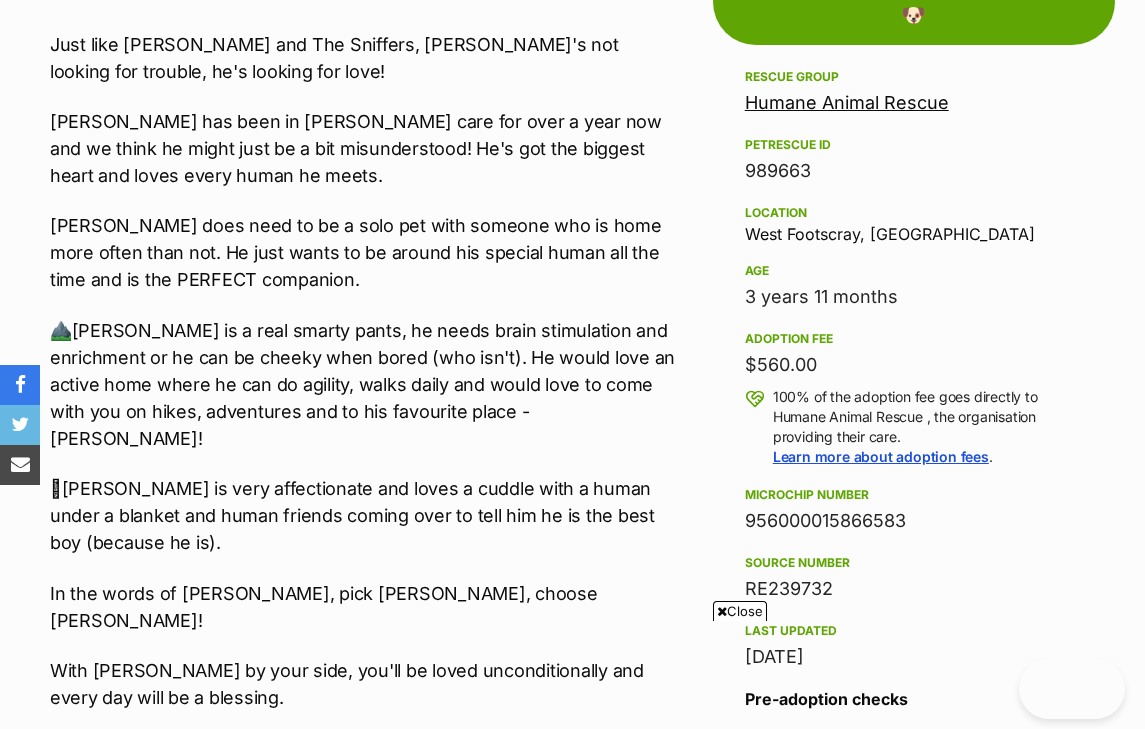 scroll, scrollTop: 1242, scrollLeft: 0, axis: vertical 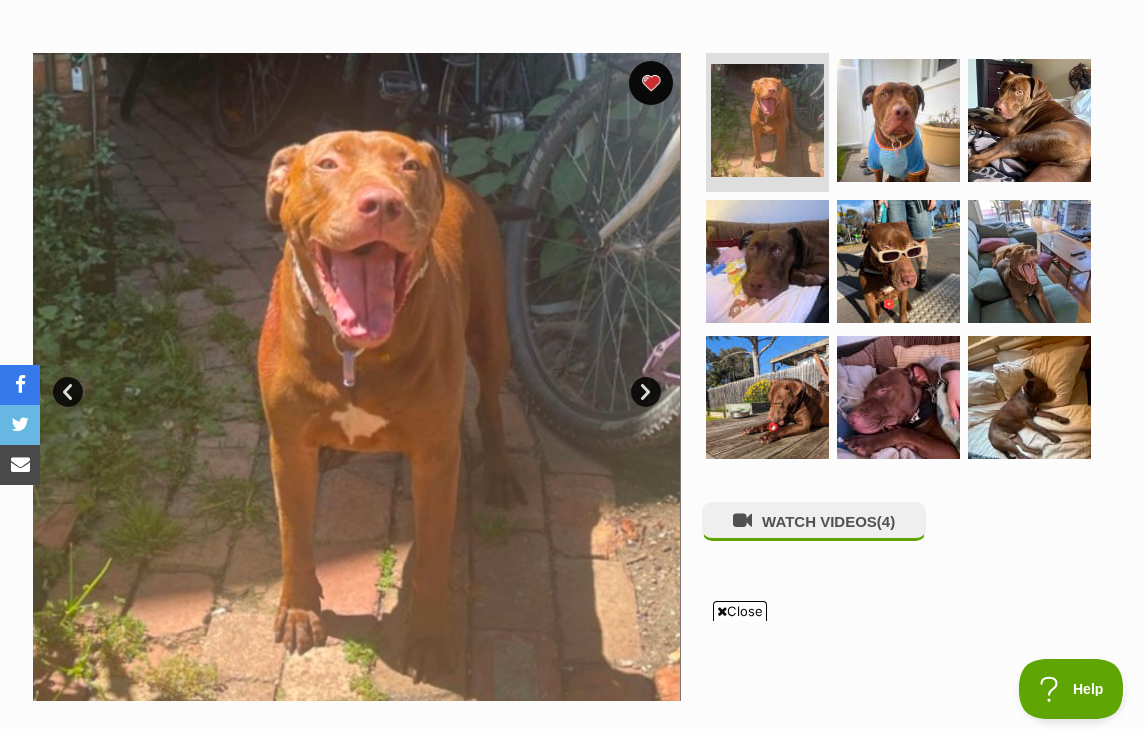 click at bounding box center [651, 83] 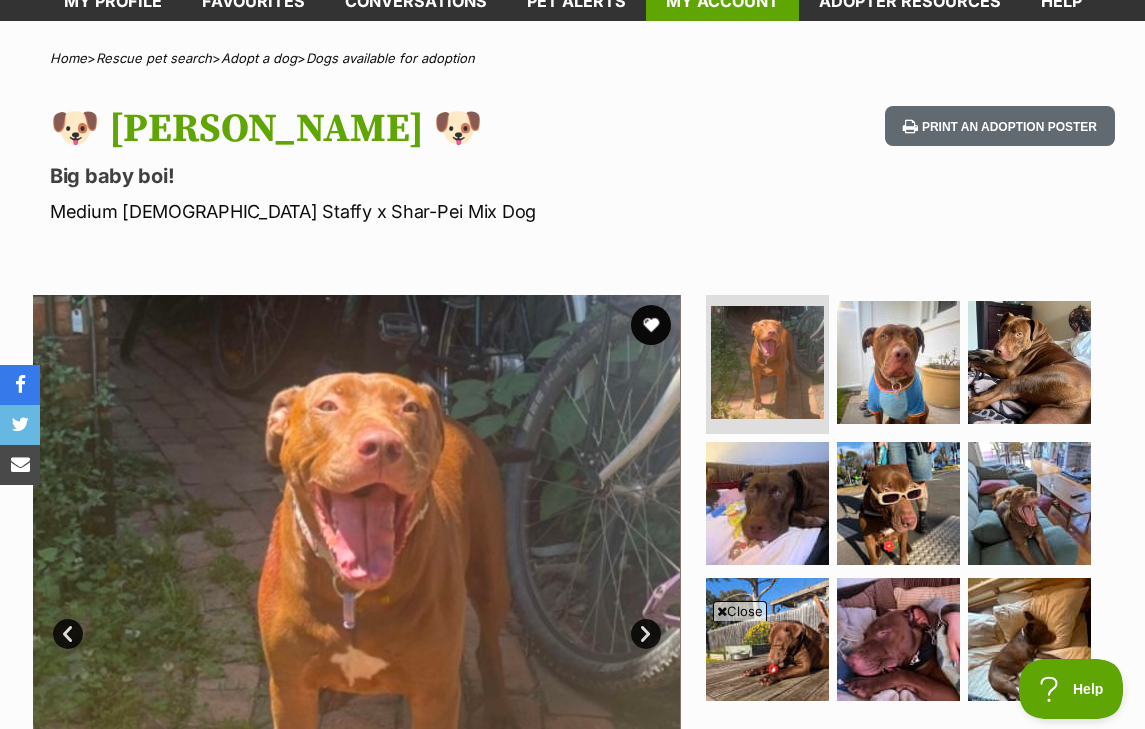 scroll, scrollTop: 65, scrollLeft: 0, axis: vertical 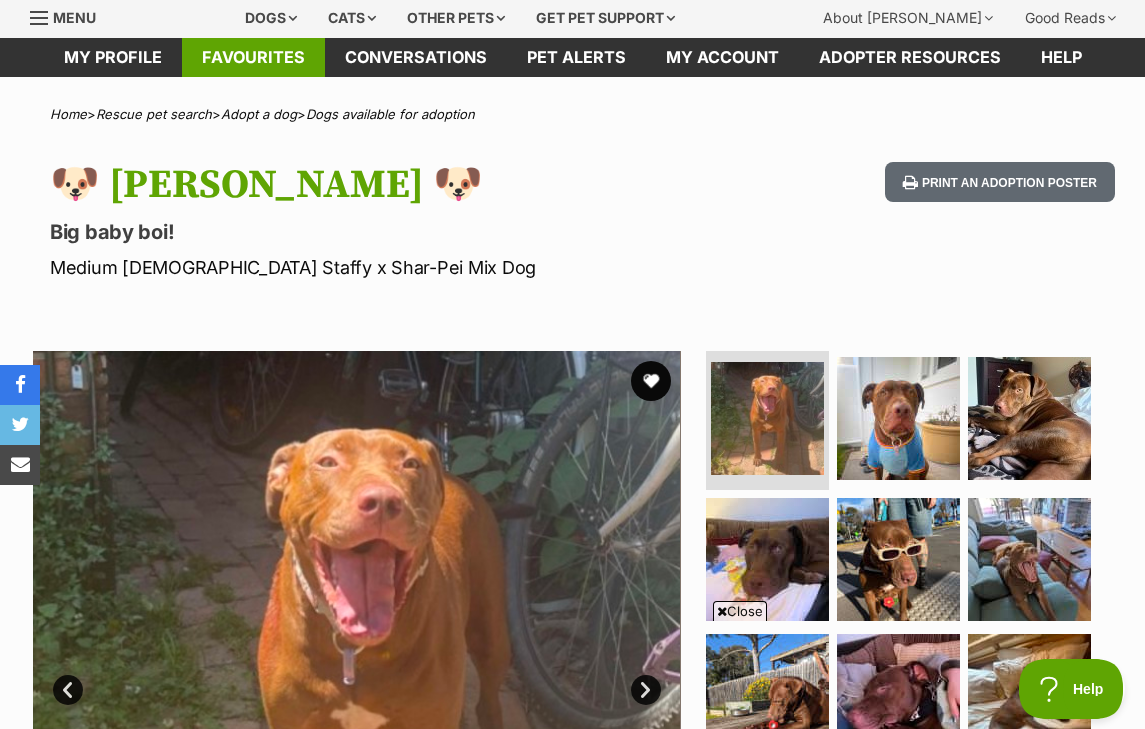 click on "Favourites" at bounding box center (253, 57) 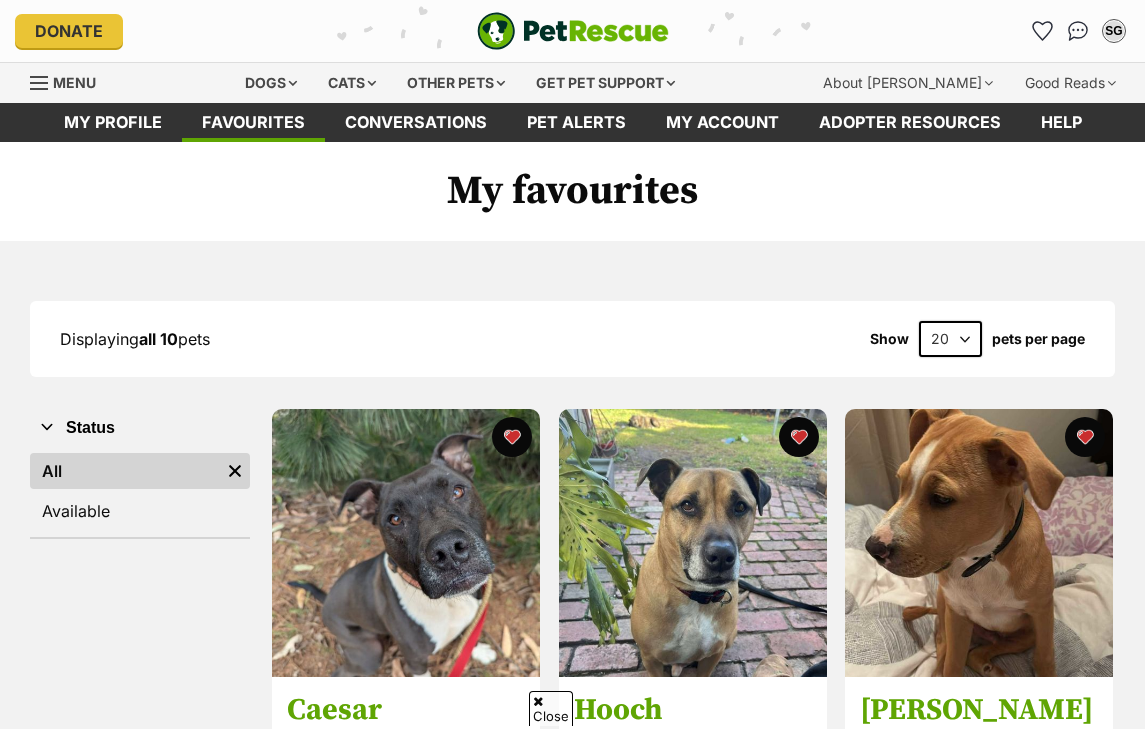 click at bounding box center [798, 922] 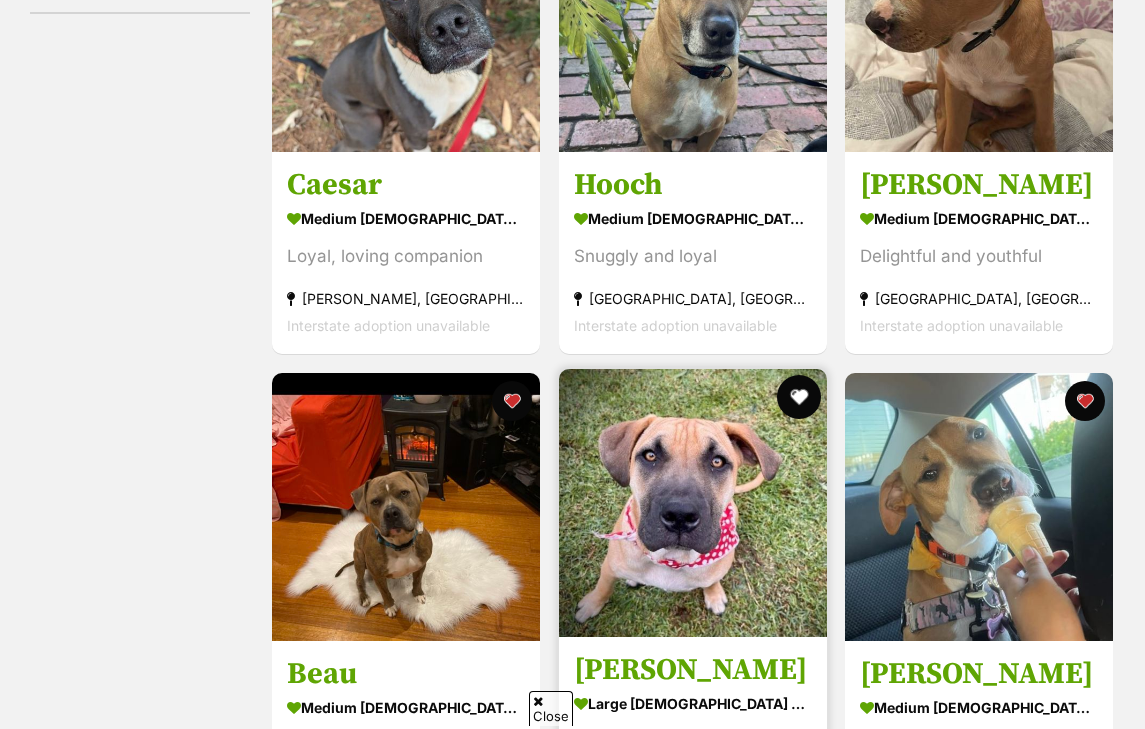 click at bounding box center (798, 397) 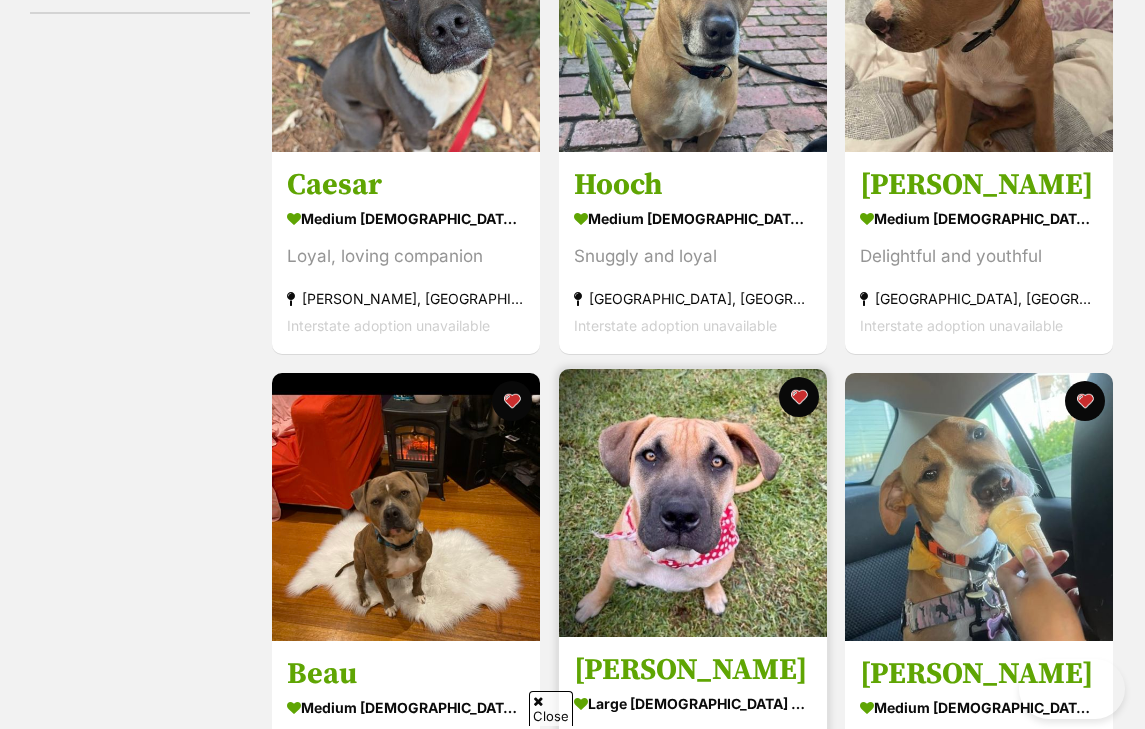 click at bounding box center [798, 397] 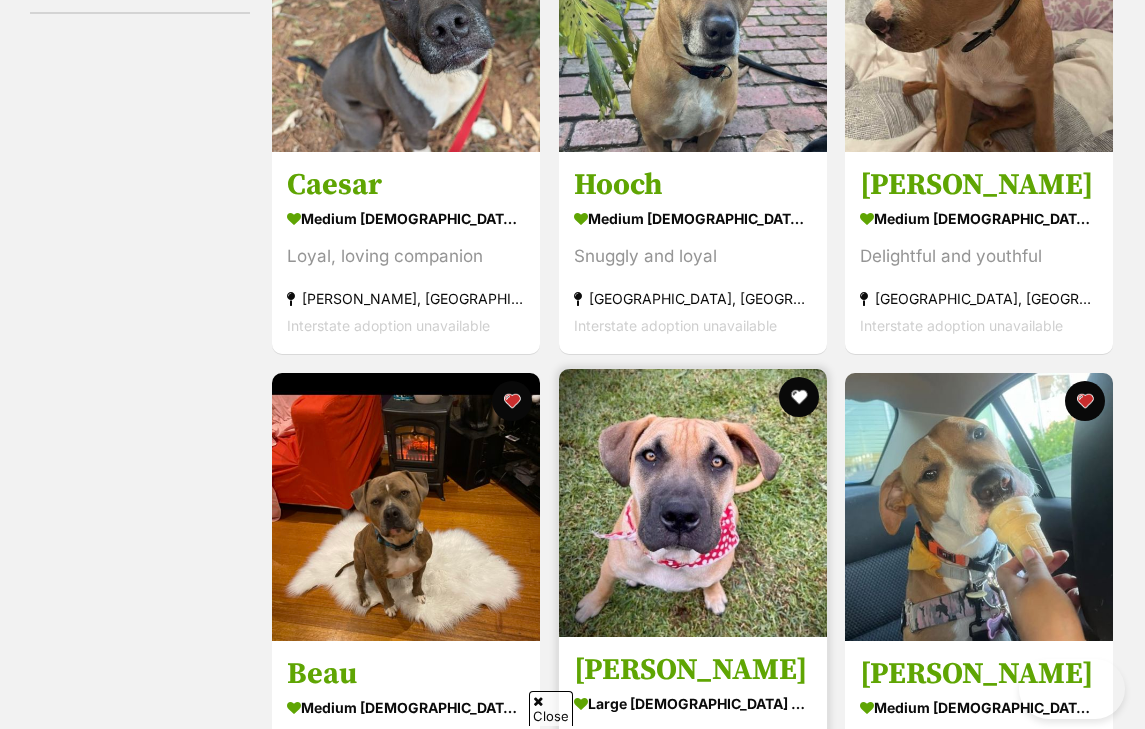 scroll, scrollTop: 525, scrollLeft: 0, axis: vertical 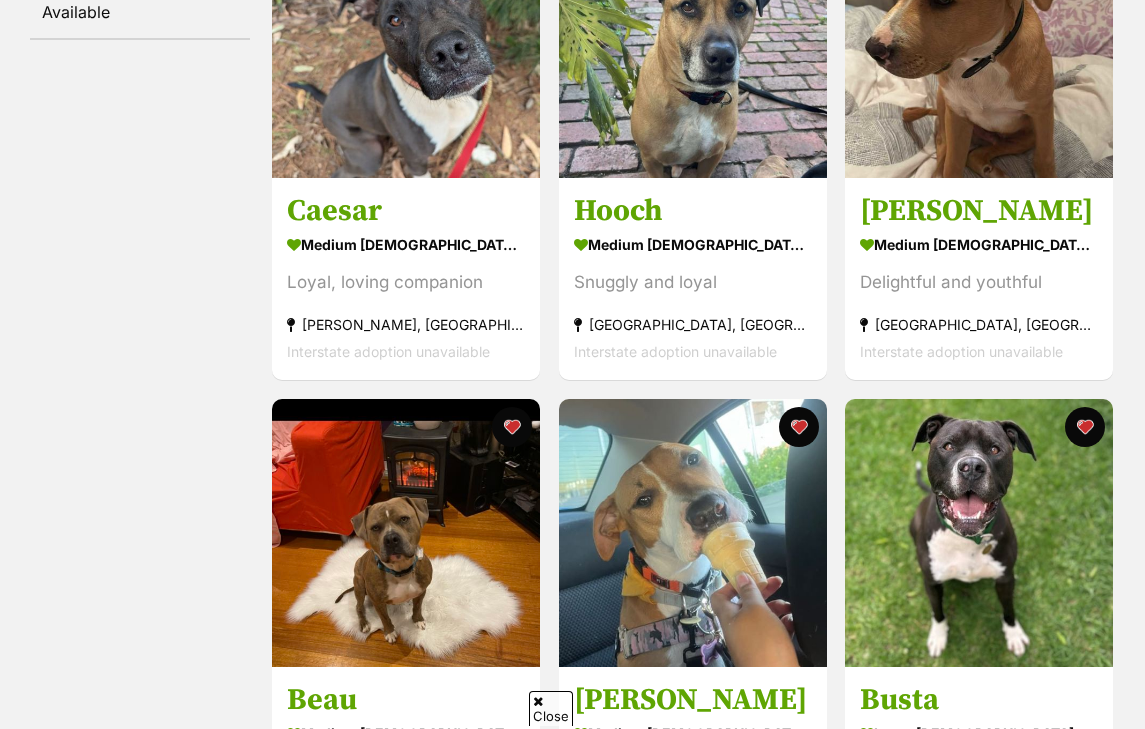 click on "Advertisement" at bounding box center [572, 1493] 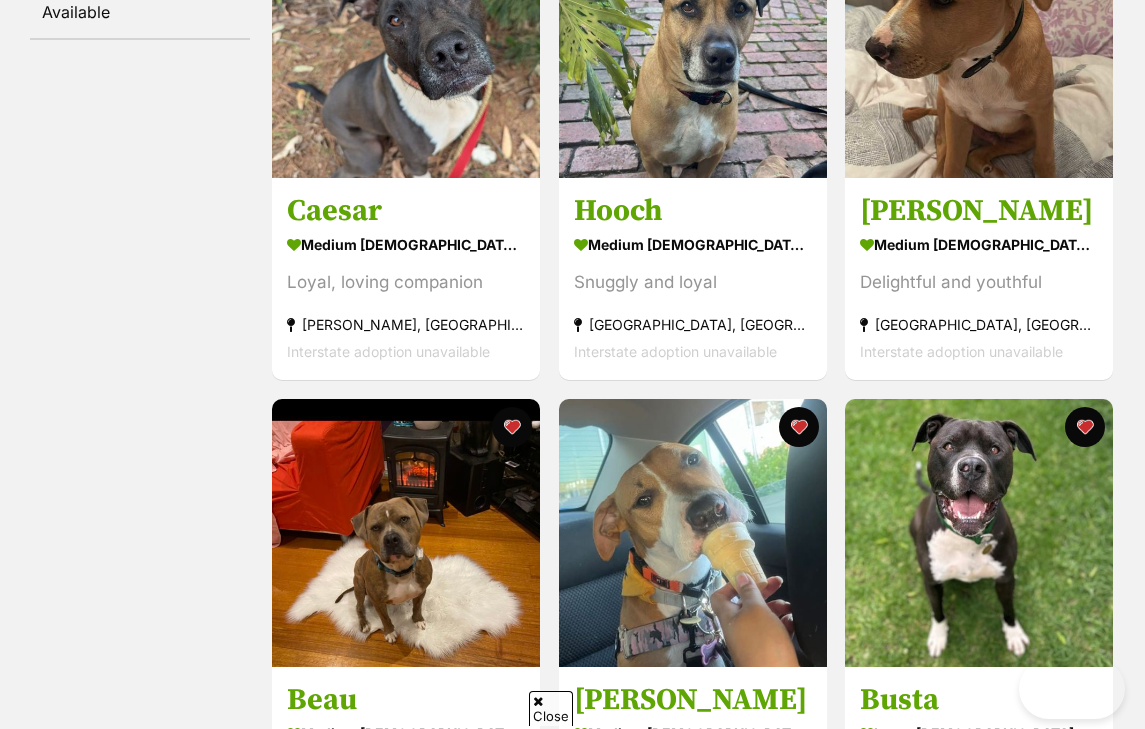click at bounding box center [693, 1018] 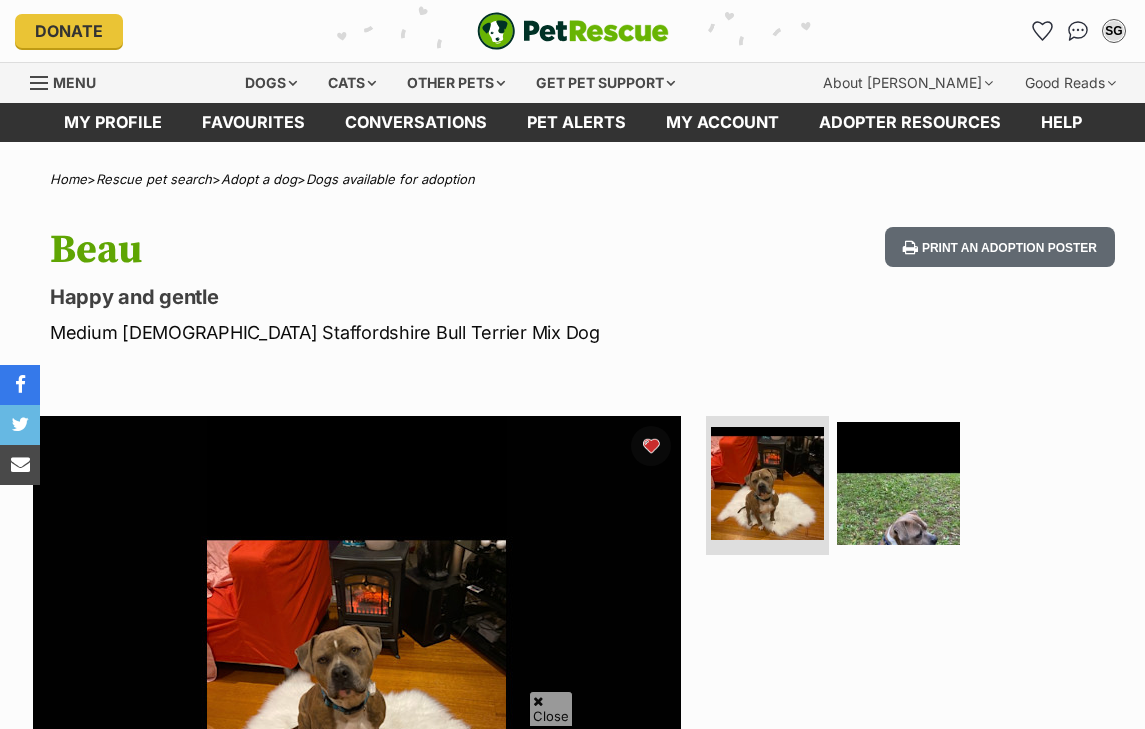 click at bounding box center [357, 740] 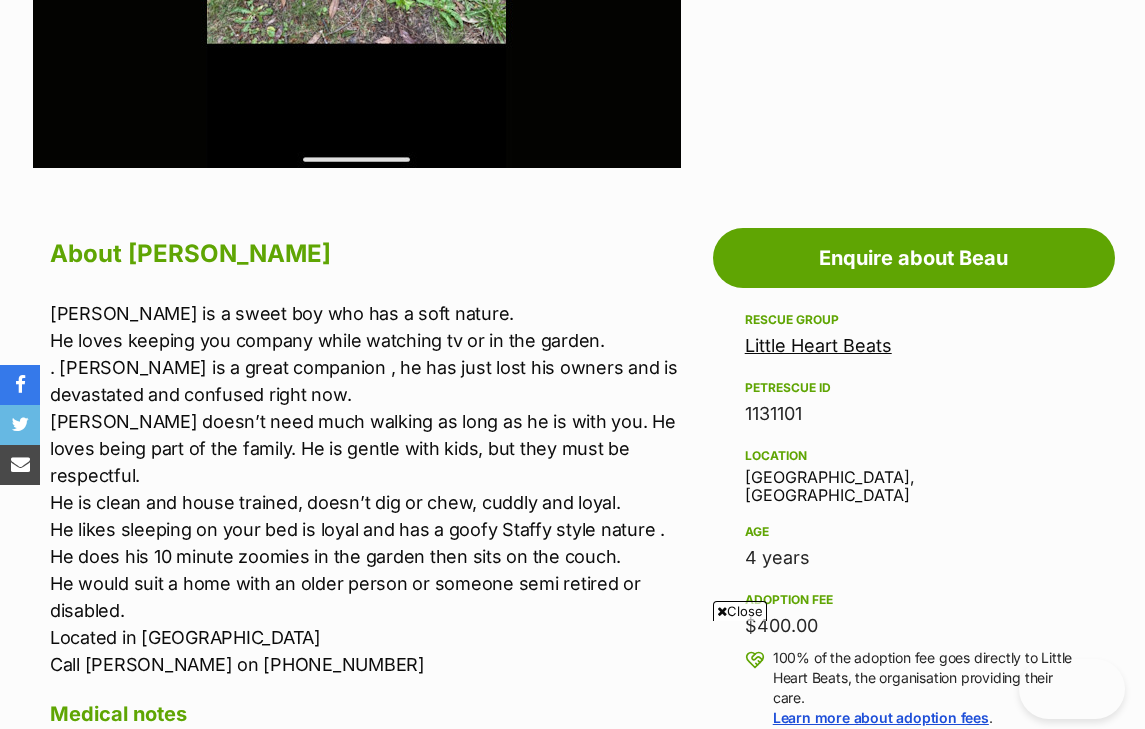 scroll, scrollTop: 896, scrollLeft: 0, axis: vertical 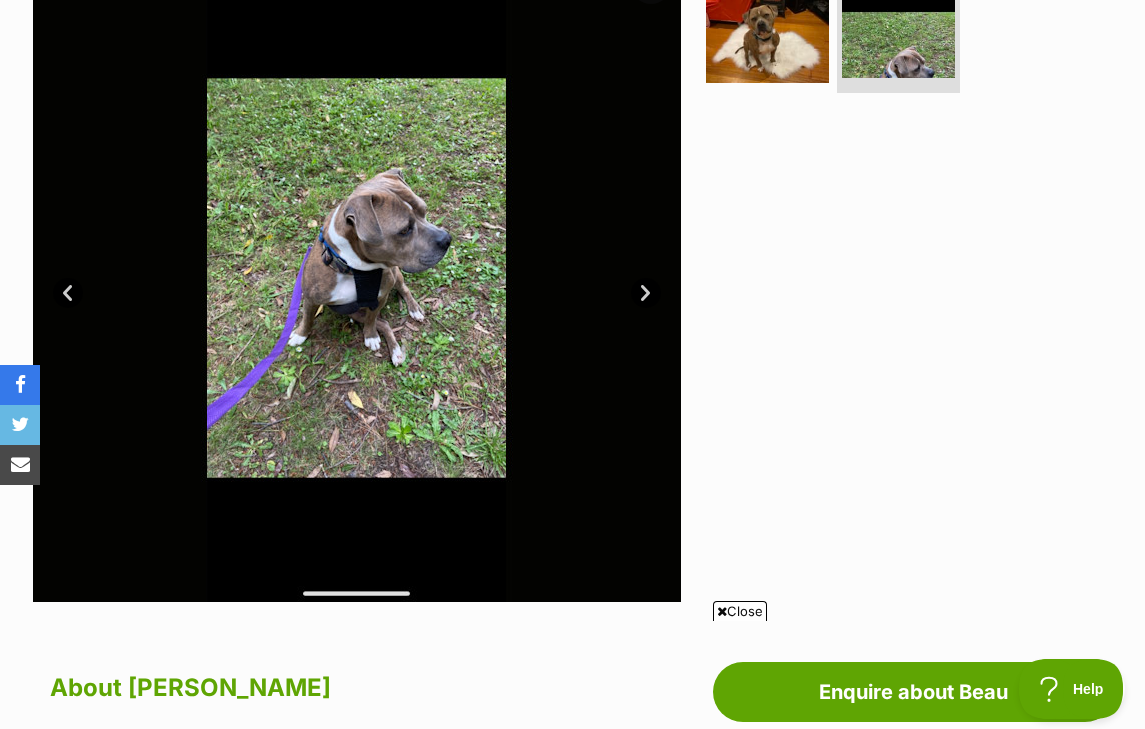 click on "Next" at bounding box center (646, 293) 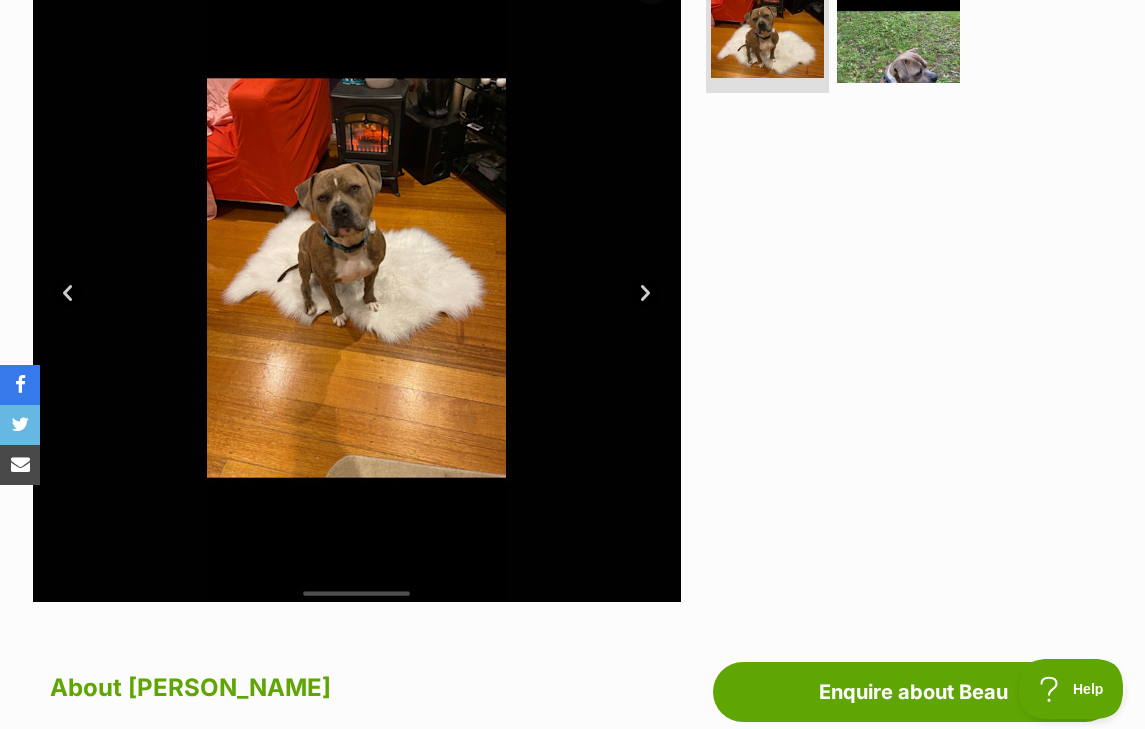 scroll, scrollTop: 0, scrollLeft: 0, axis: both 